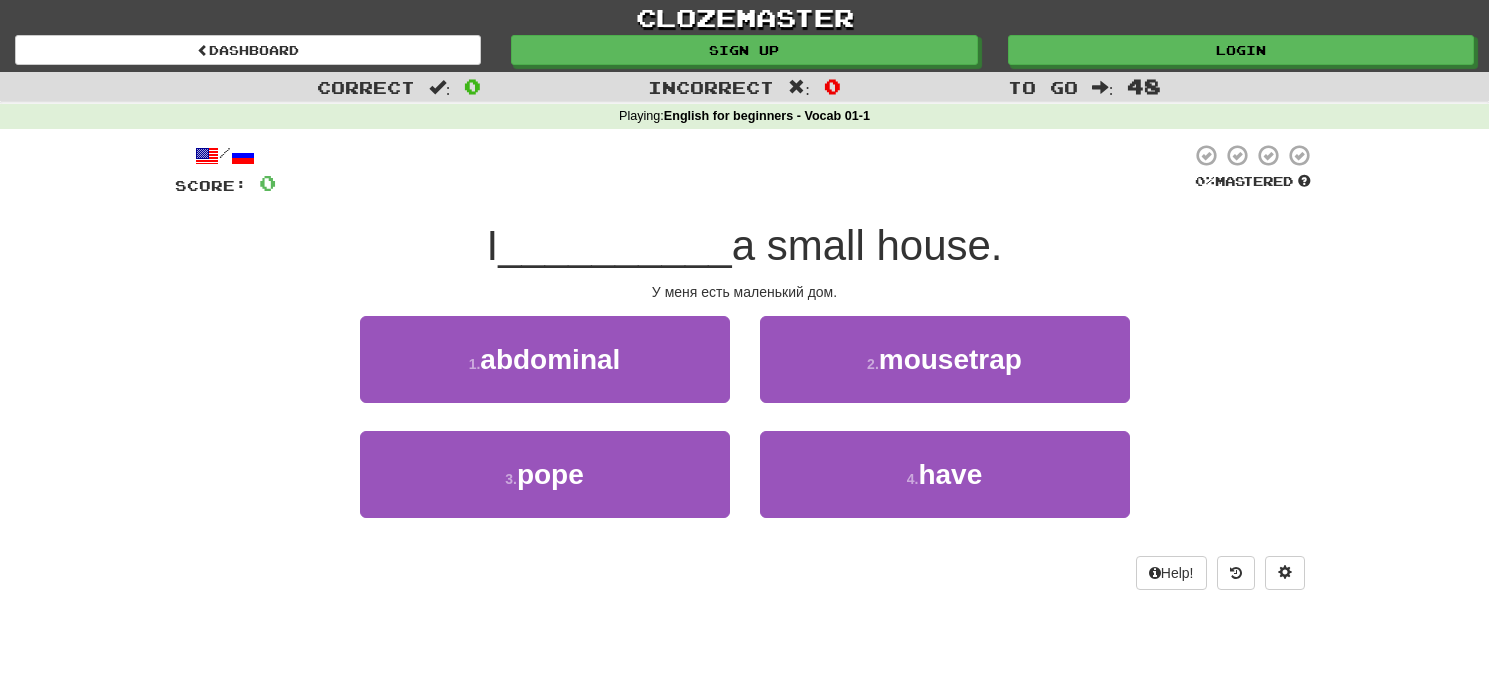 scroll, scrollTop: 0, scrollLeft: 0, axis: both 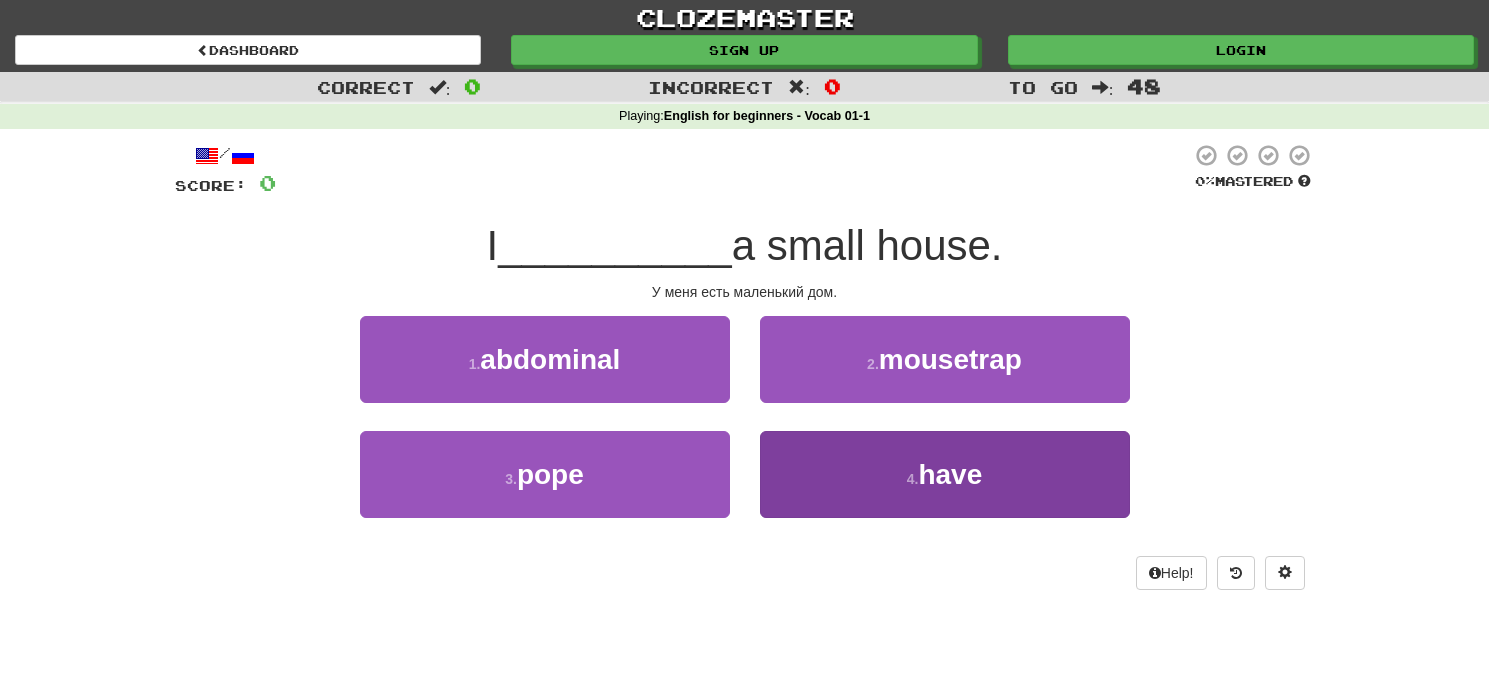 click on "4 .  have" at bounding box center (945, 474) 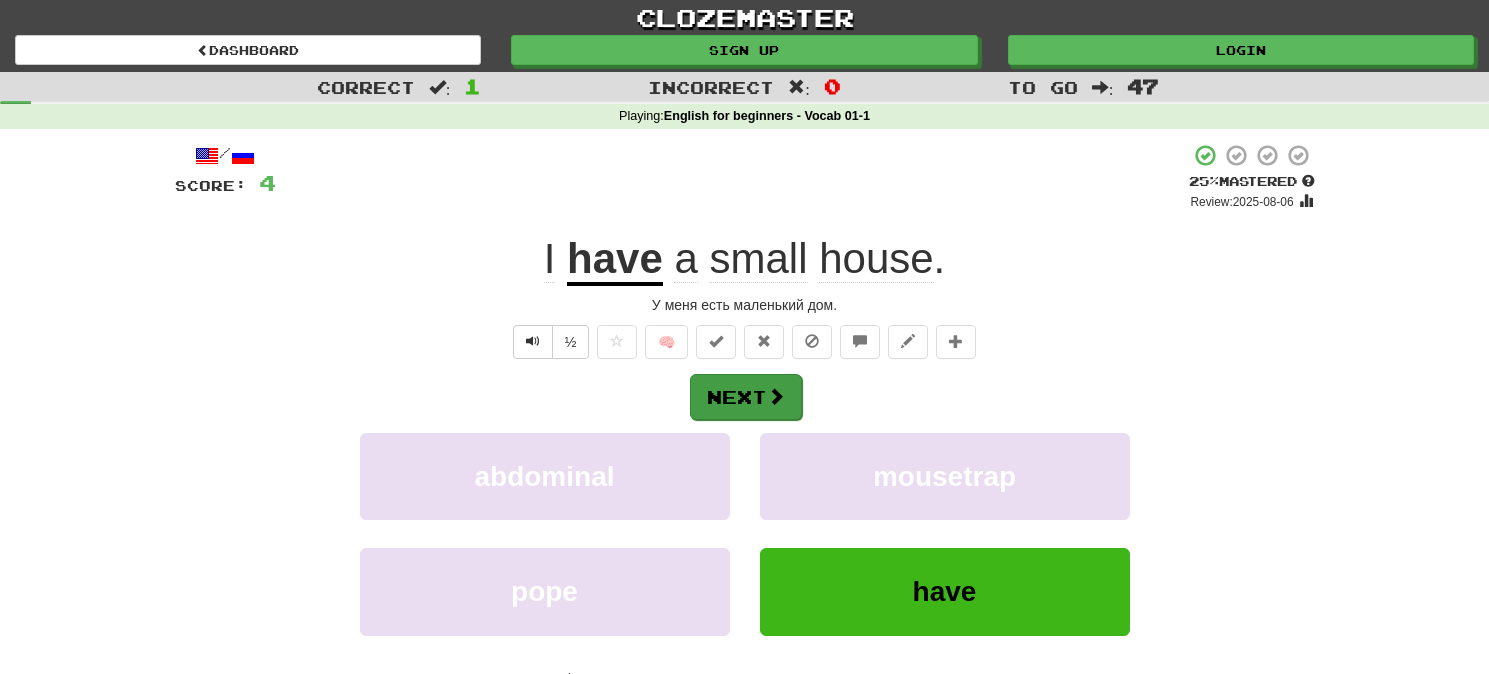 scroll, scrollTop: 0, scrollLeft: 0, axis: both 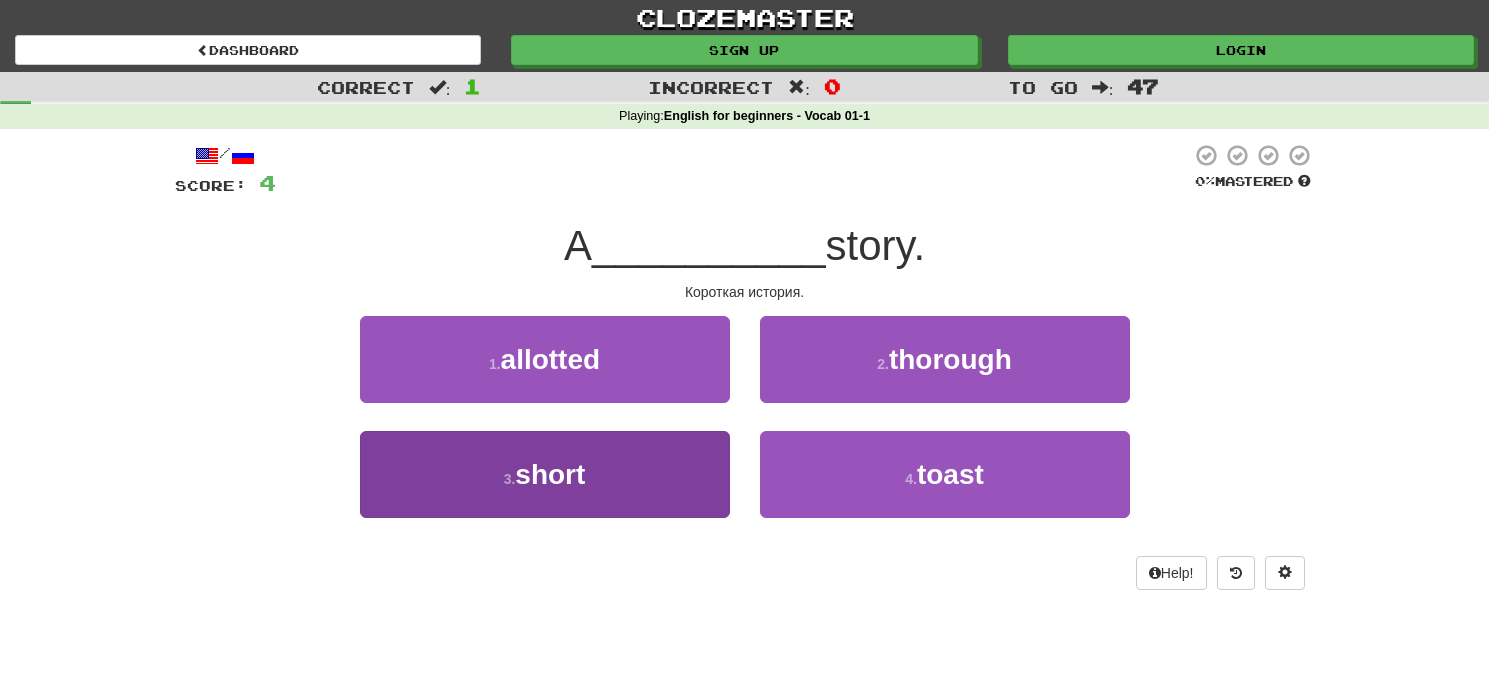 click on "3 .  short" at bounding box center [545, 474] 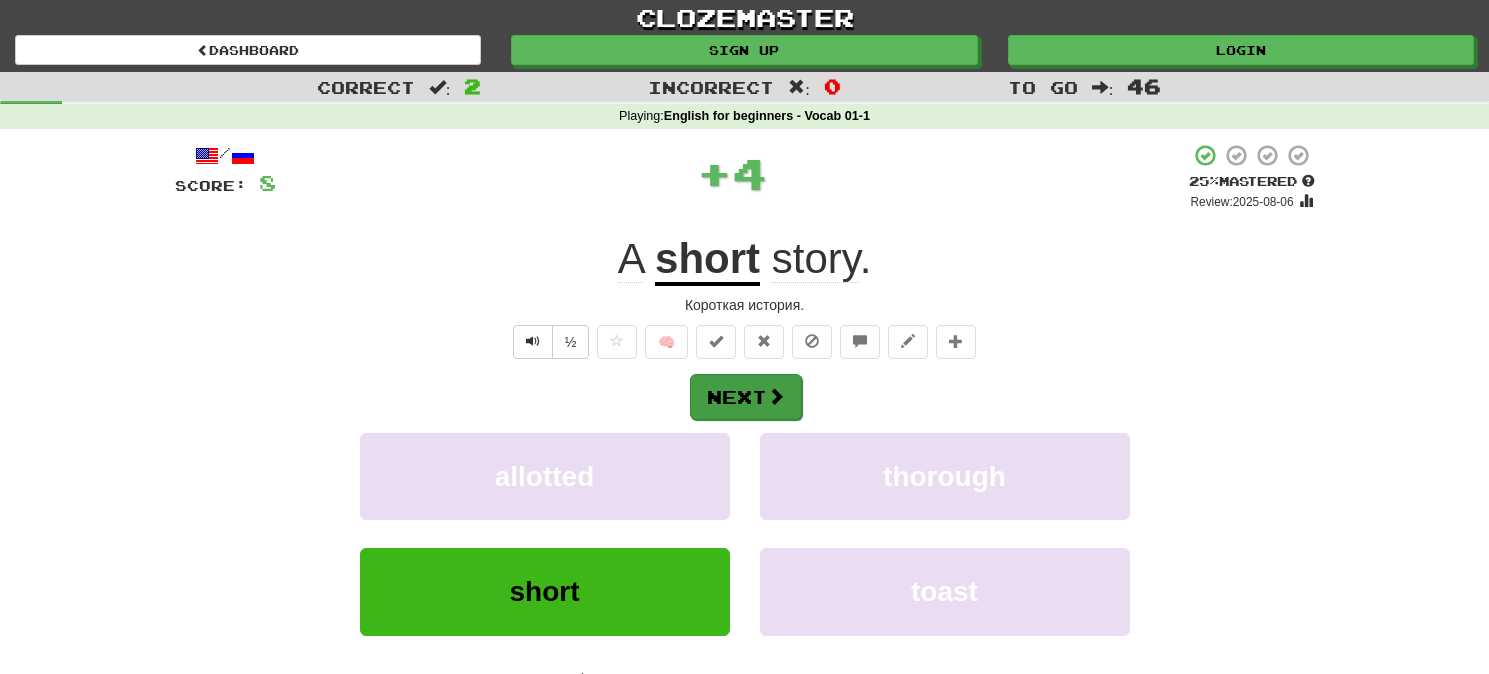 click on "Next" at bounding box center (746, 397) 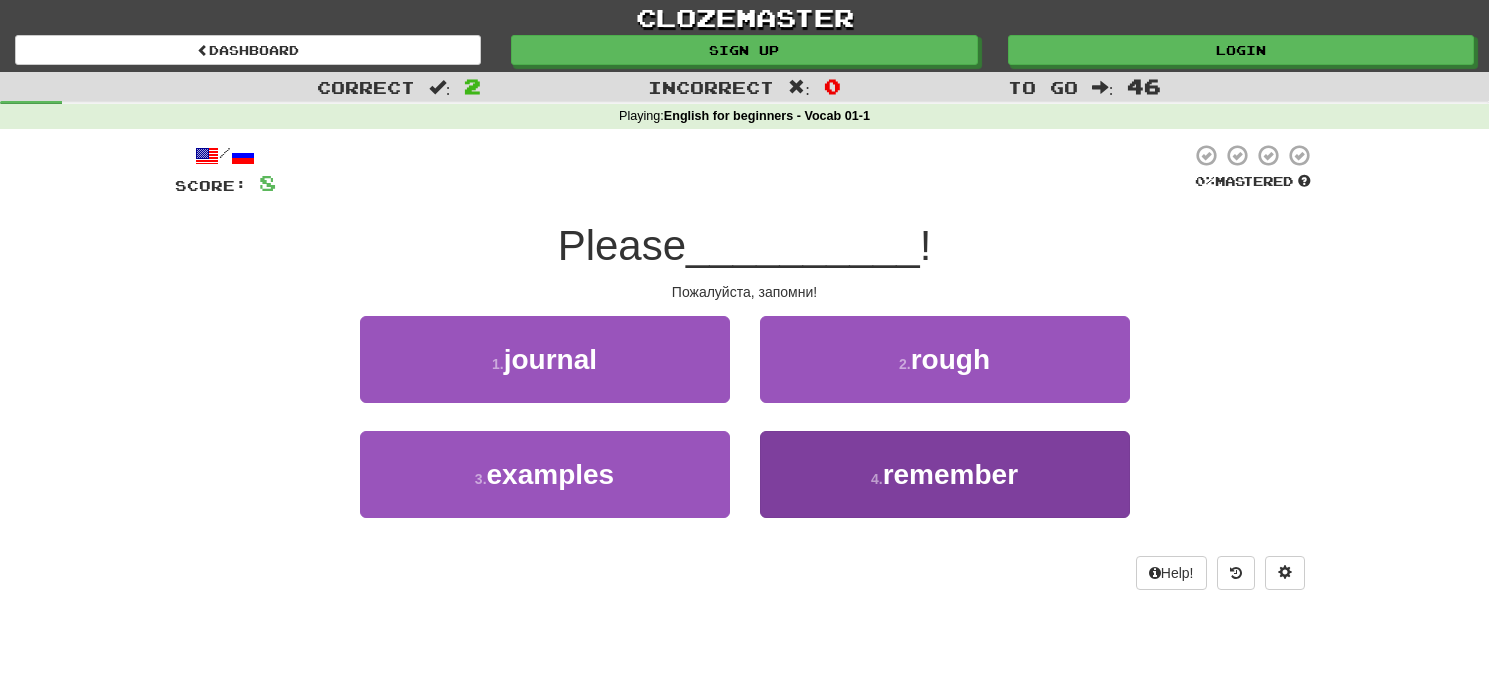 click on "remember" at bounding box center [950, 474] 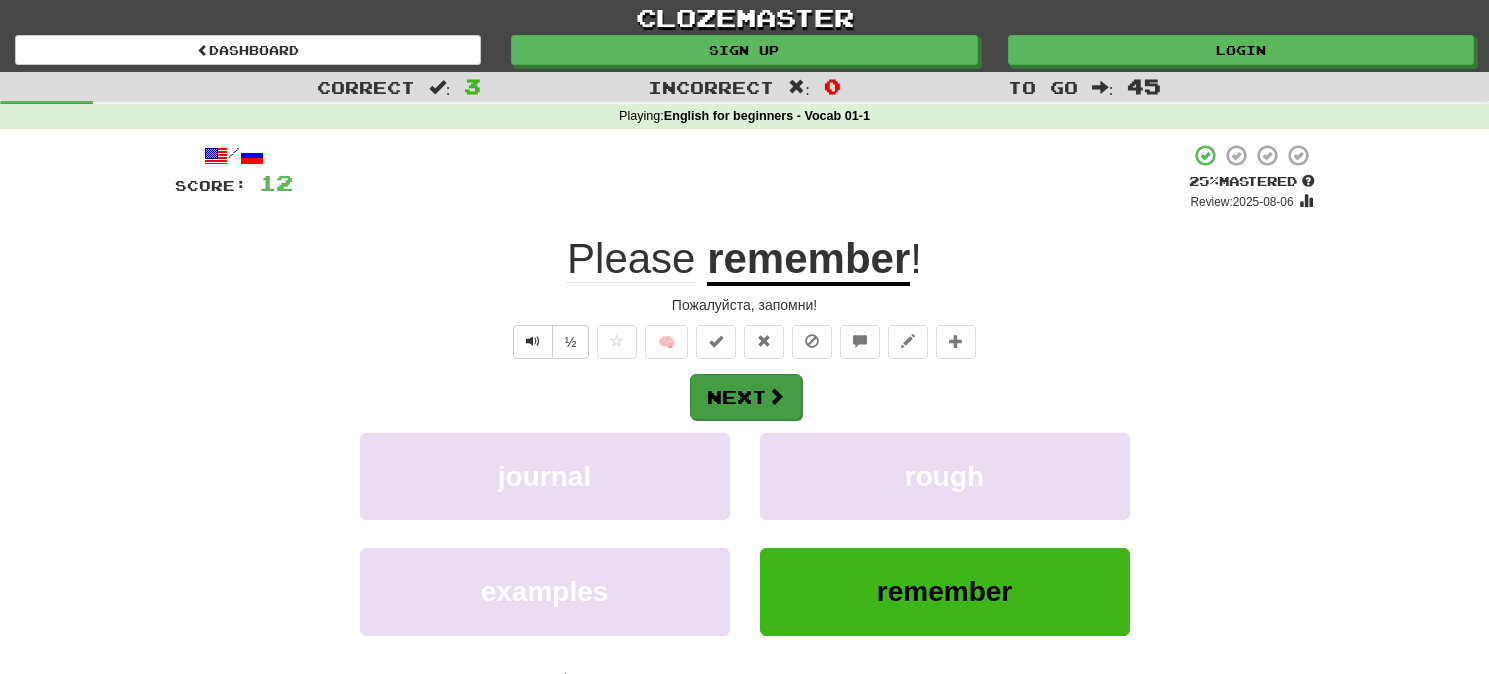 click at bounding box center [776, 396] 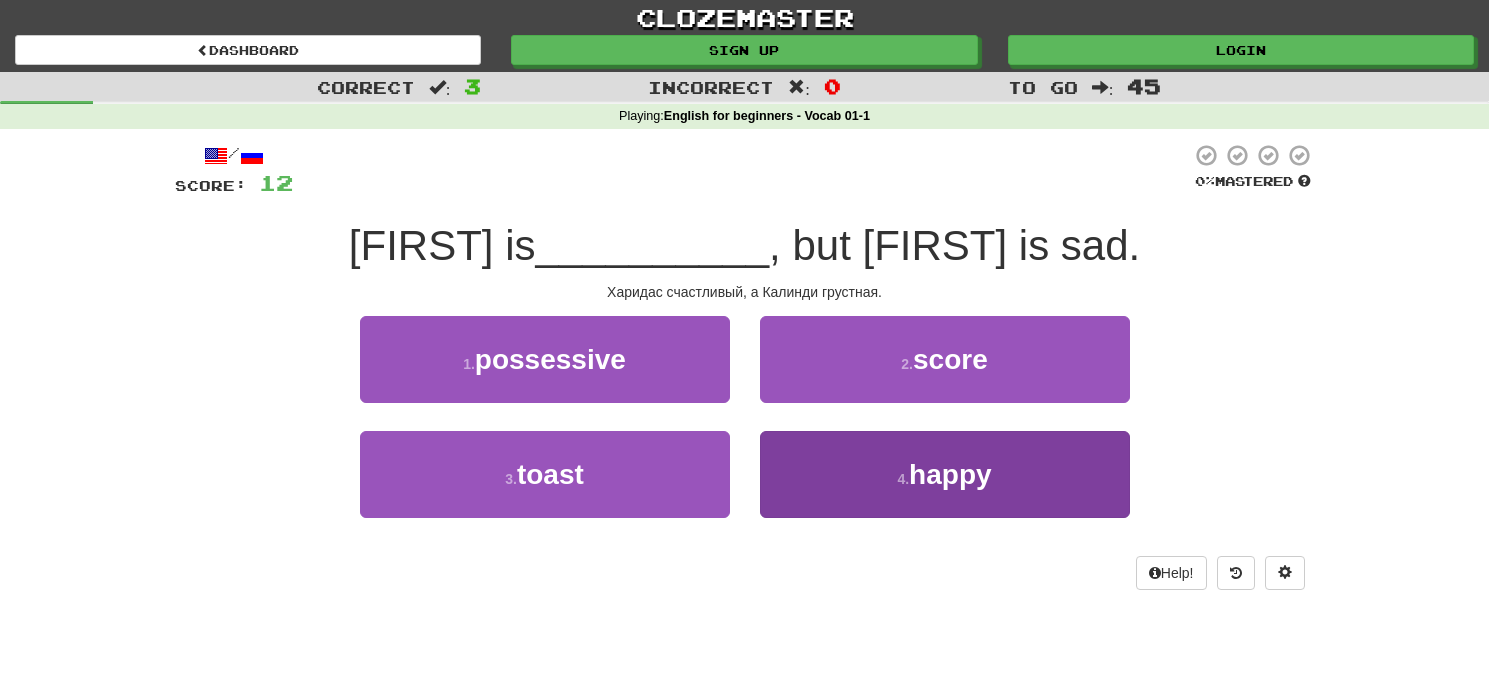 click on "4 .  happy" at bounding box center (945, 474) 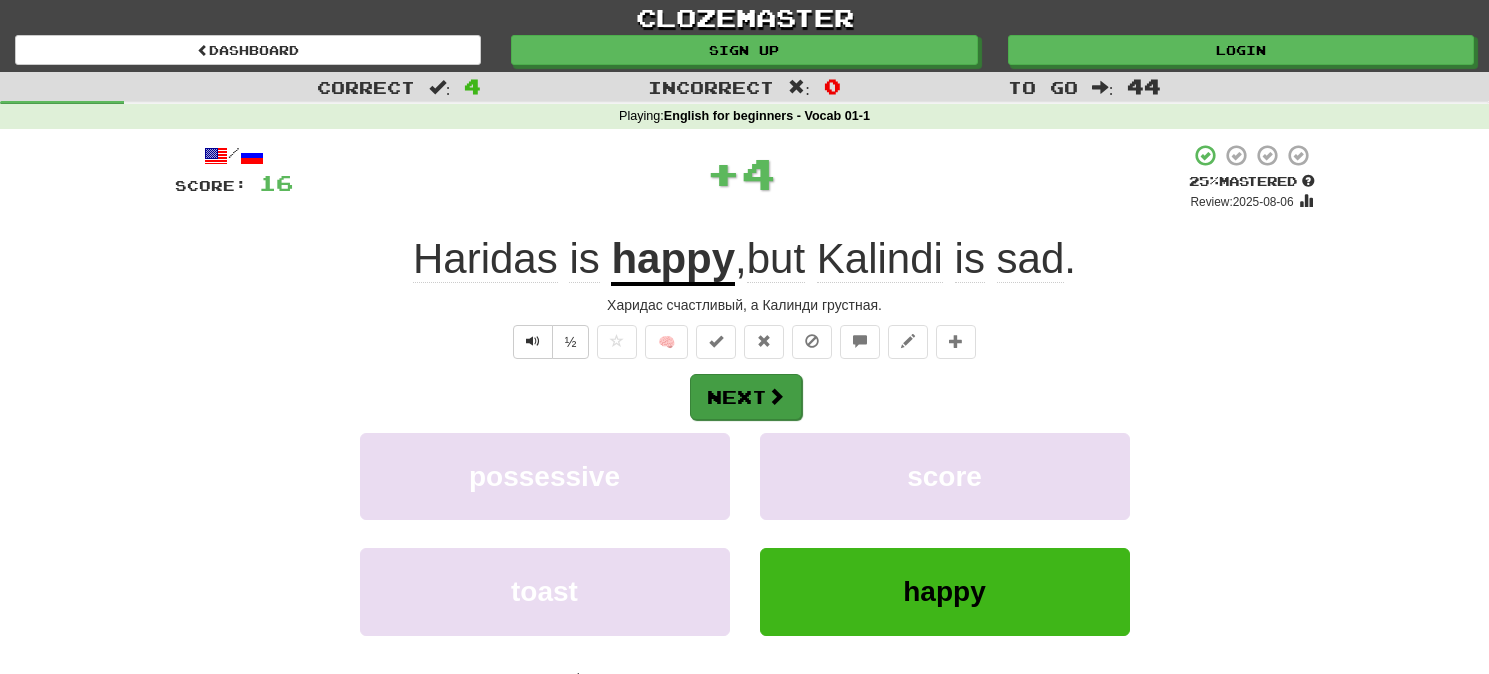 click at bounding box center (776, 396) 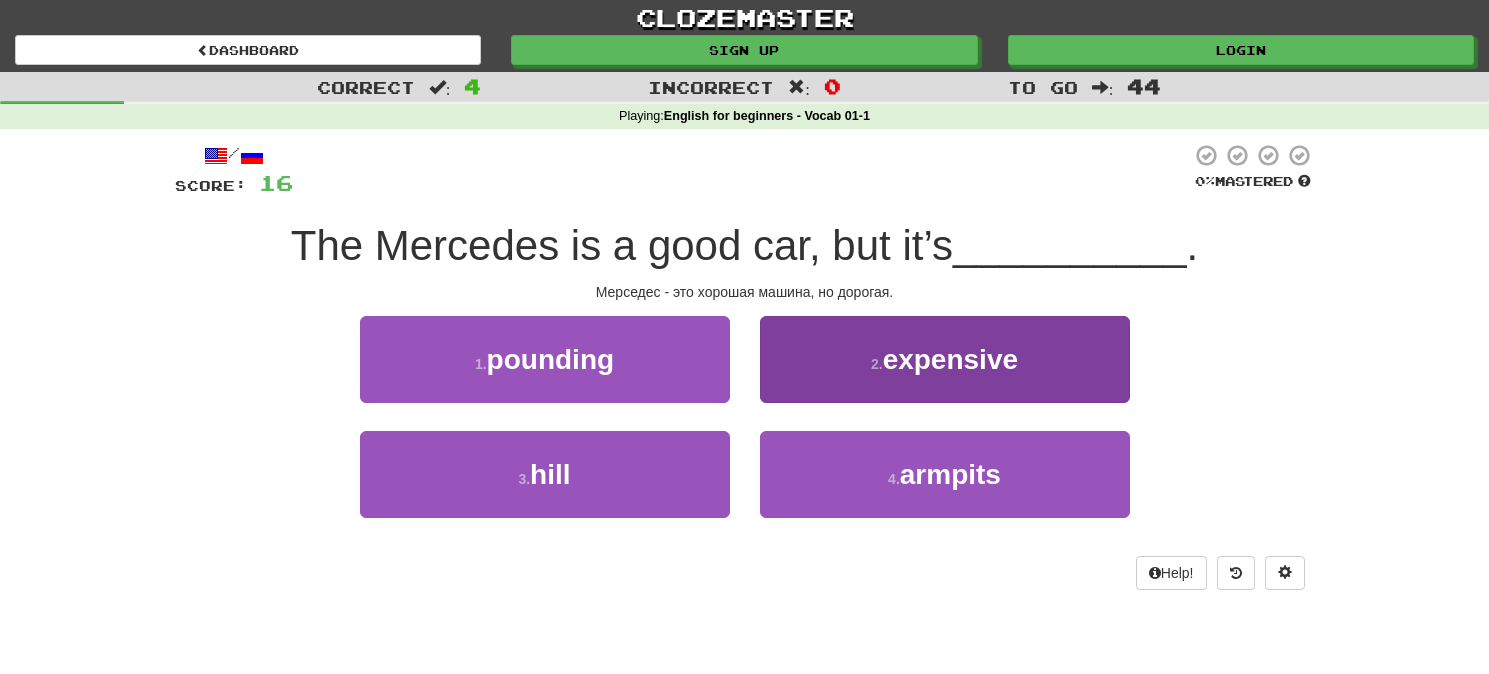 click on "expensive" at bounding box center [950, 359] 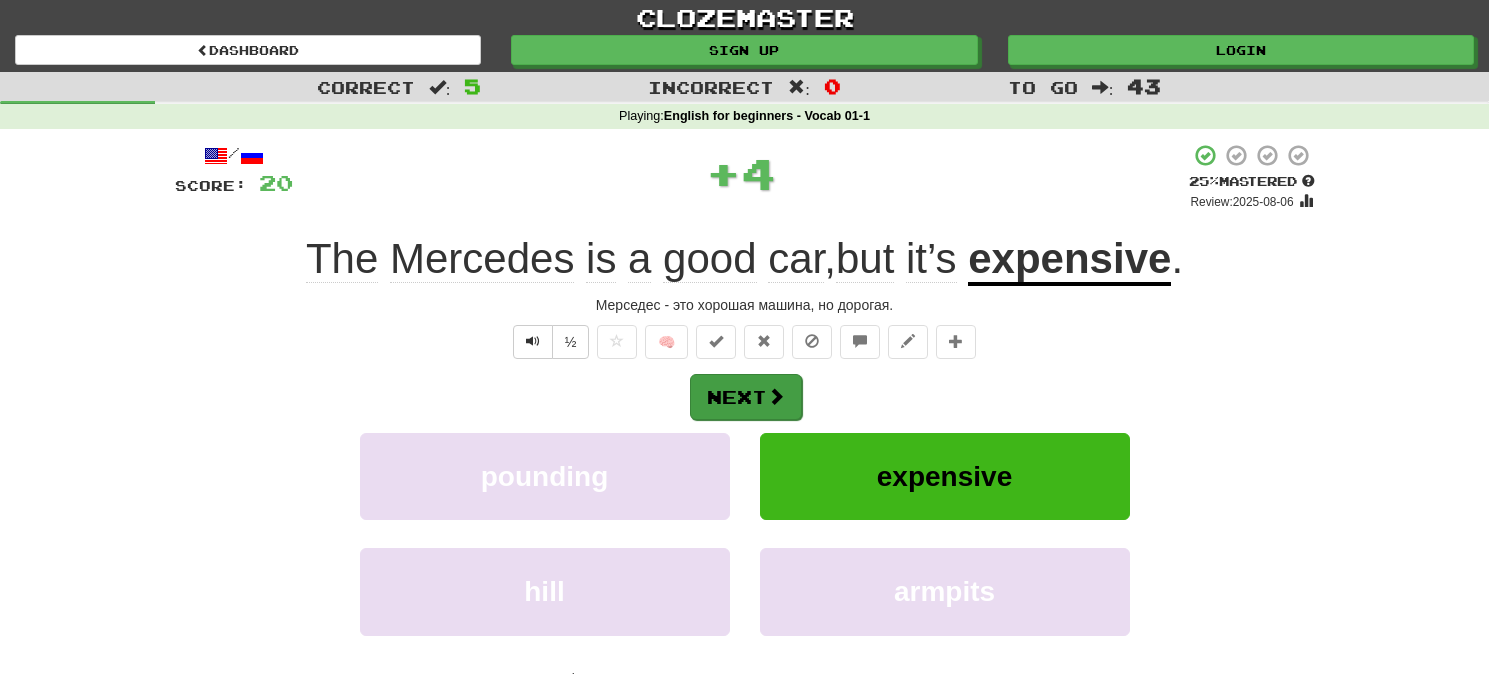 click on "Next" at bounding box center (746, 397) 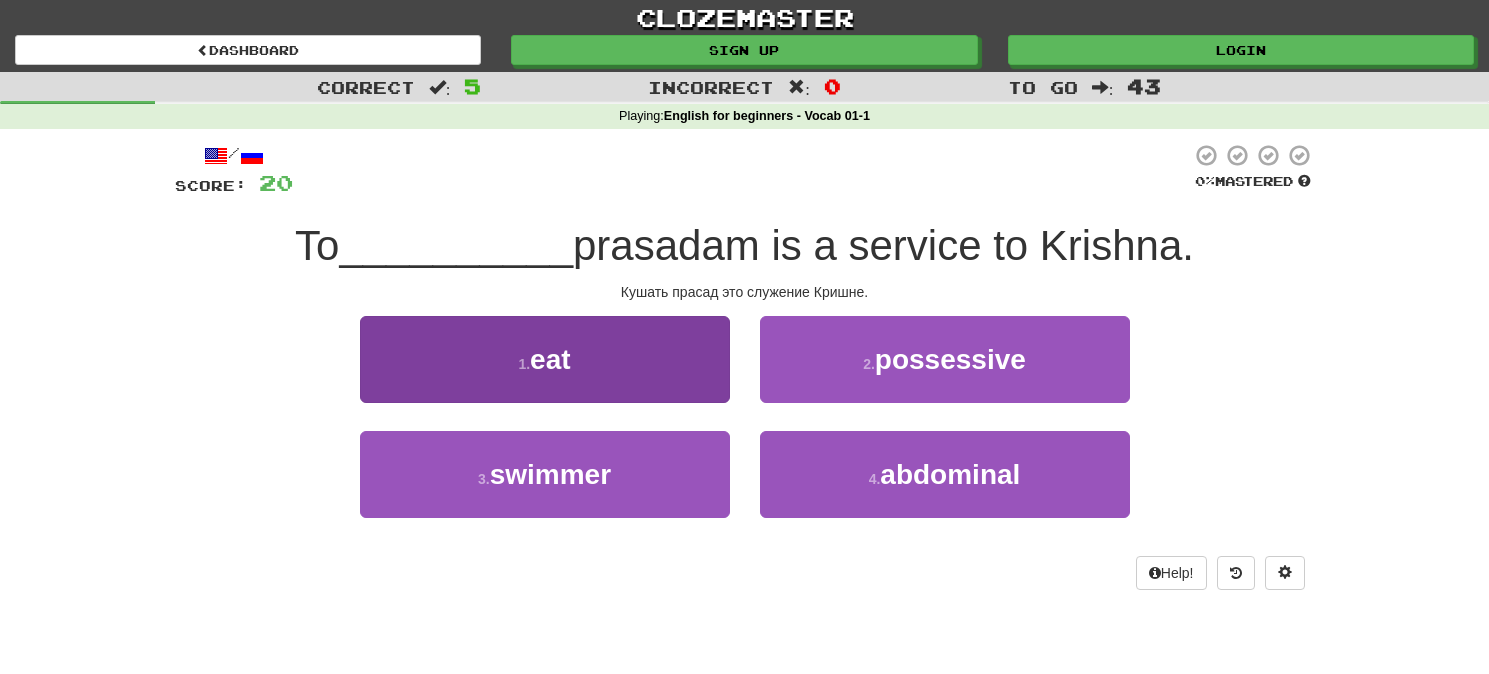 click on "1 .  eat" at bounding box center (545, 359) 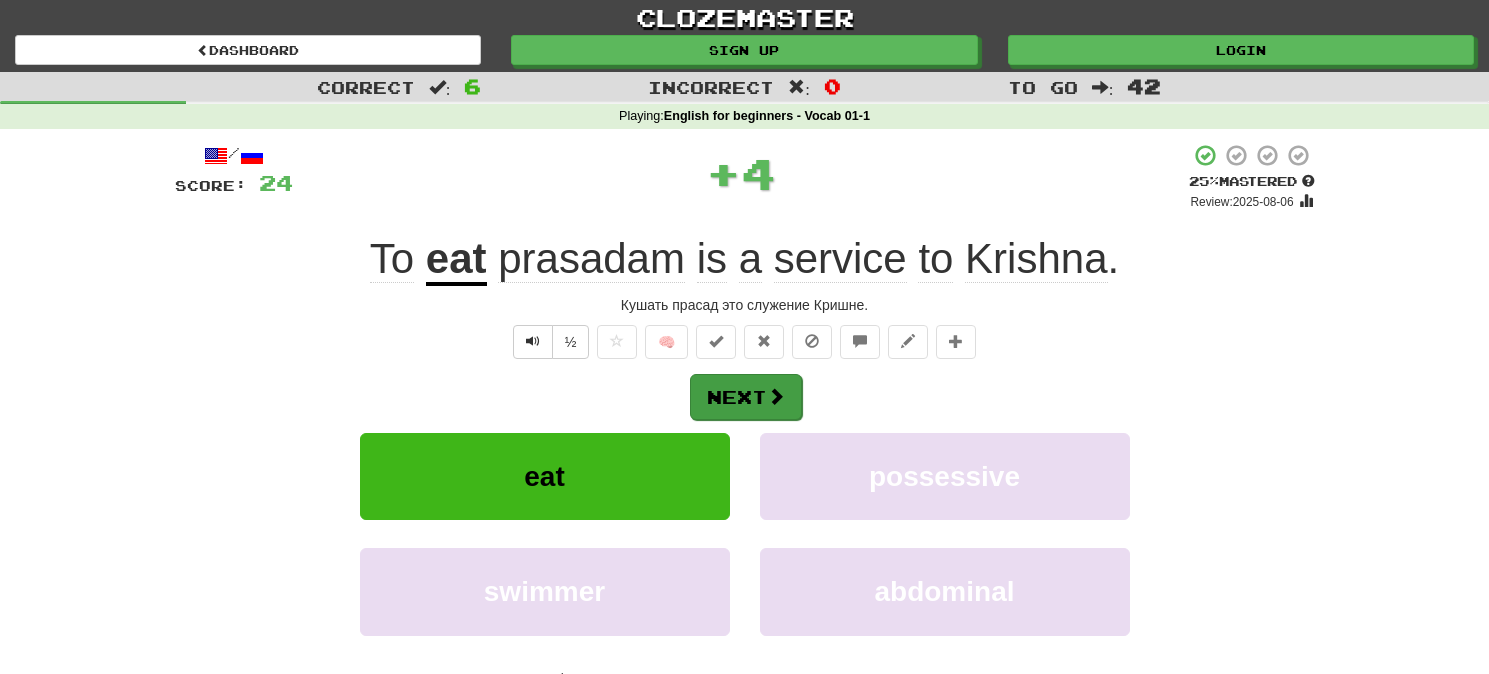 click on "Next" at bounding box center (746, 397) 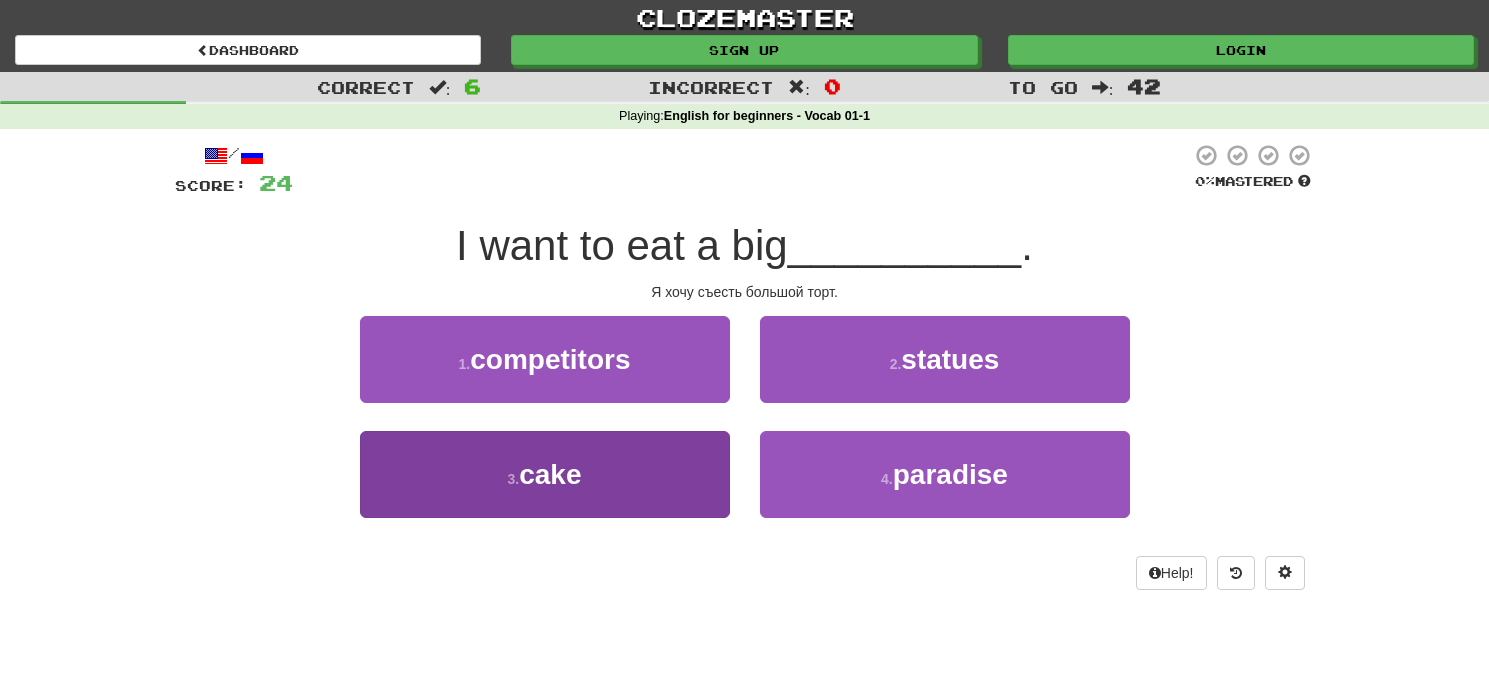 click on "3 .  cake" at bounding box center [545, 474] 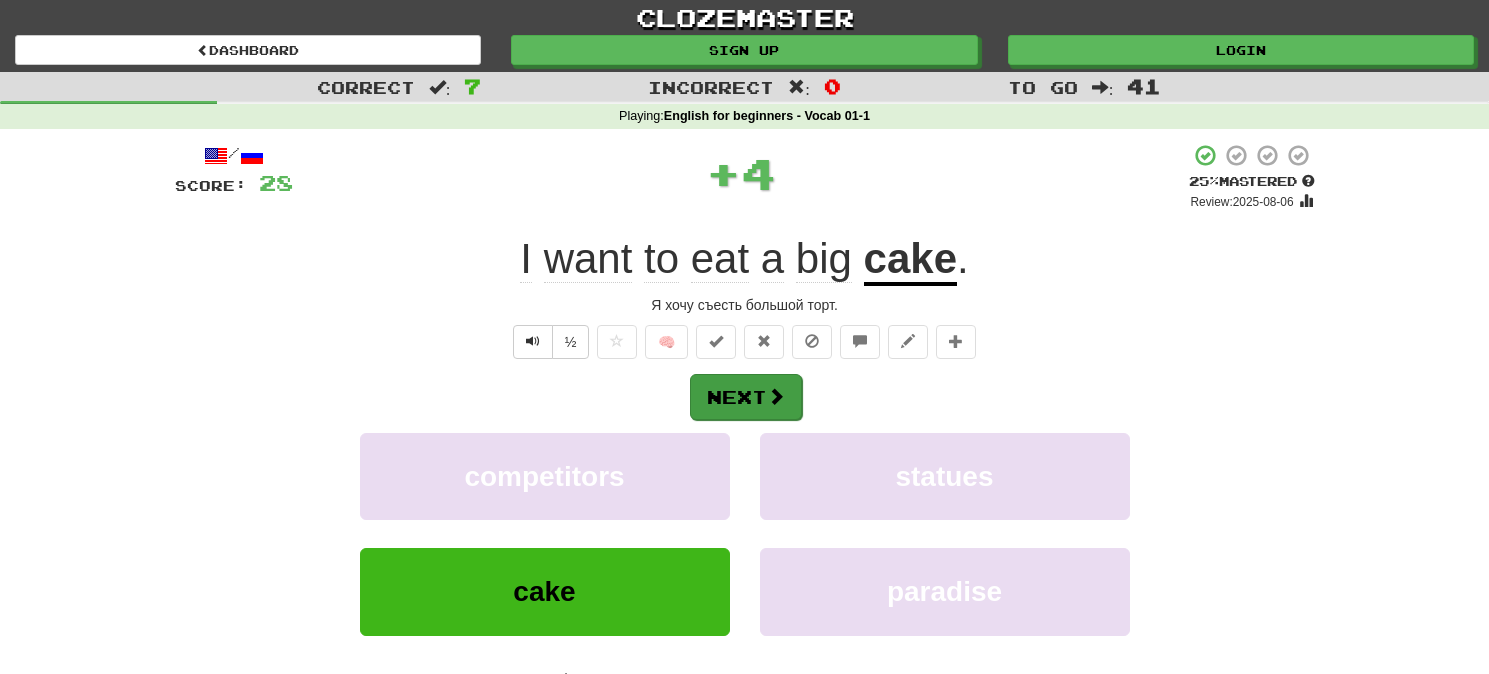click on "Next" at bounding box center (746, 397) 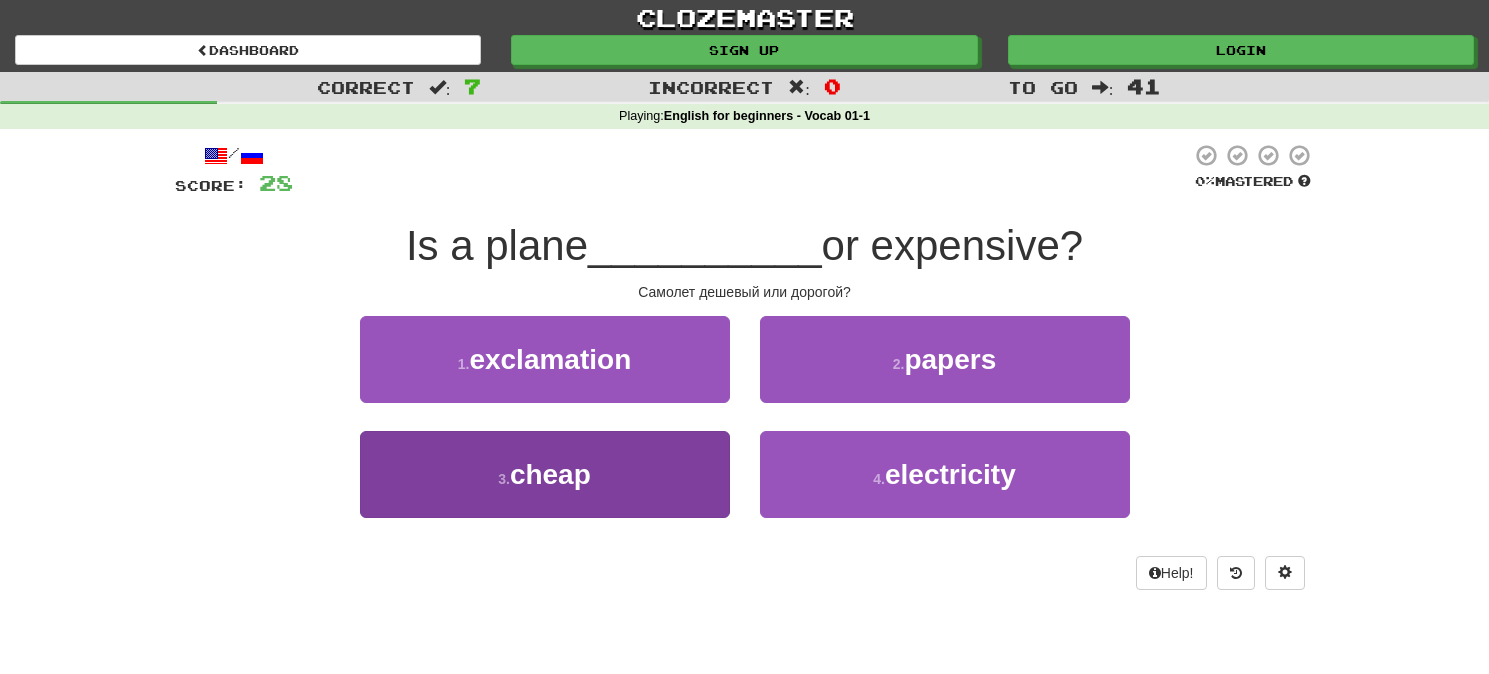 click on "3 .  cheap" at bounding box center (545, 474) 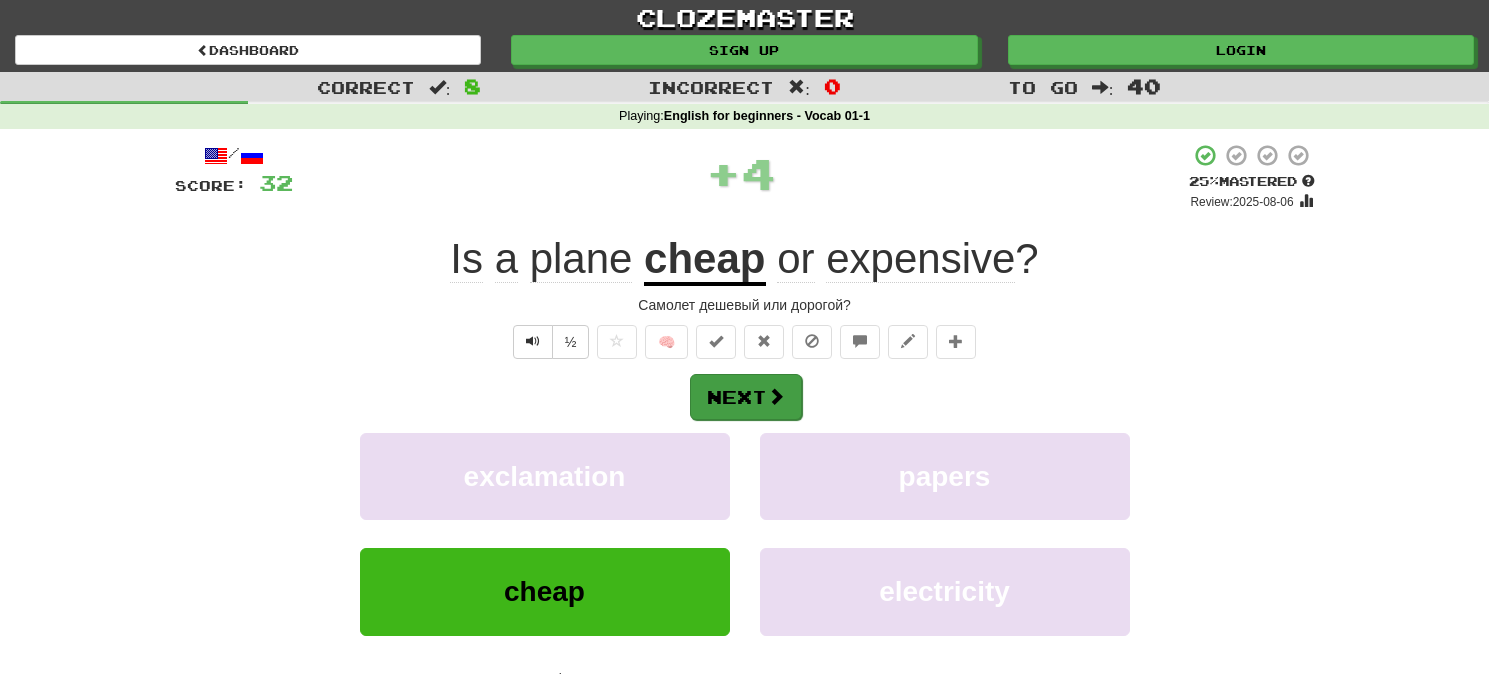 click on "Next" at bounding box center (746, 397) 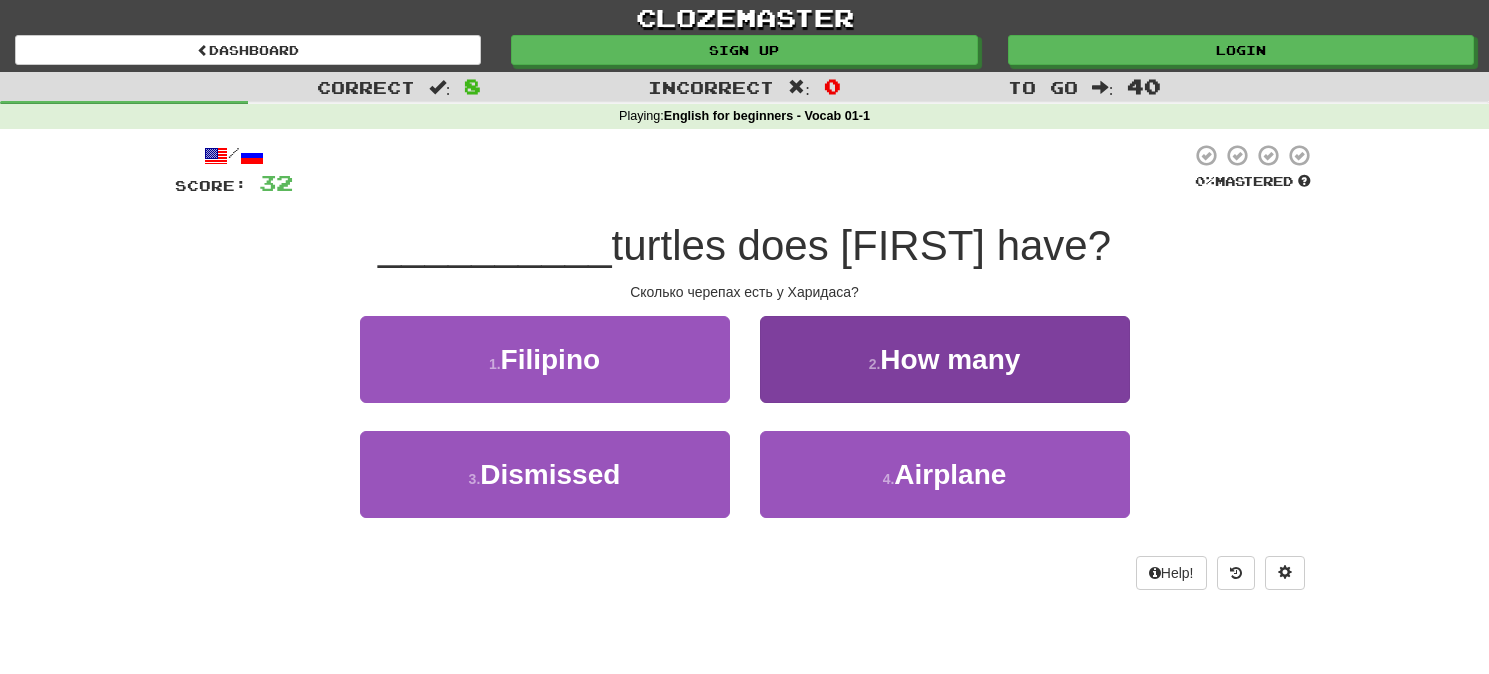 click on "2 .  How many" at bounding box center (945, 359) 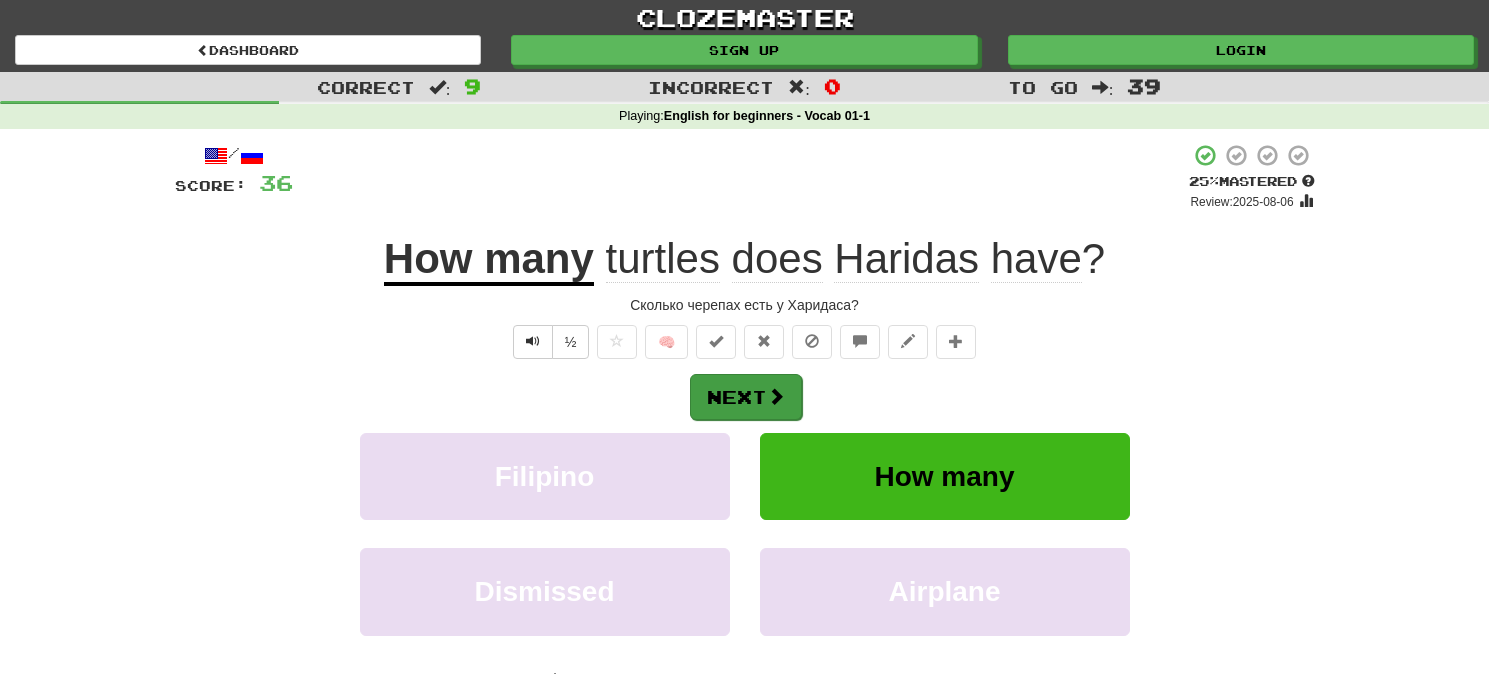 click at bounding box center [776, 396] 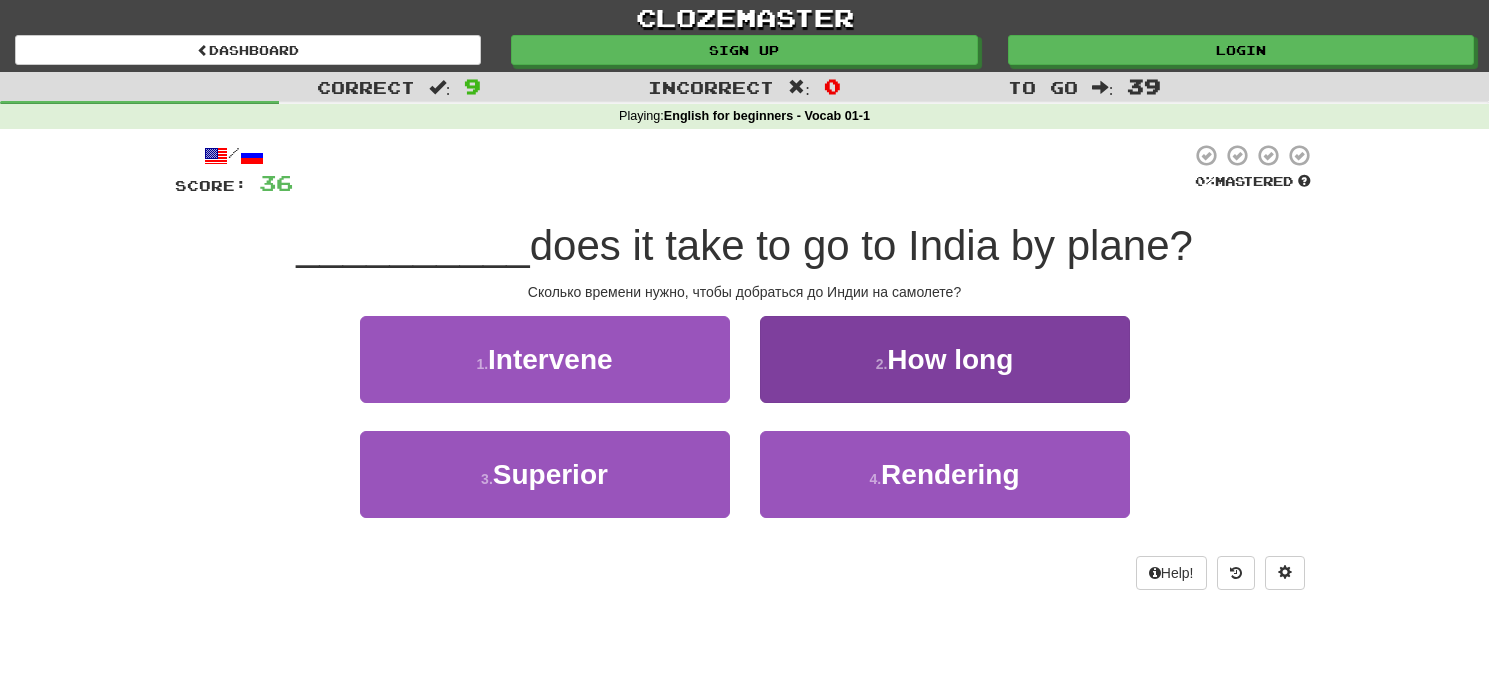 click on "2 .  How long" at bounding box center [945, 359] 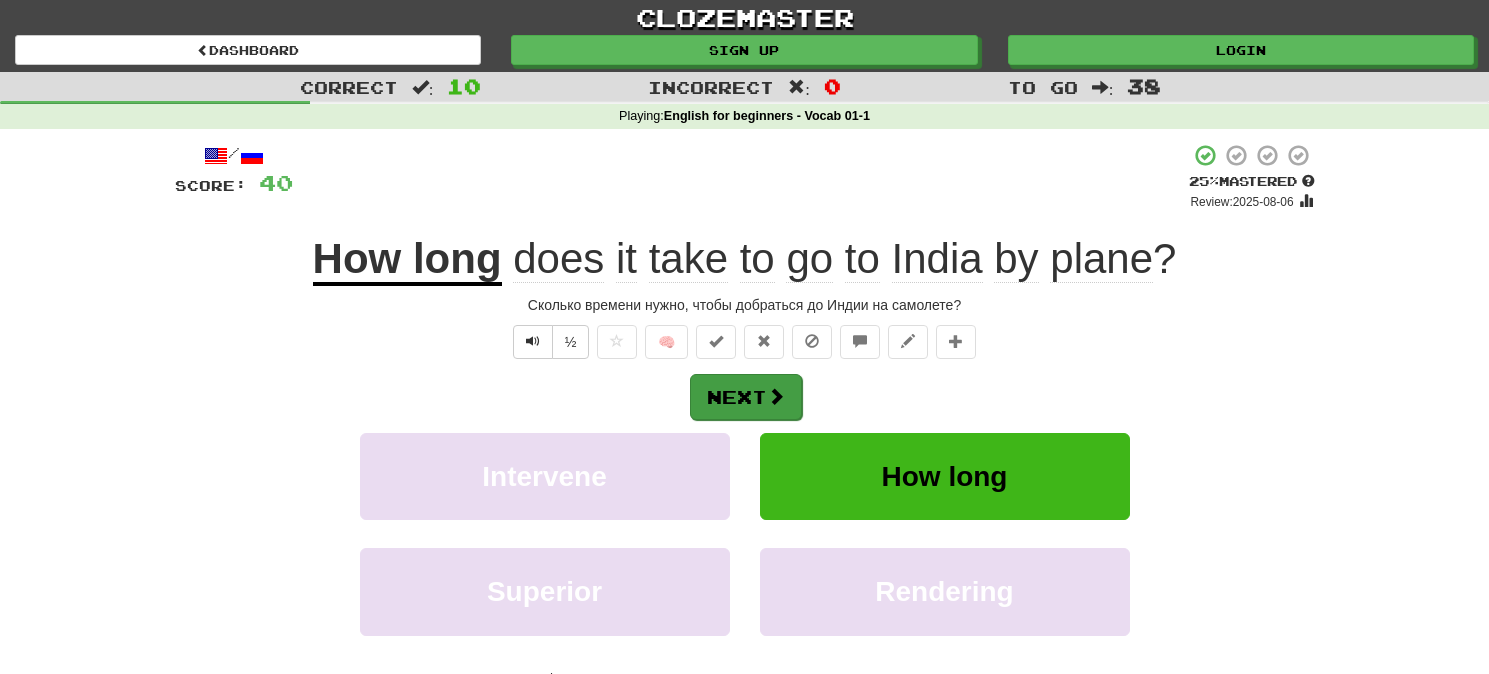 click on "Next" at bounding box center [746, 397] 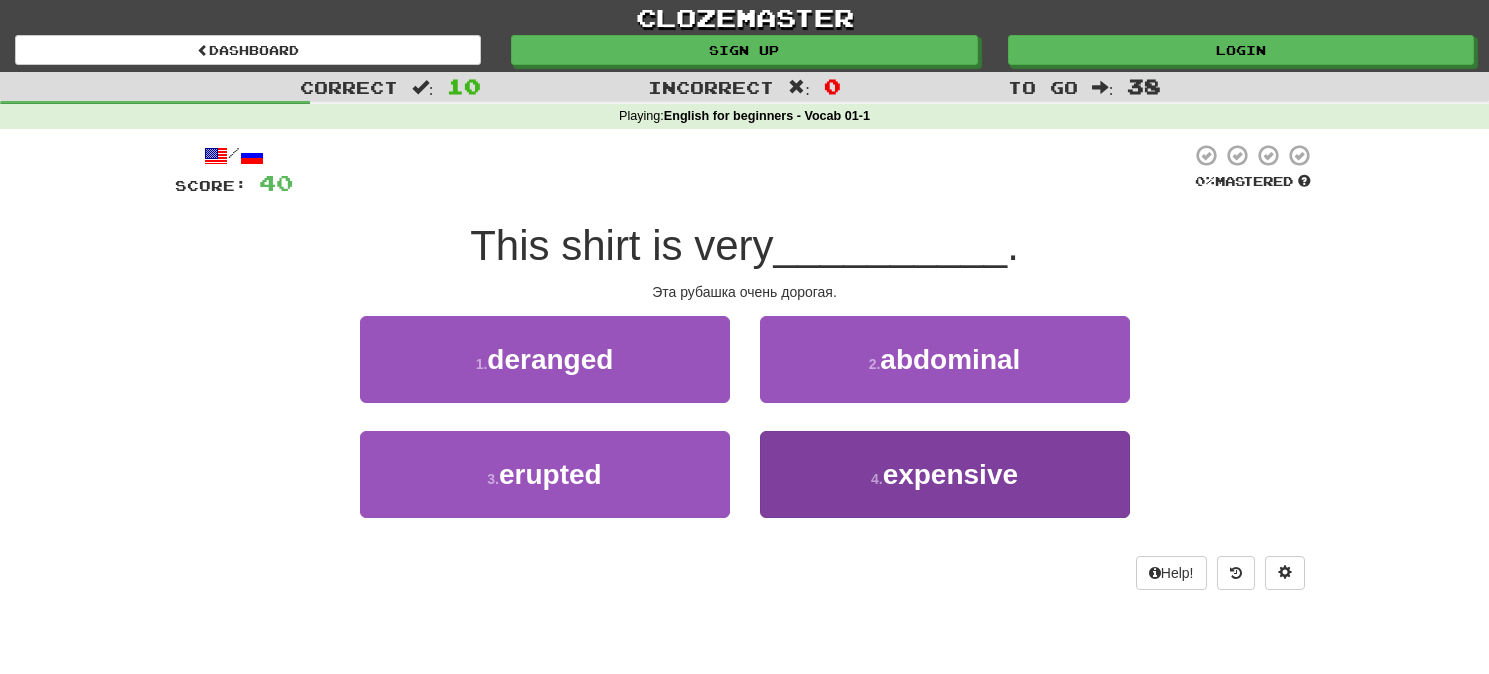 click on "expensive" at bounding box center [950, 474] 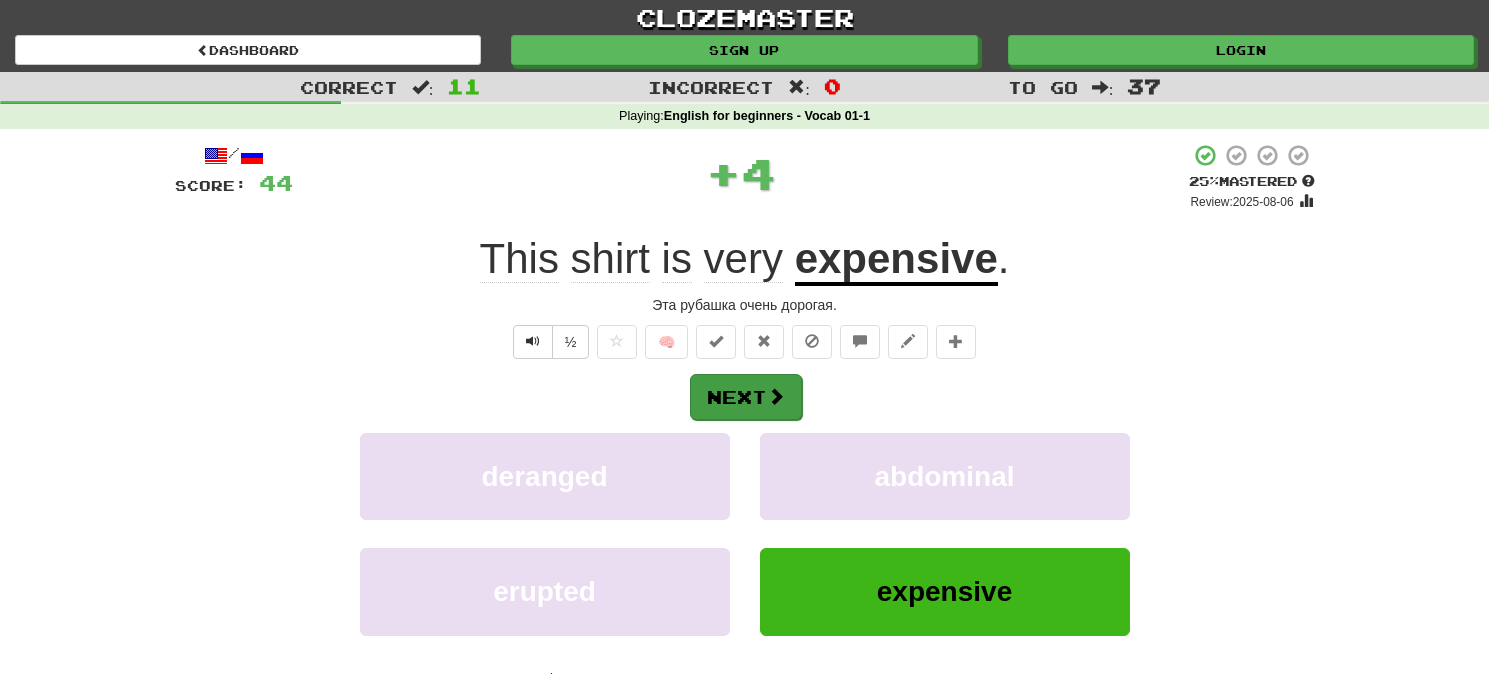 click at bounding box center [776, 396] 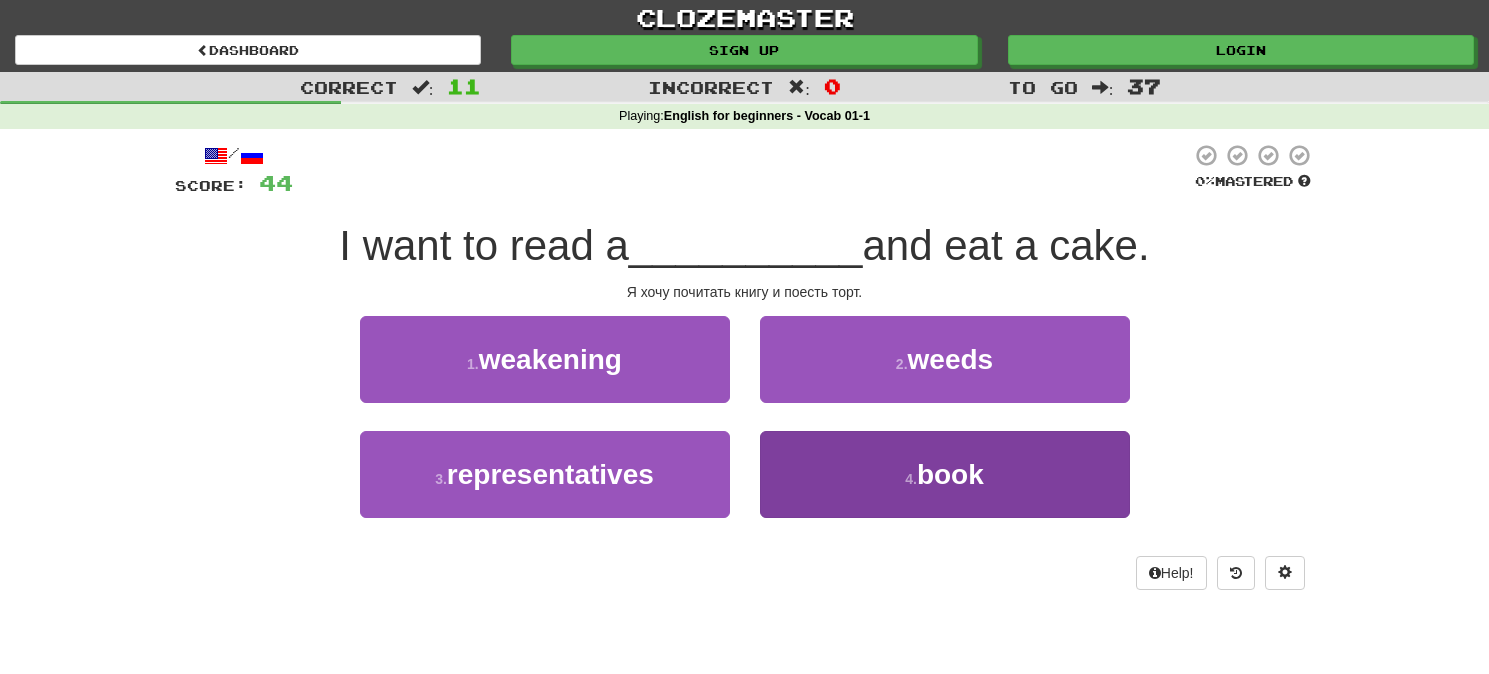 click on "book" at bounding box center [950, 474] 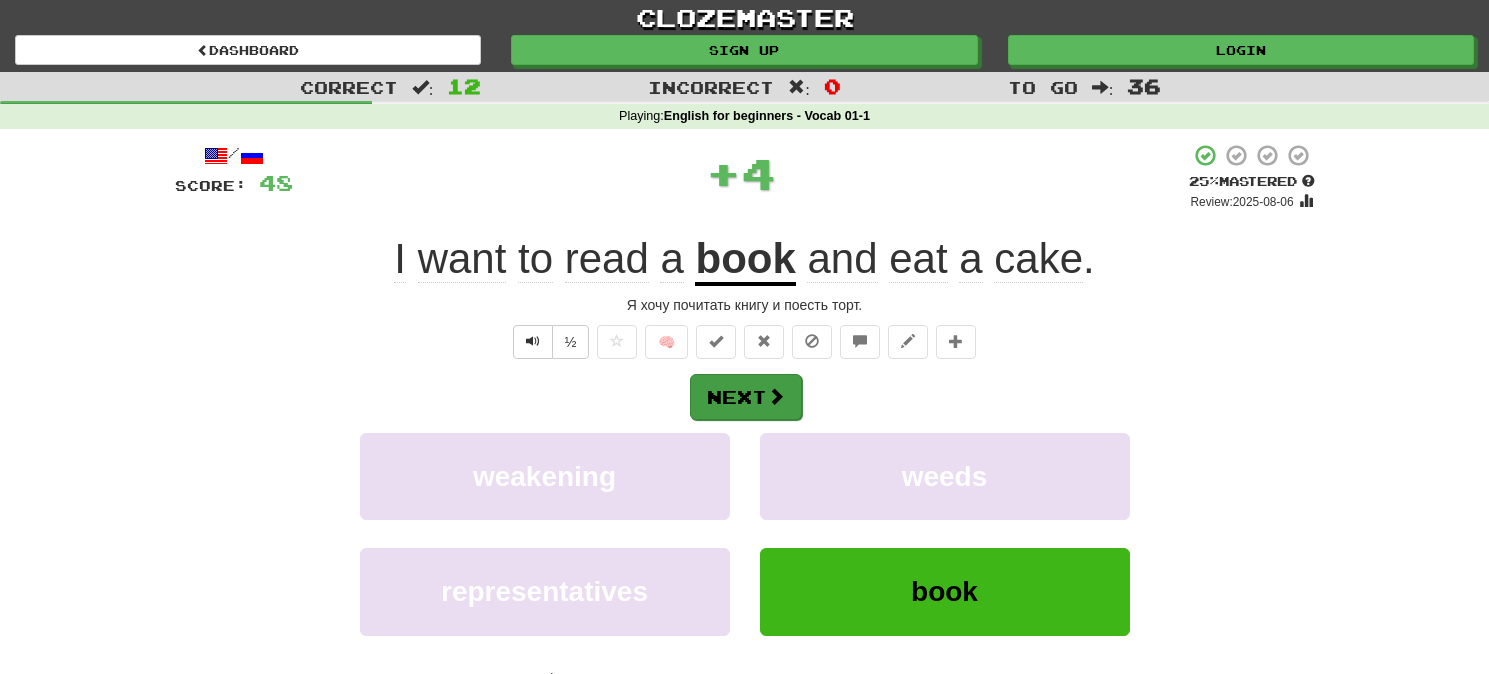 click on "Next" at bounding box center (746, 397) 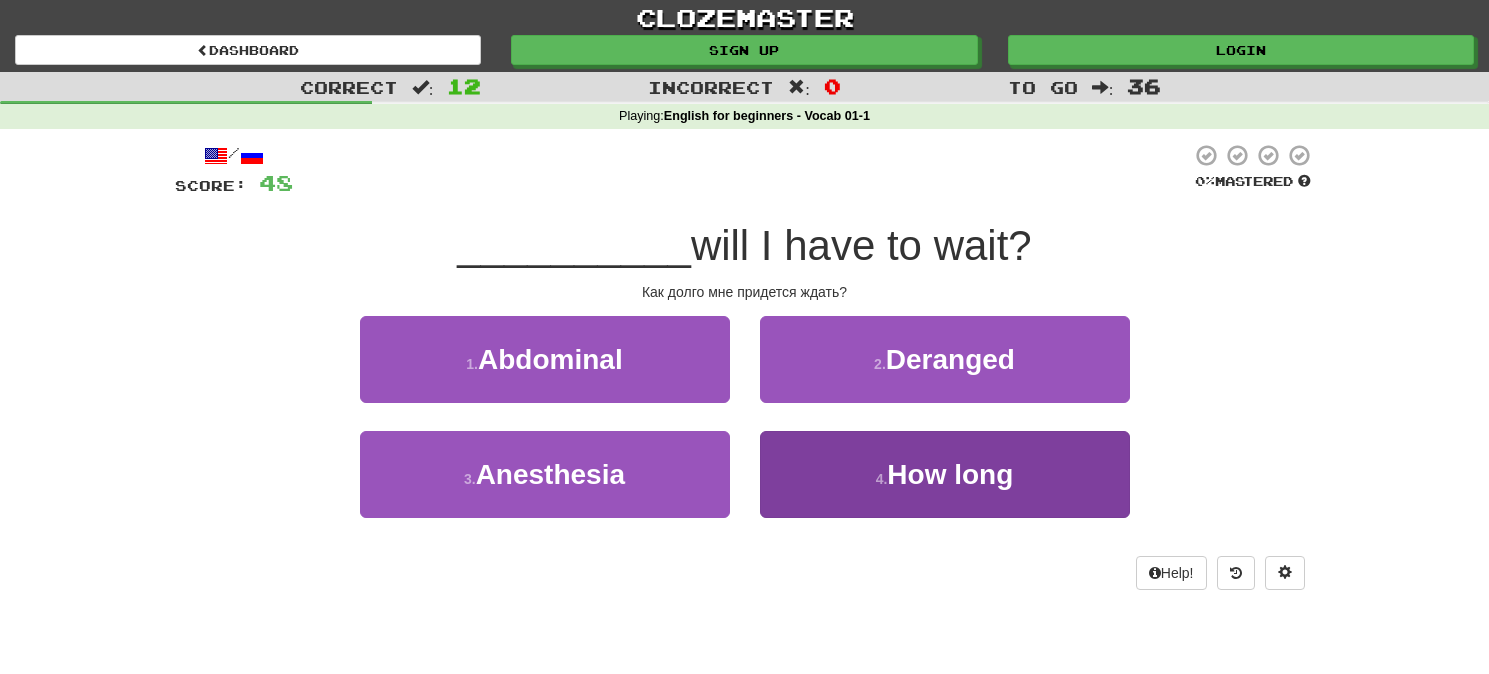click on "4 .  How long" at bounding box center [945, 474] 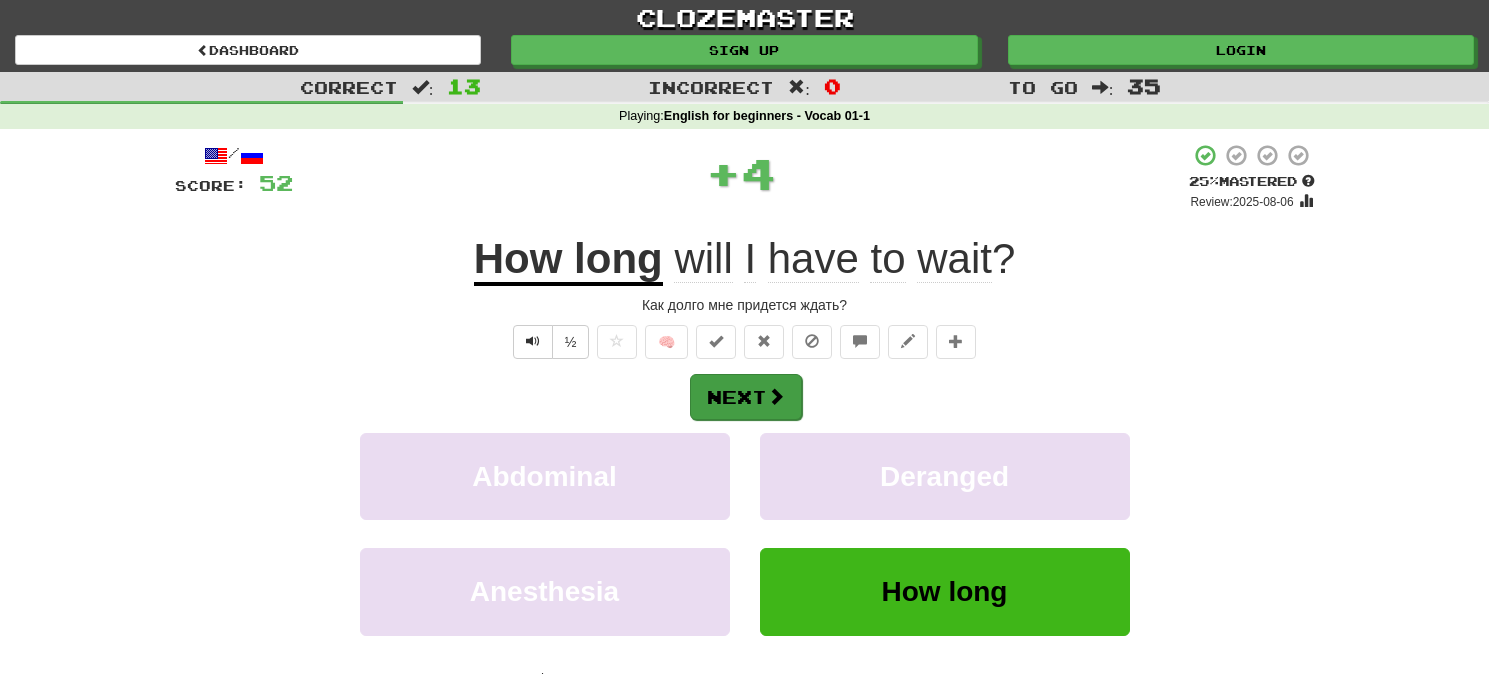 click on "Next" at bounding box center [746, 397] 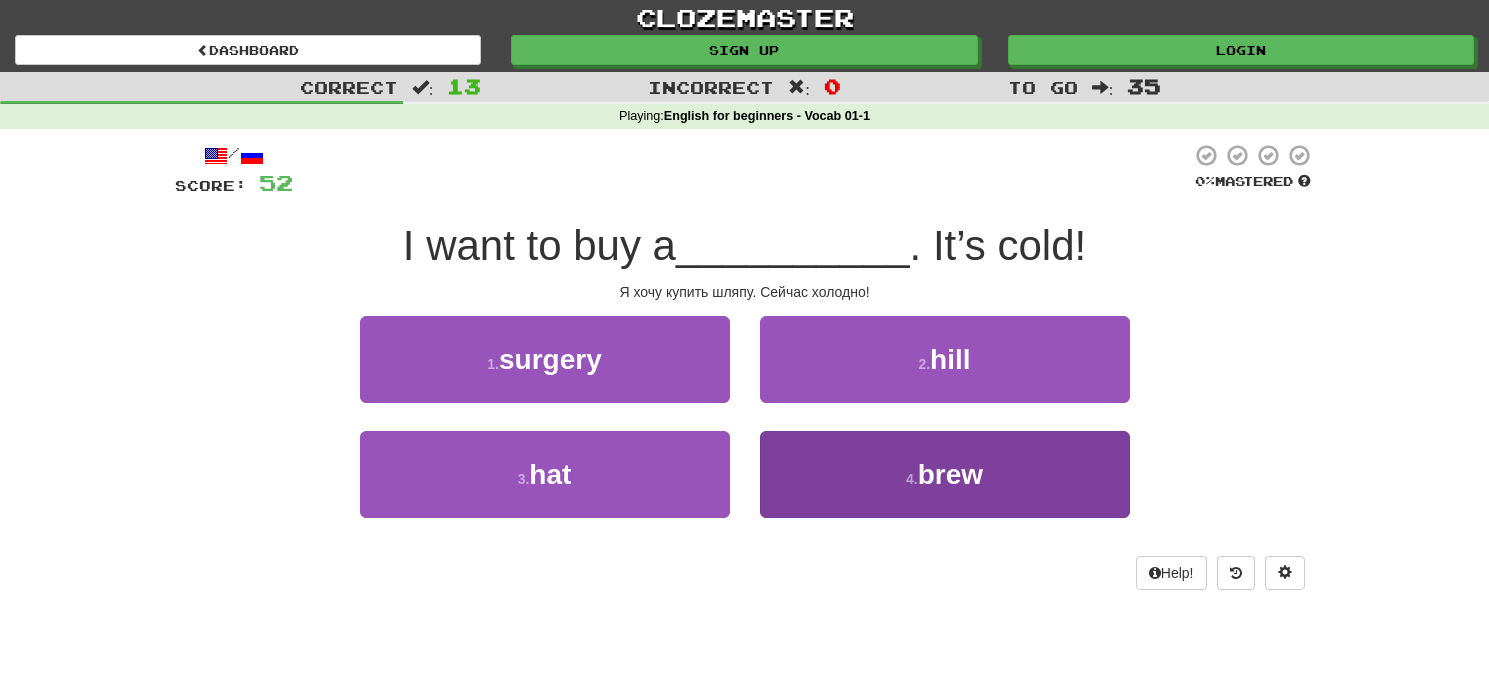 click on "4 .  brew" at bounding box center (945, 474) 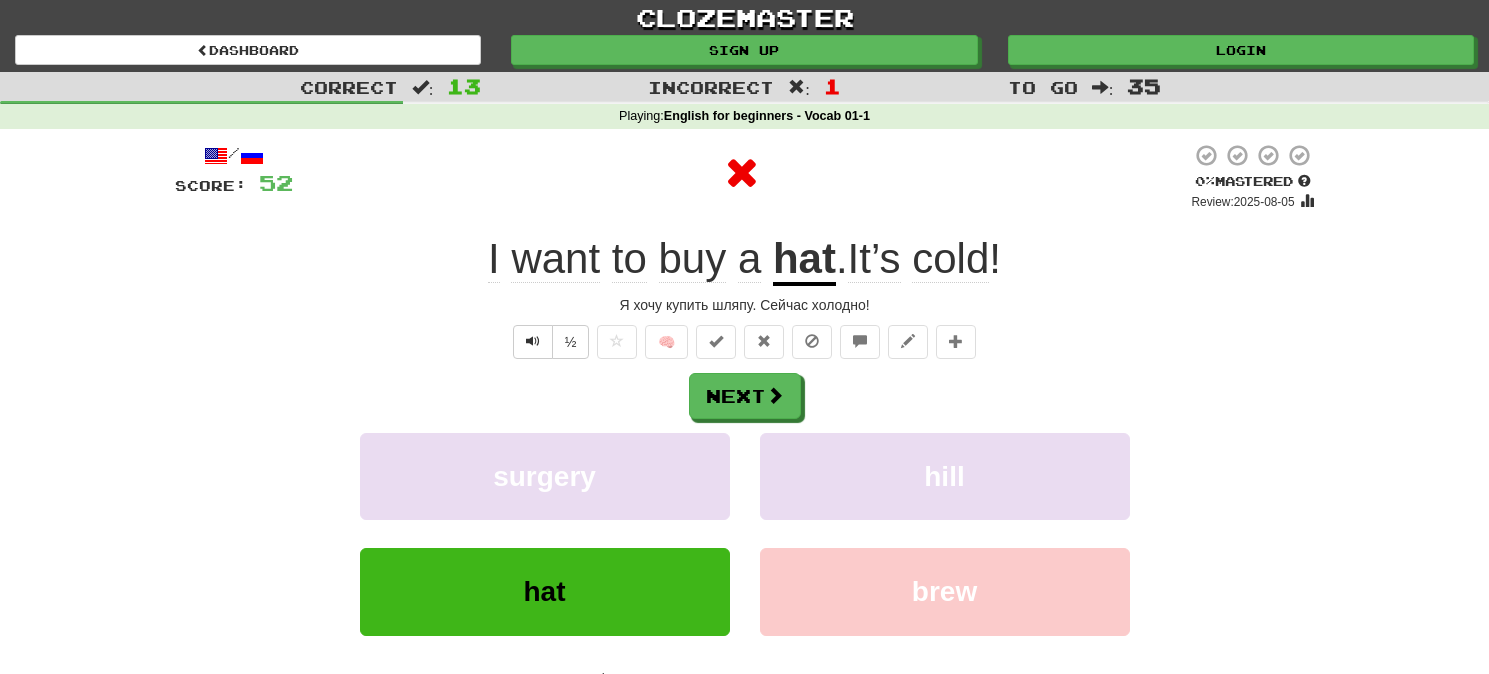 click on "hat" at bounding box center [545, 591] 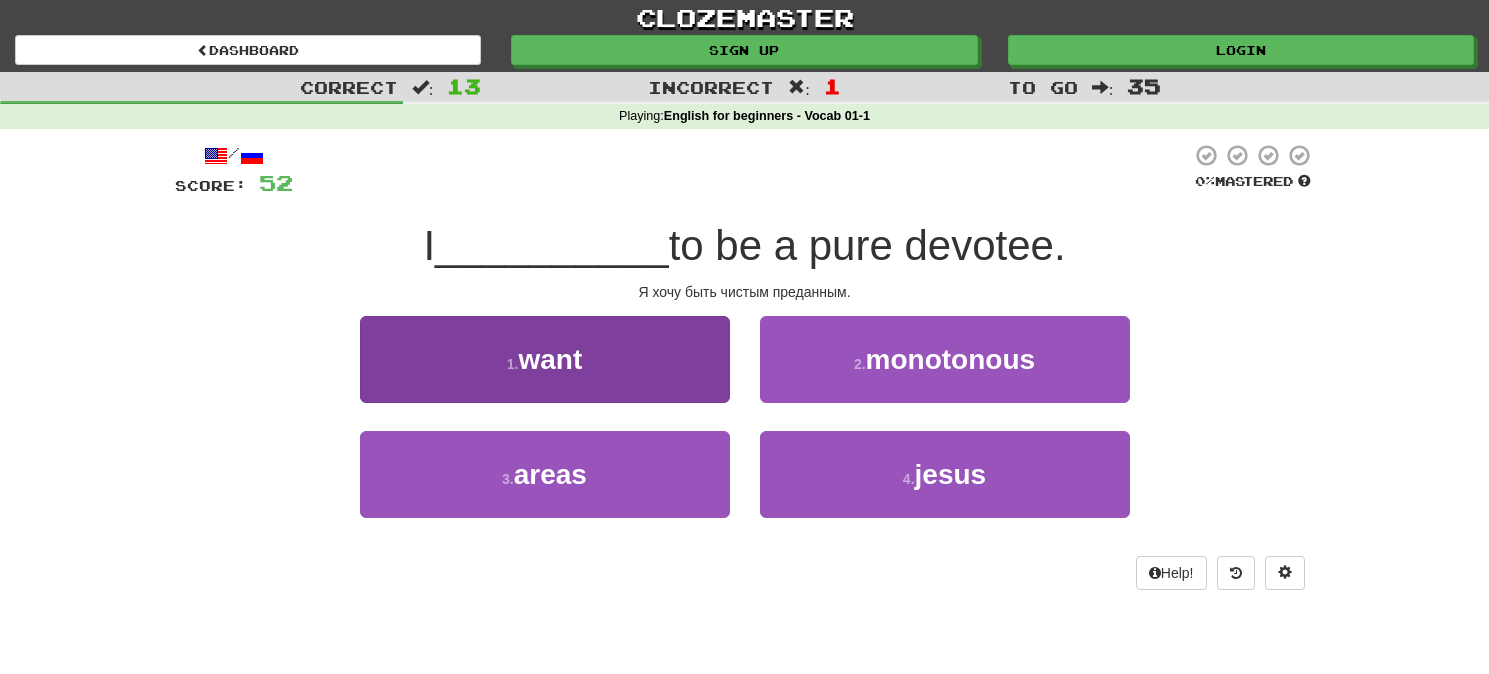 click on "1 .  want" at bounding box center [545, 359] 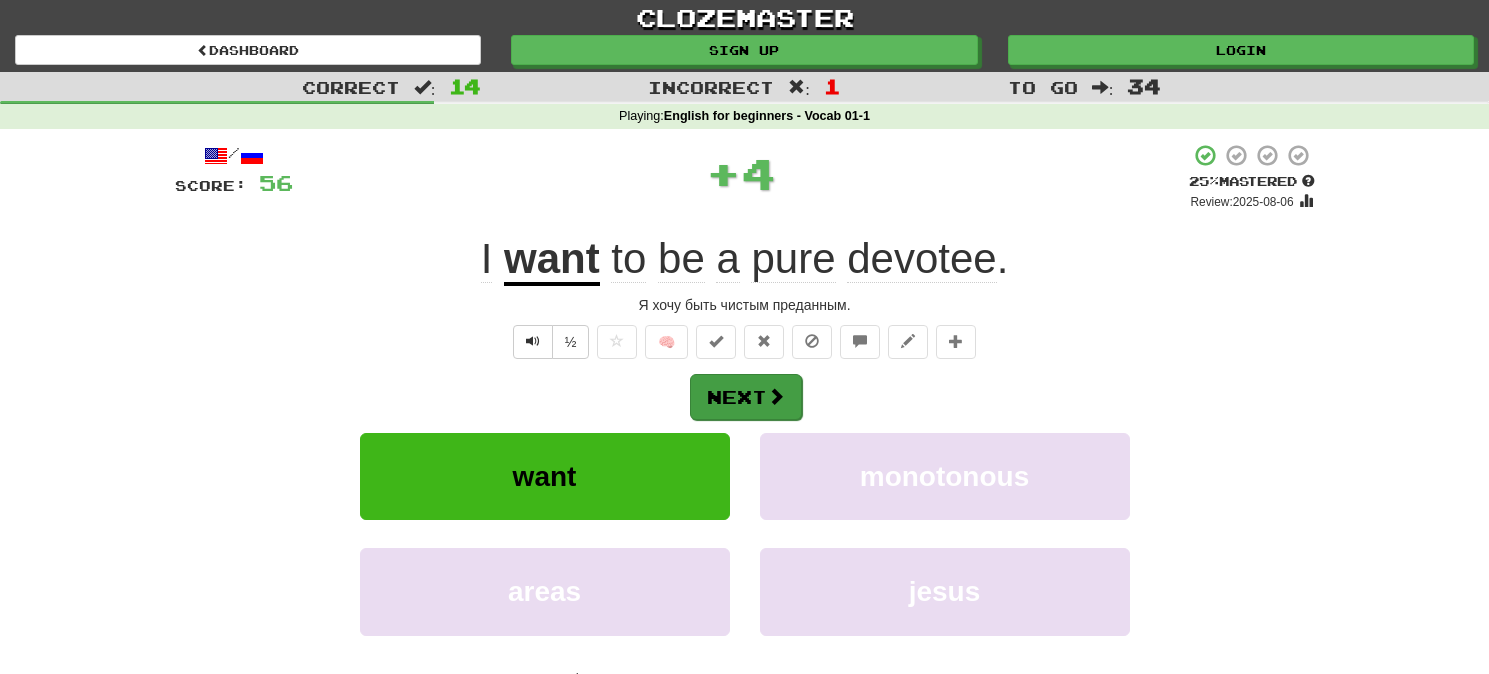 click on "Next" at bounding box center [746, 397] 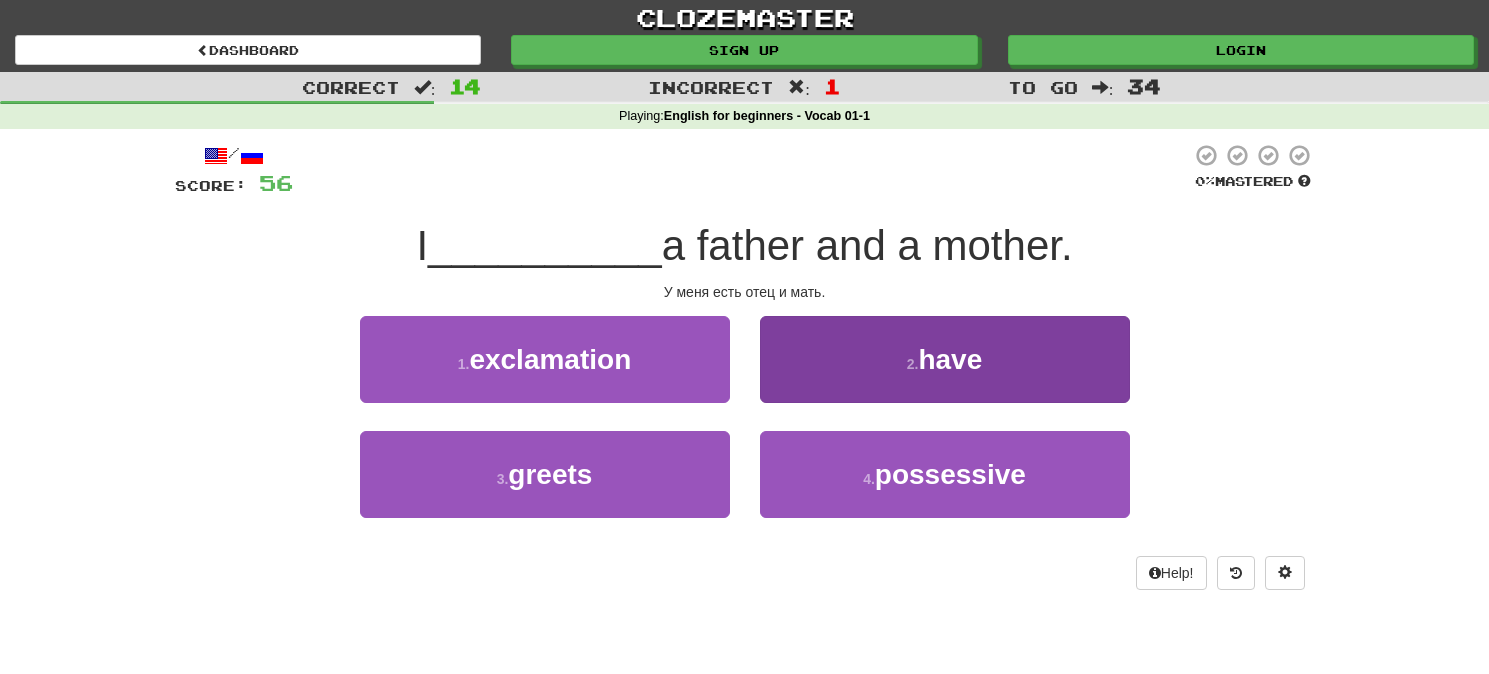 click on "2 .  have" at bounding box center (945, 359) 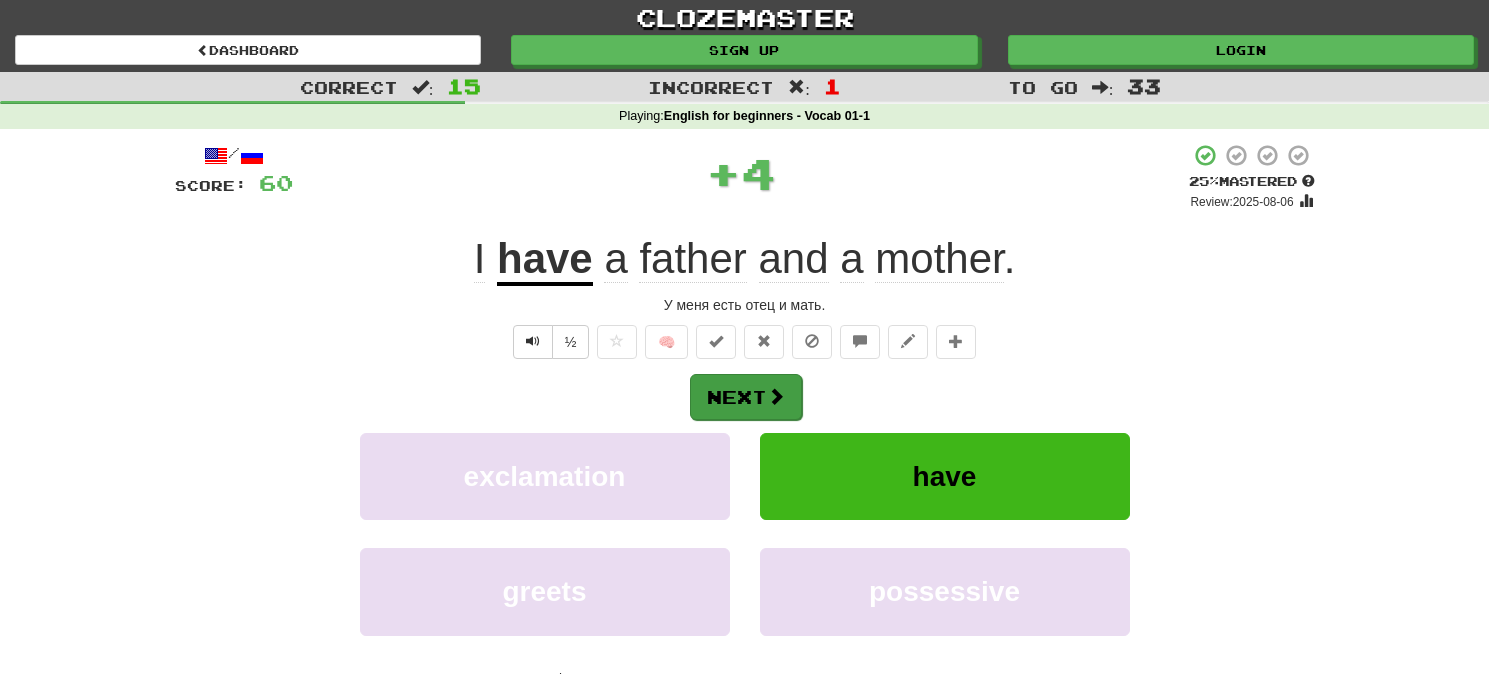 click on "Next" at bounding box center (746, 397) 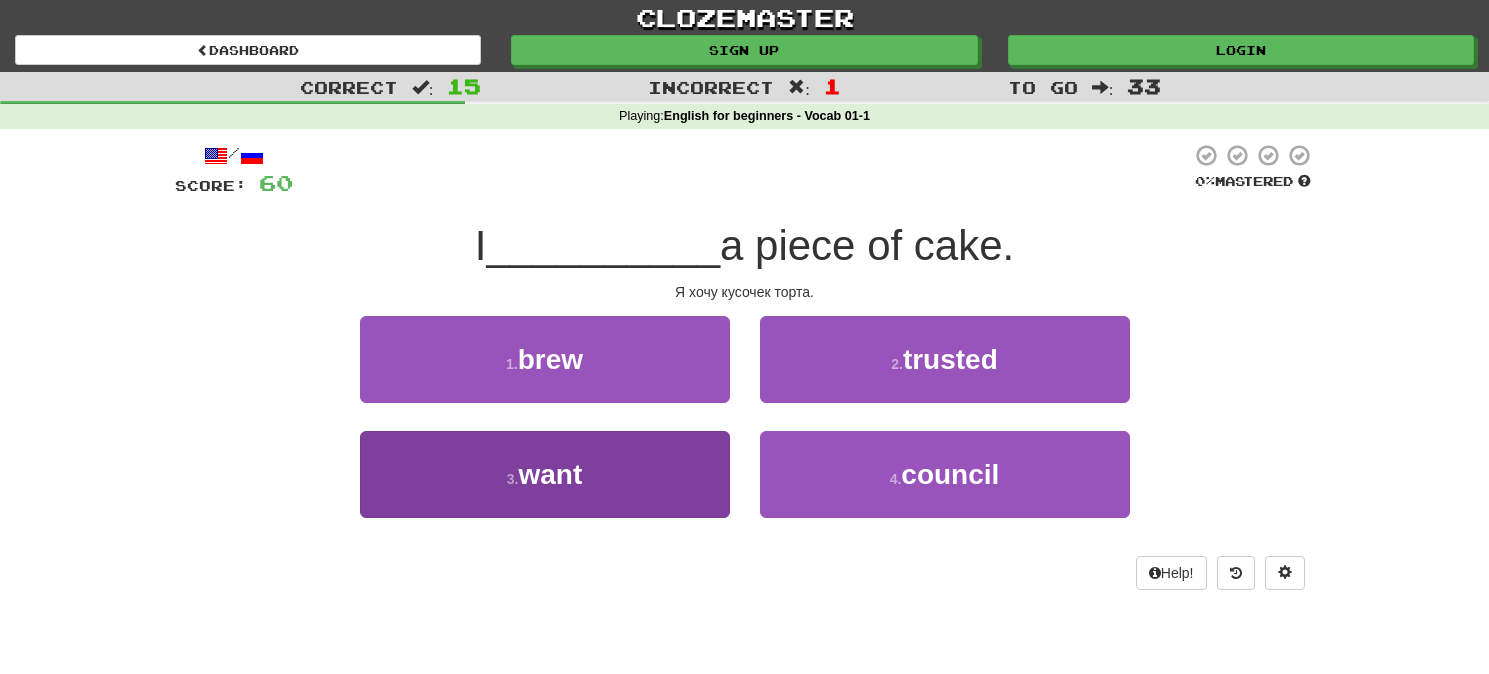 click on "3 .  want" at bounding box center (545, 474) 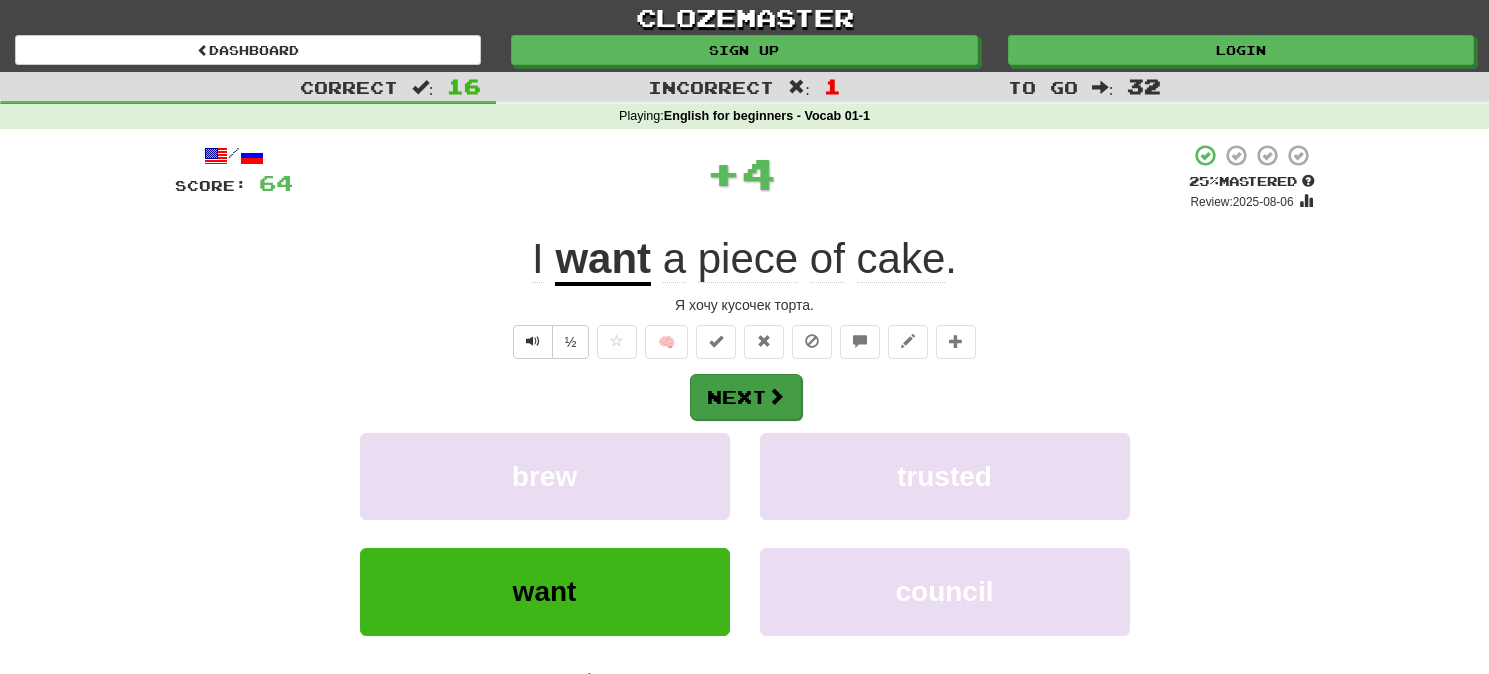 click at bounding box center [776, 396] 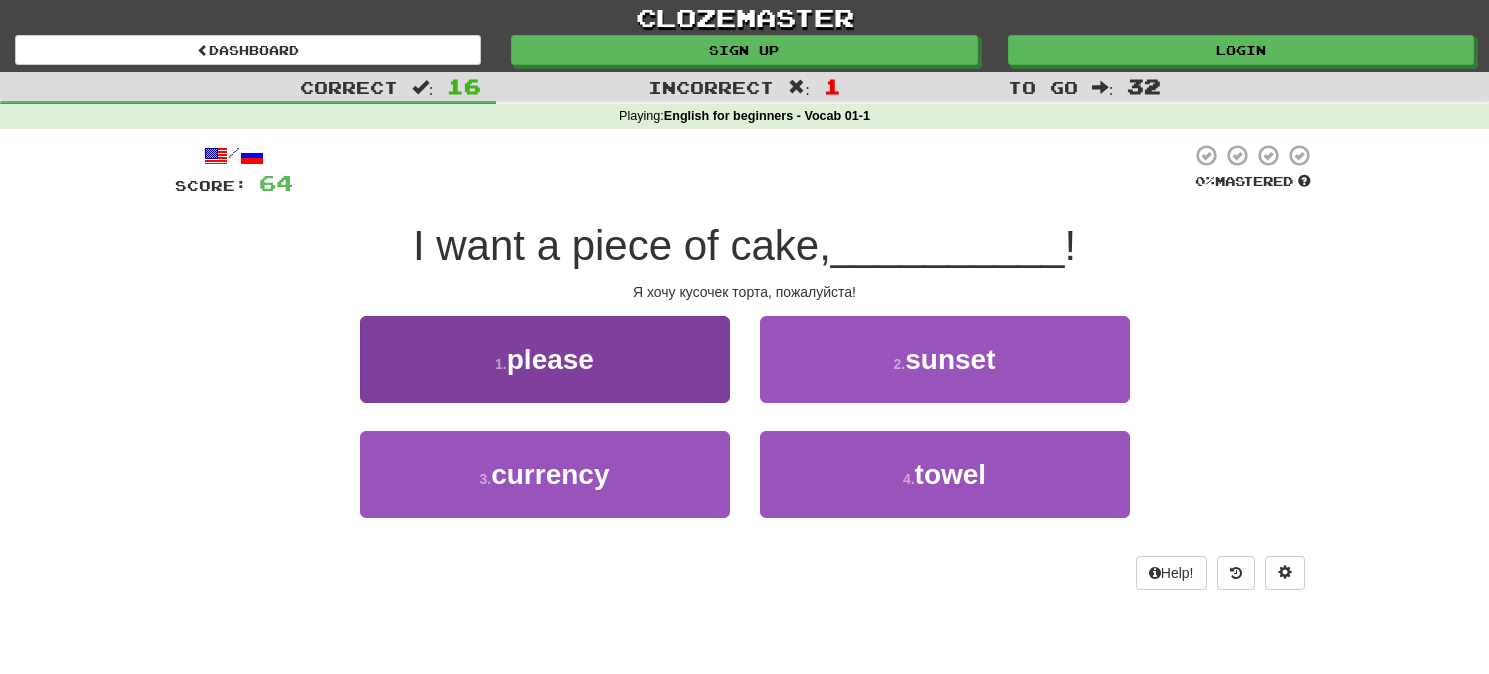 click on "1 .  please" at bounding box center [545, 359] 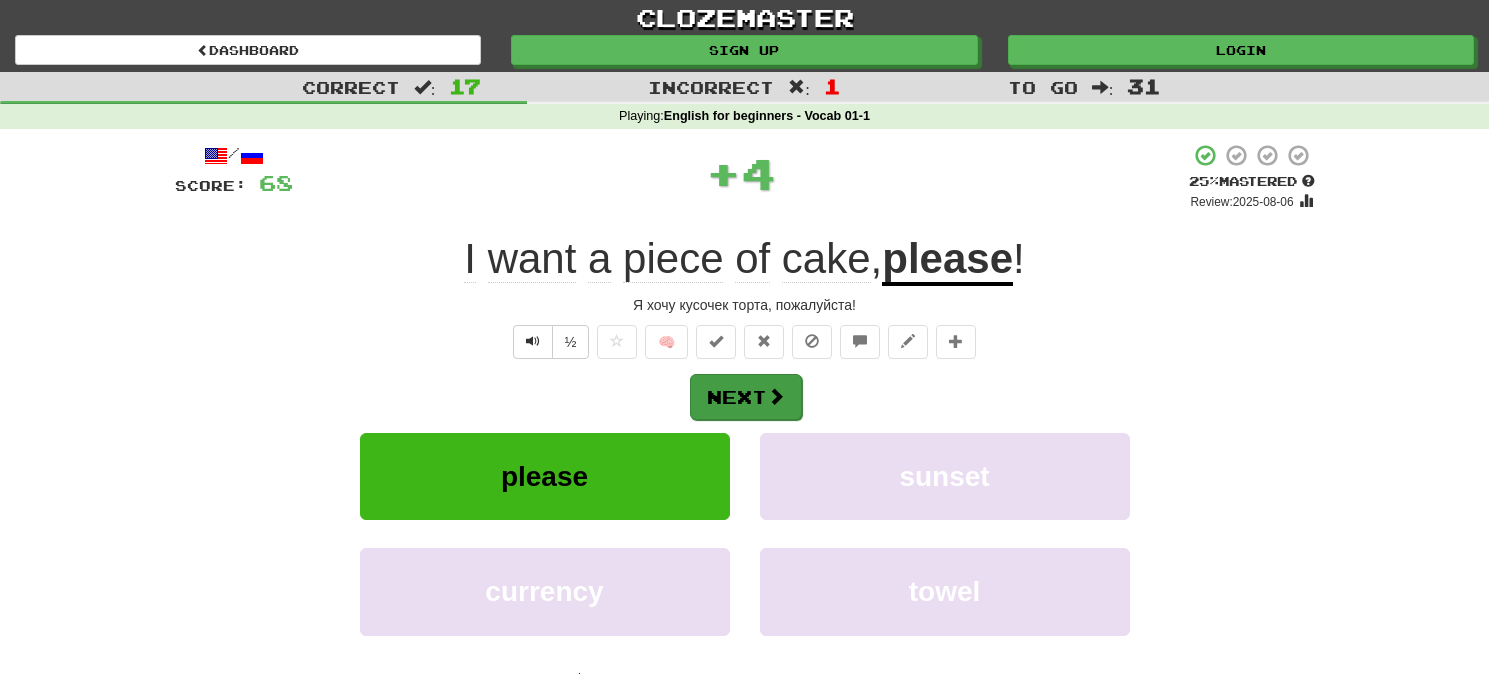 click on "Next" at bounding box center (746, 397) 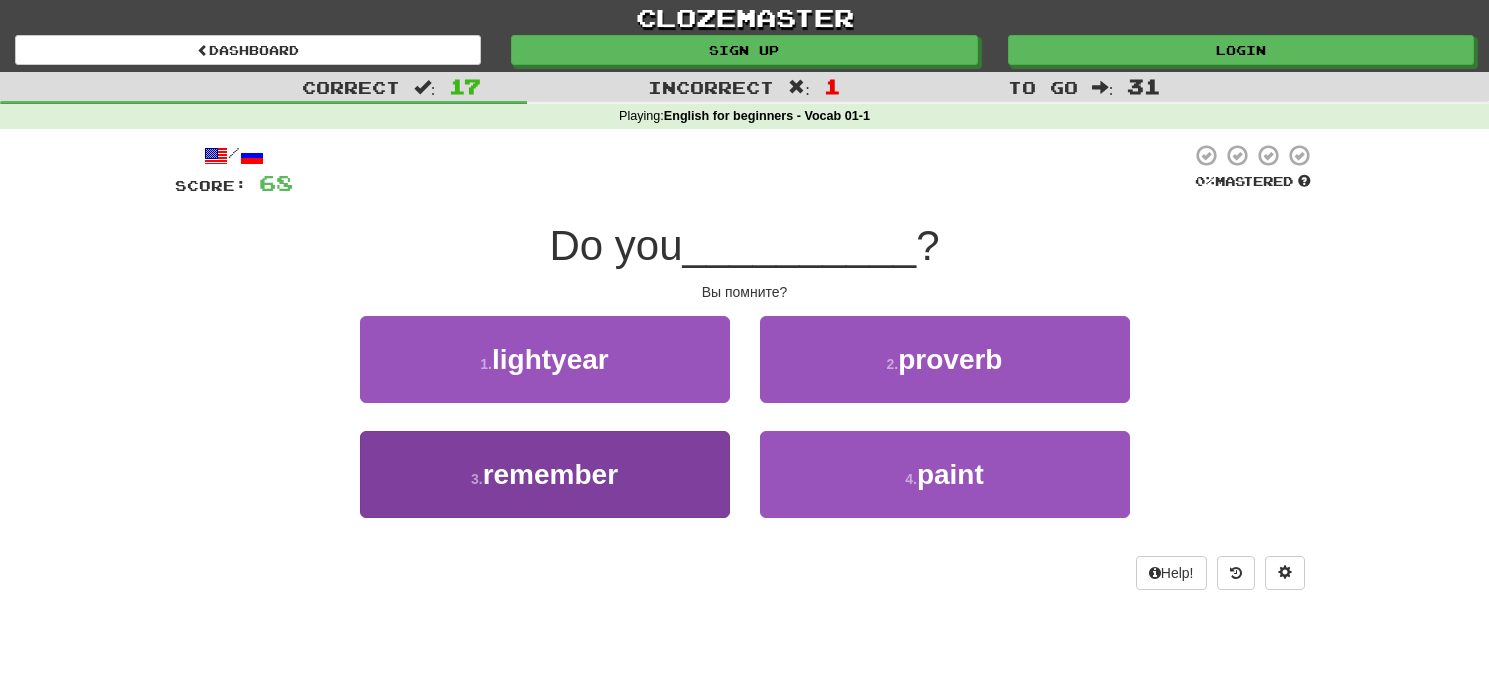 click on "remember" at bounding box center [550, 474] 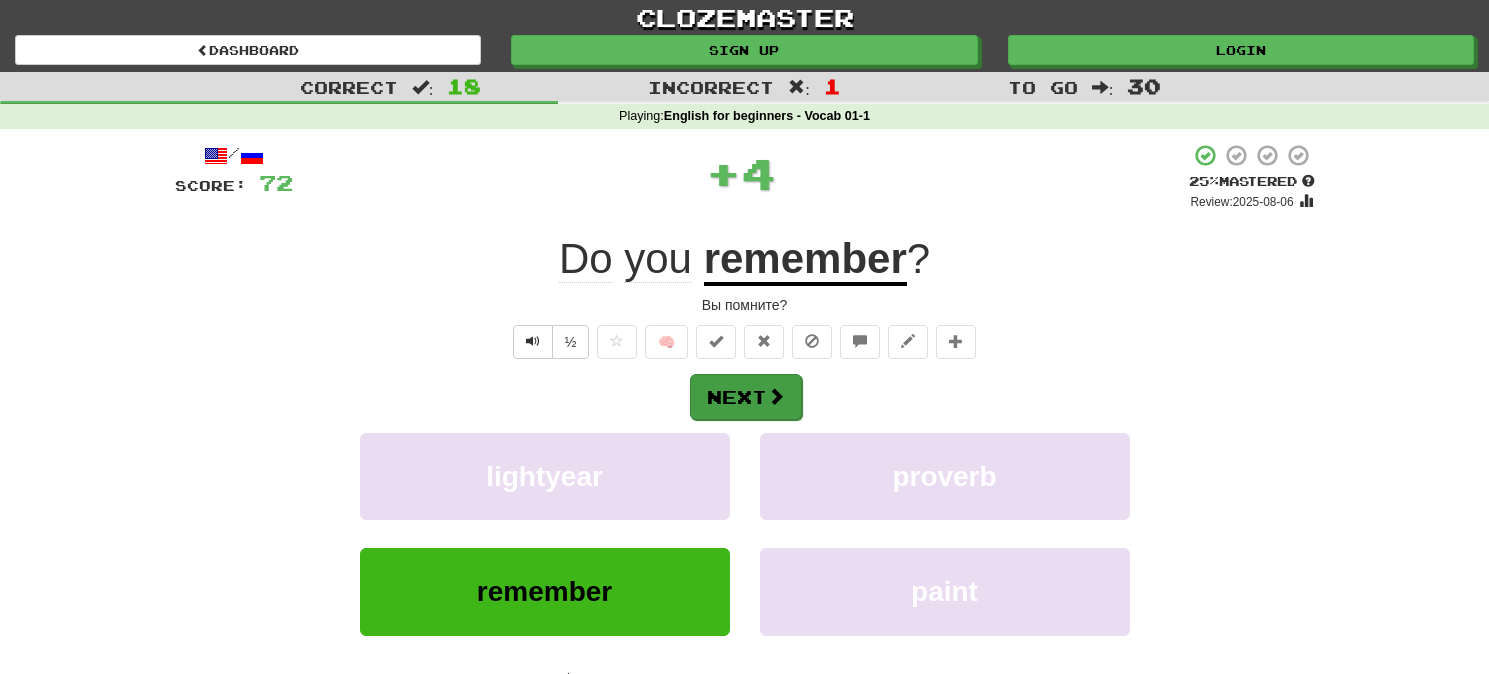 click at bounding box center [776, 396] 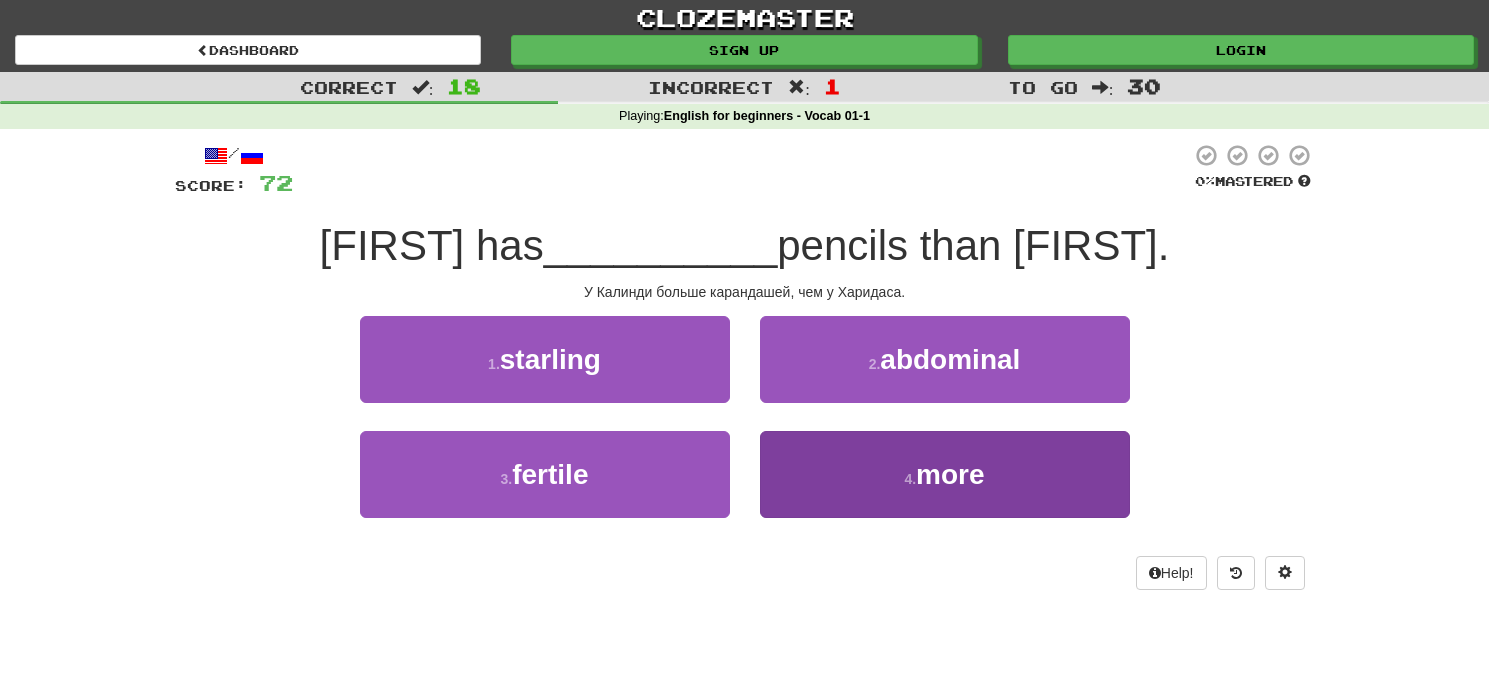 click on "4 .  more" at bounding box center (945, 474) 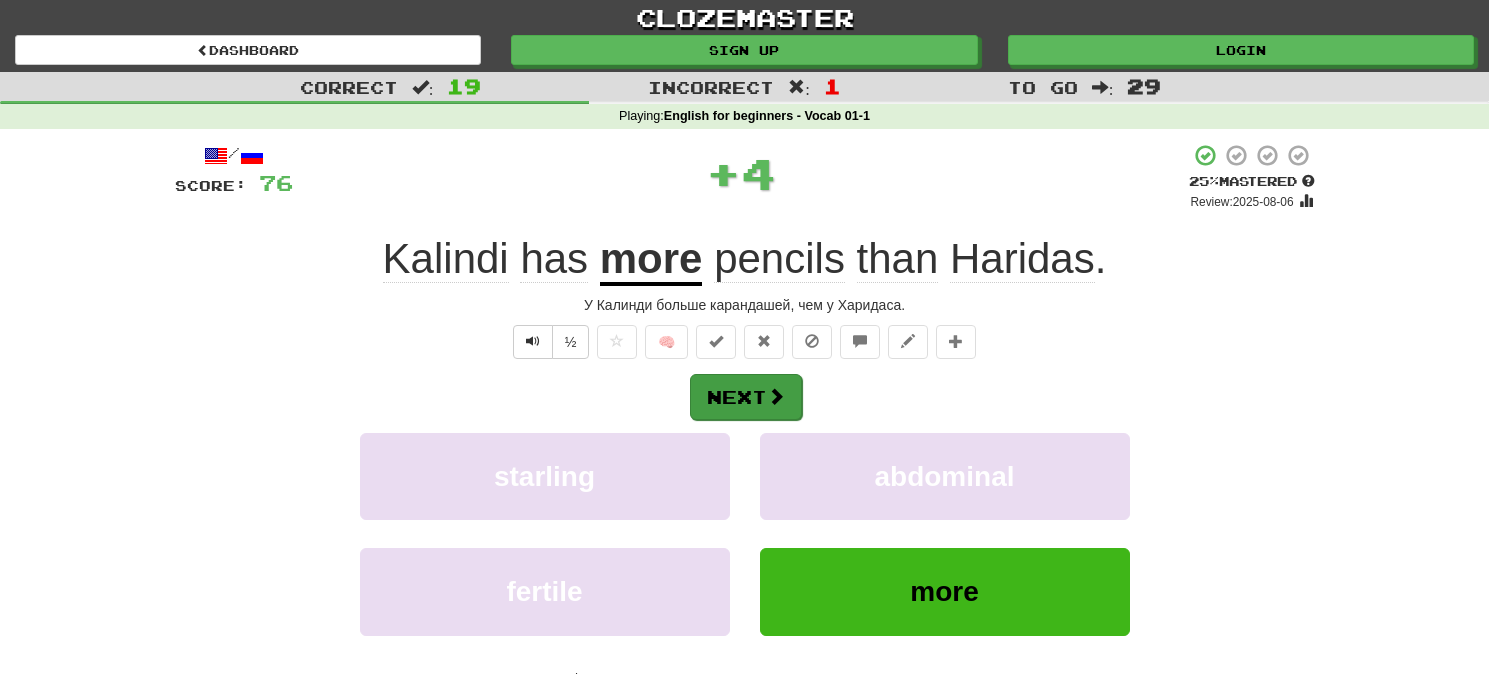 click at bounding box center (776, 396) 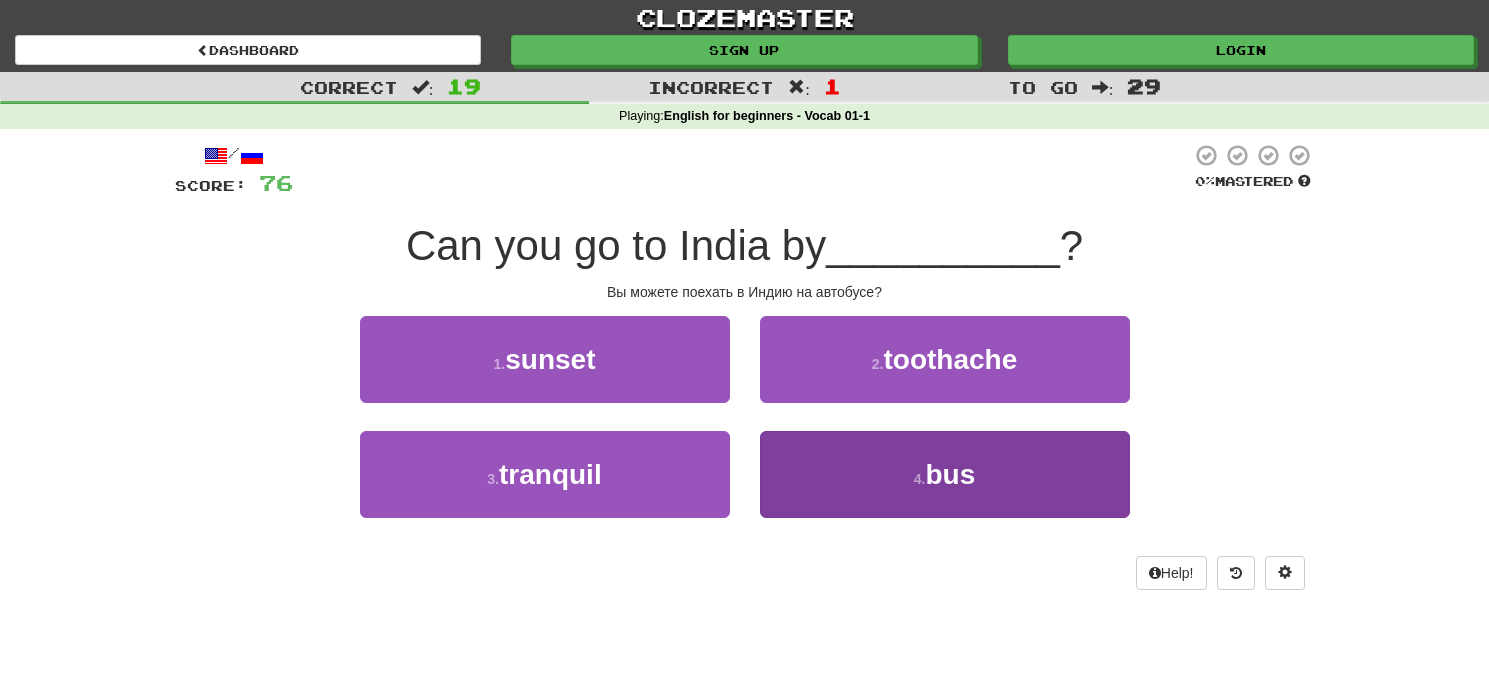 click on "4 .  bus" at bounding box center (945, 474) 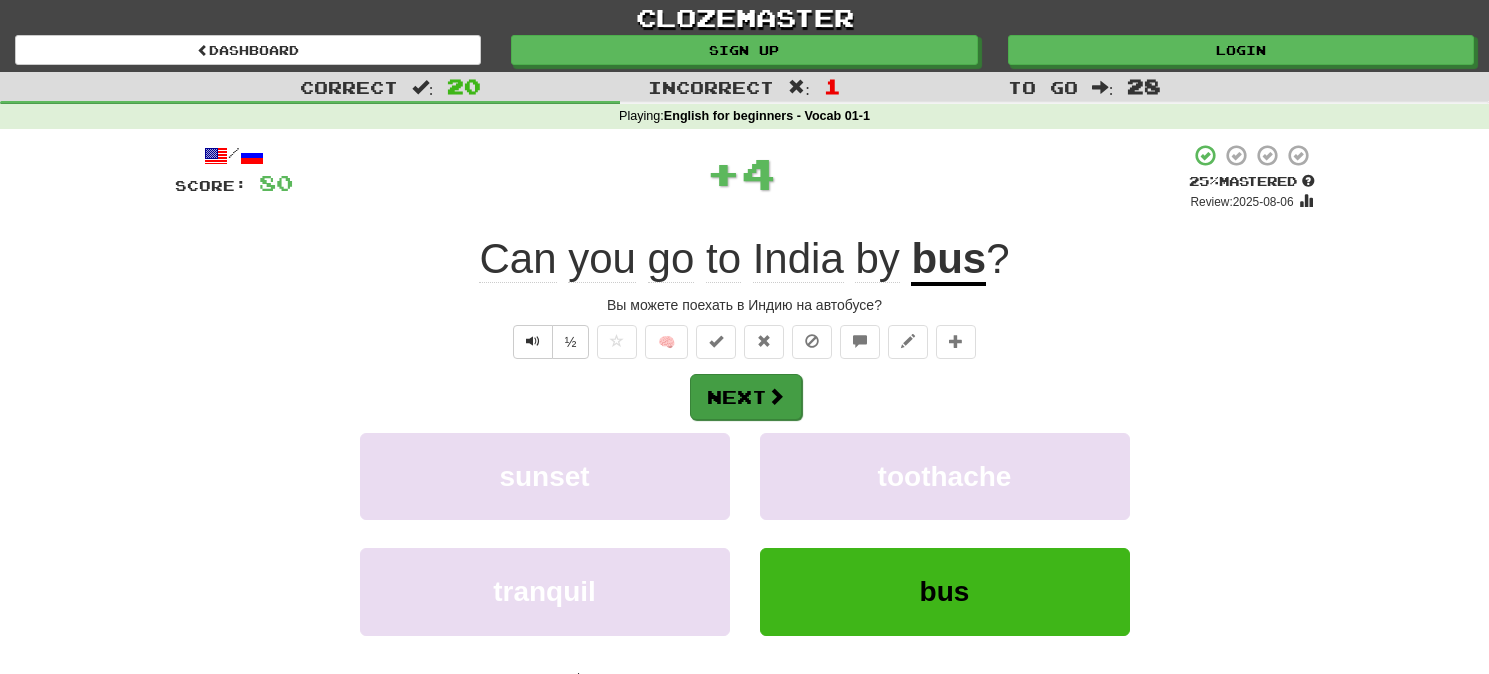 click at bounding box center (776, 396) 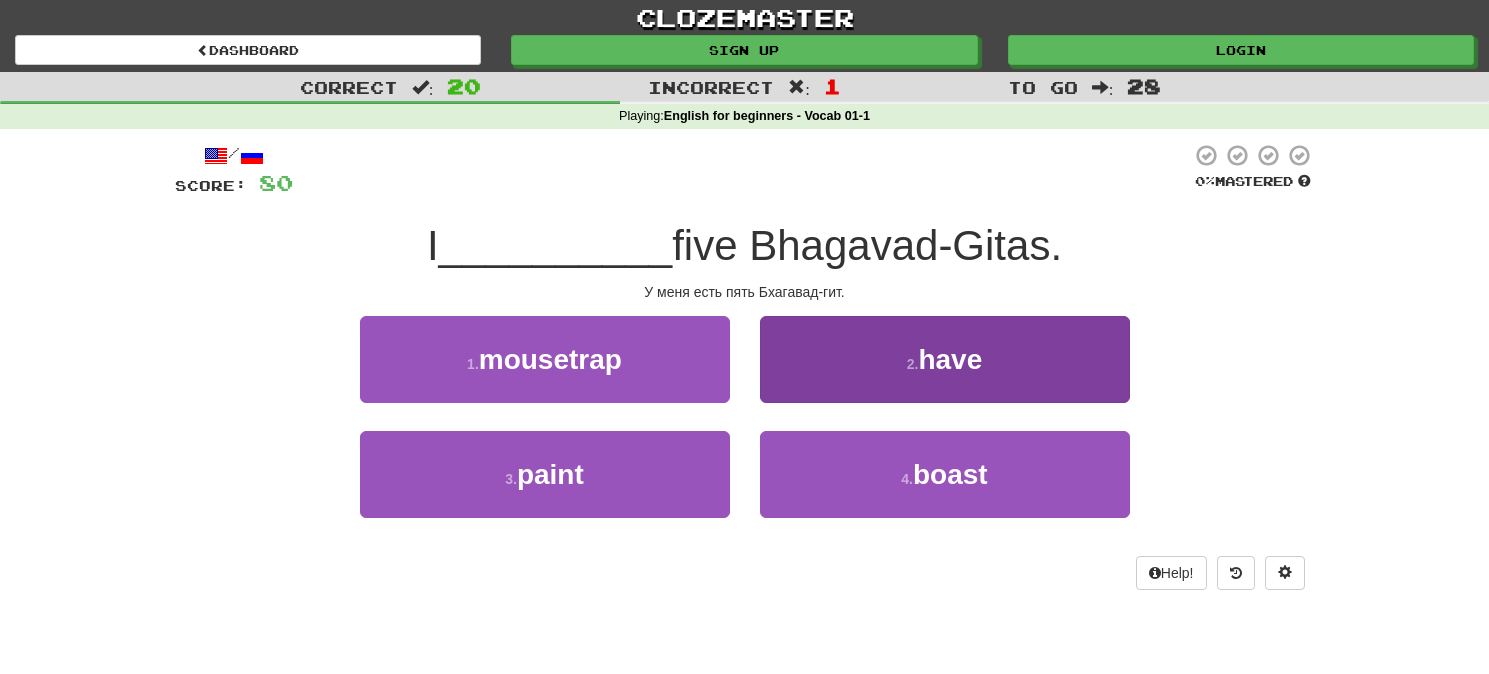click on "2 .  have" at bounding box center (945, 359) 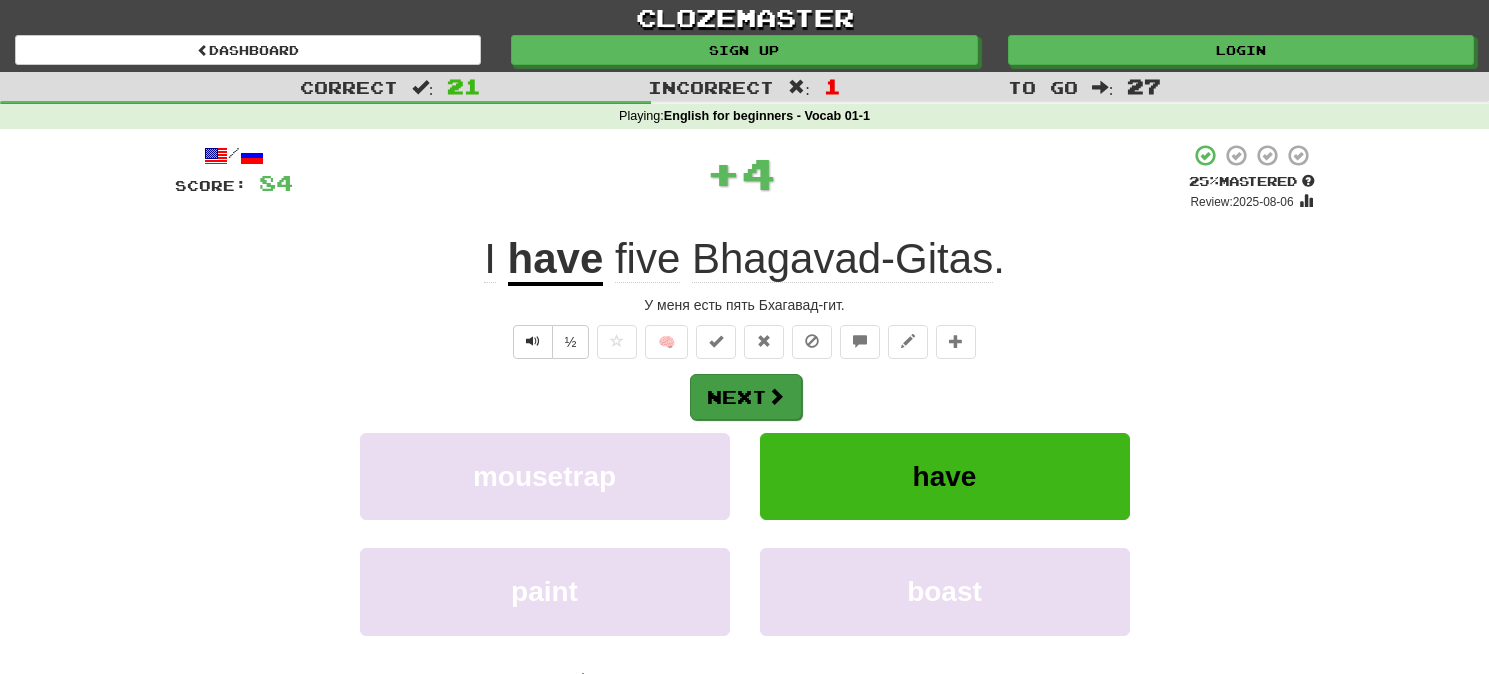 click on "Next" at bounding box center [746, 397] 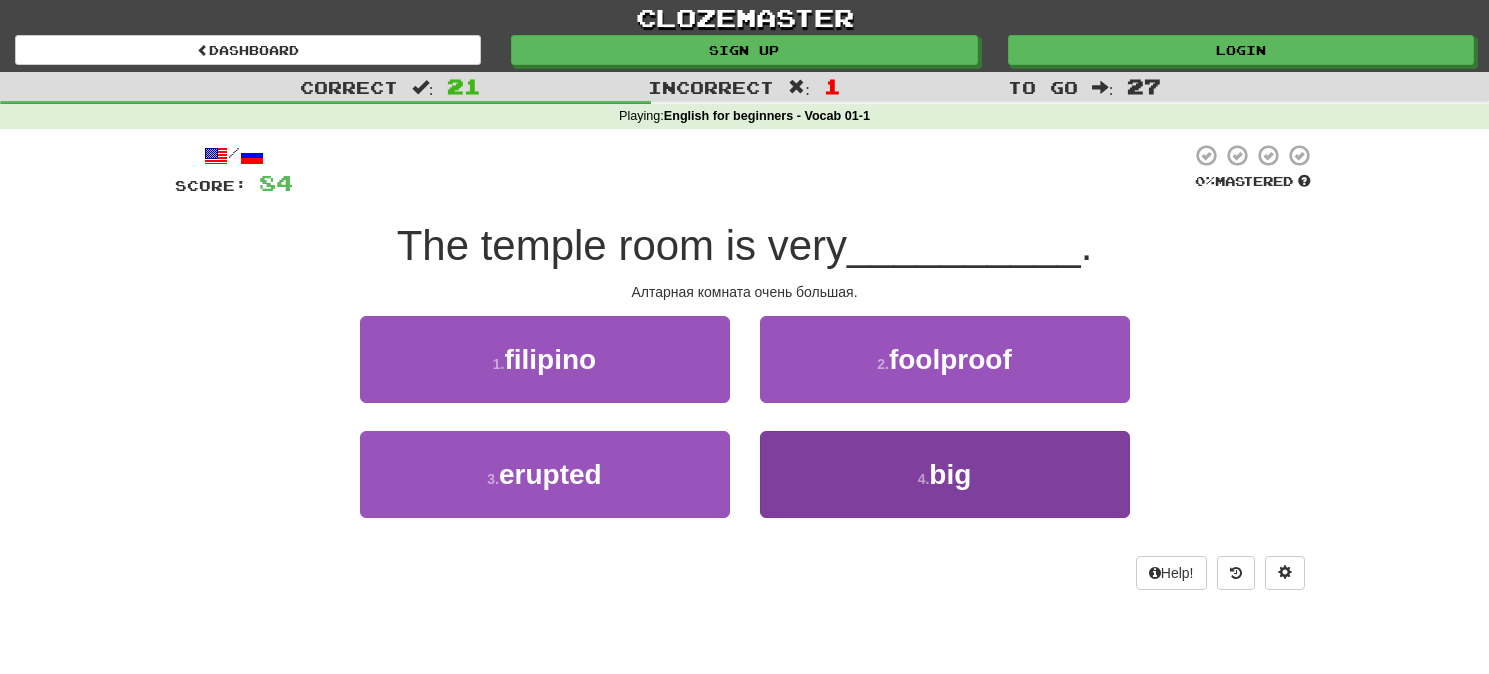 click on "4 .  big" at bounding box center (945, 474) 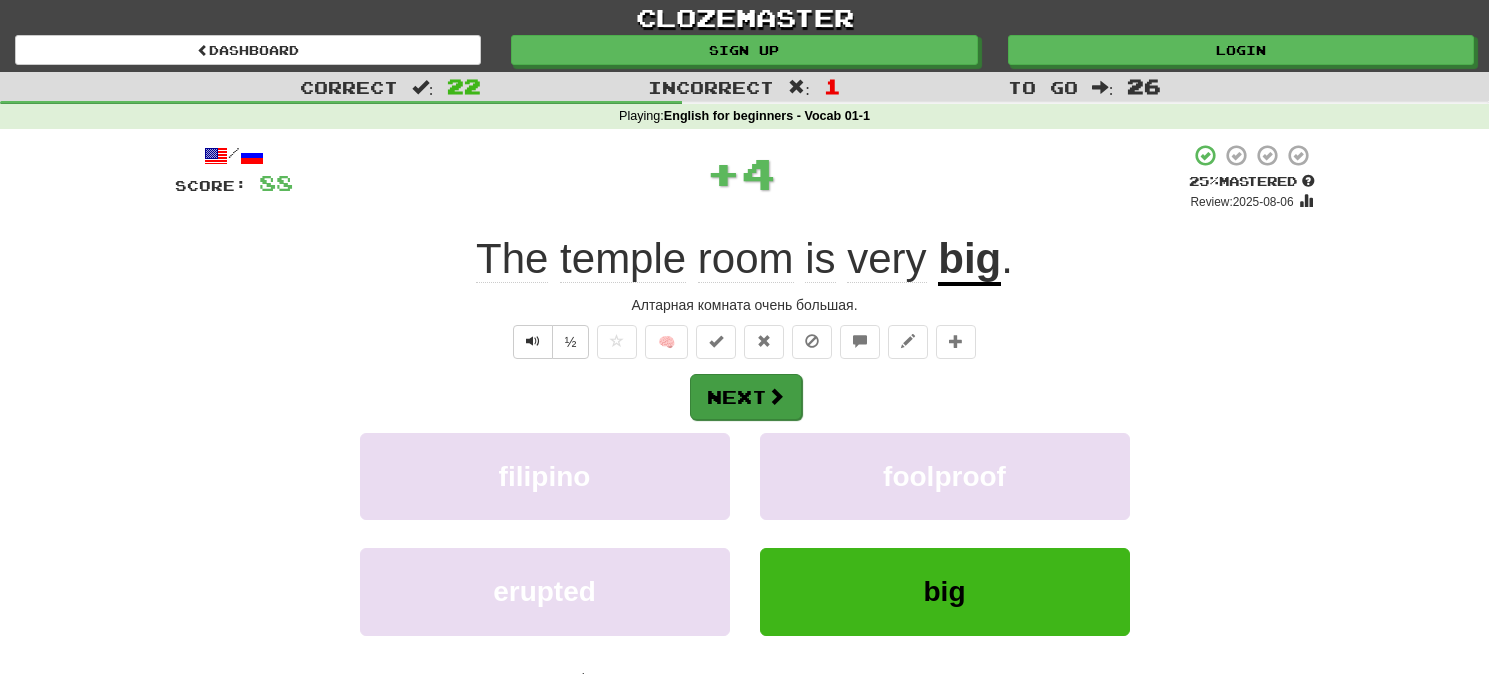 click at bounding box center [776, 396] 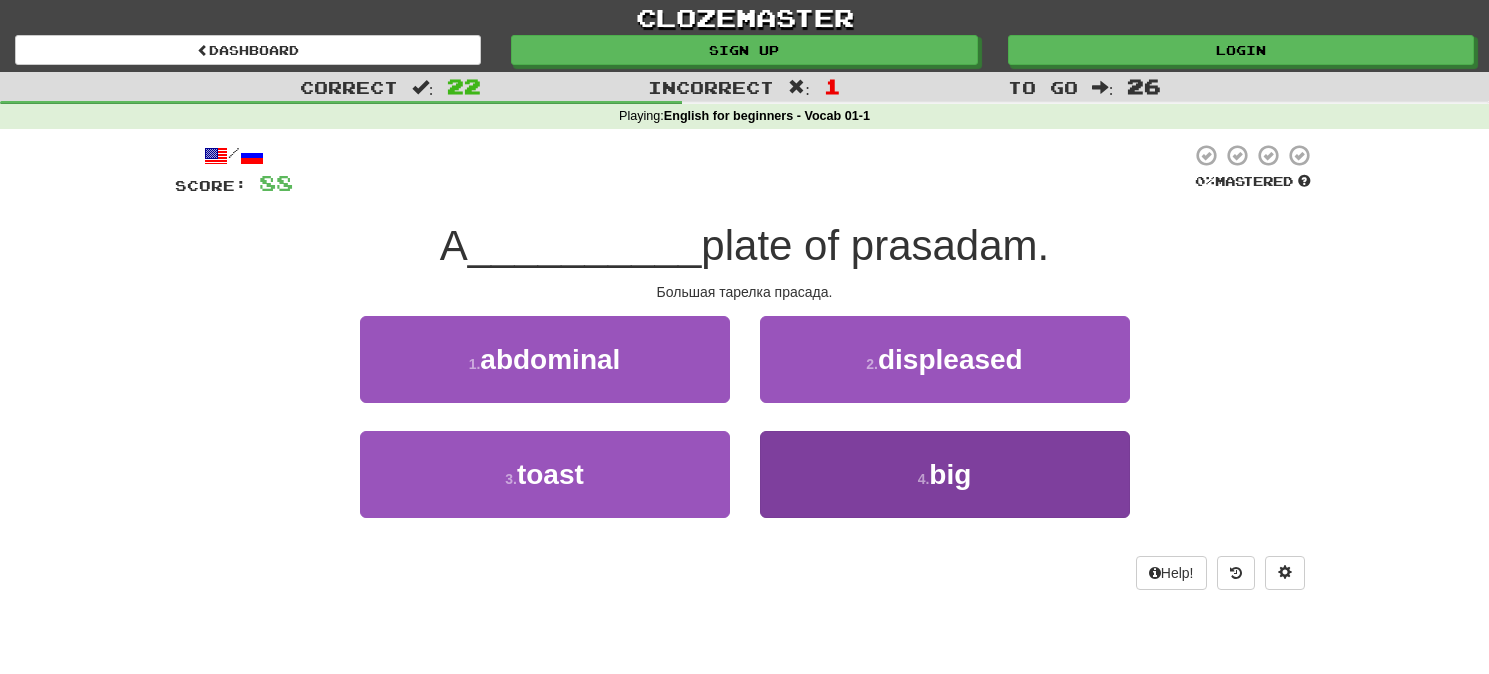click on "4 .  big" at bounding box center [945, 474] 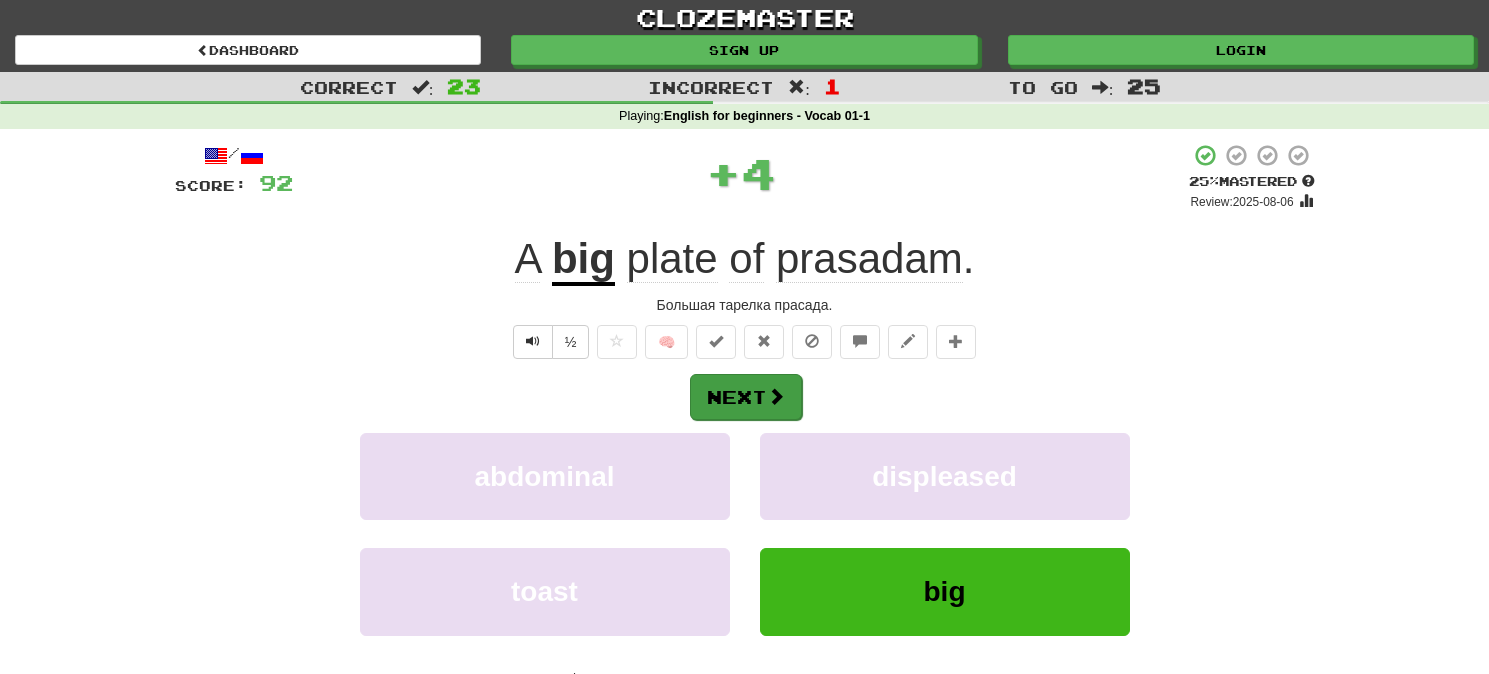 click on "Next" at bounding box center (746, 397) 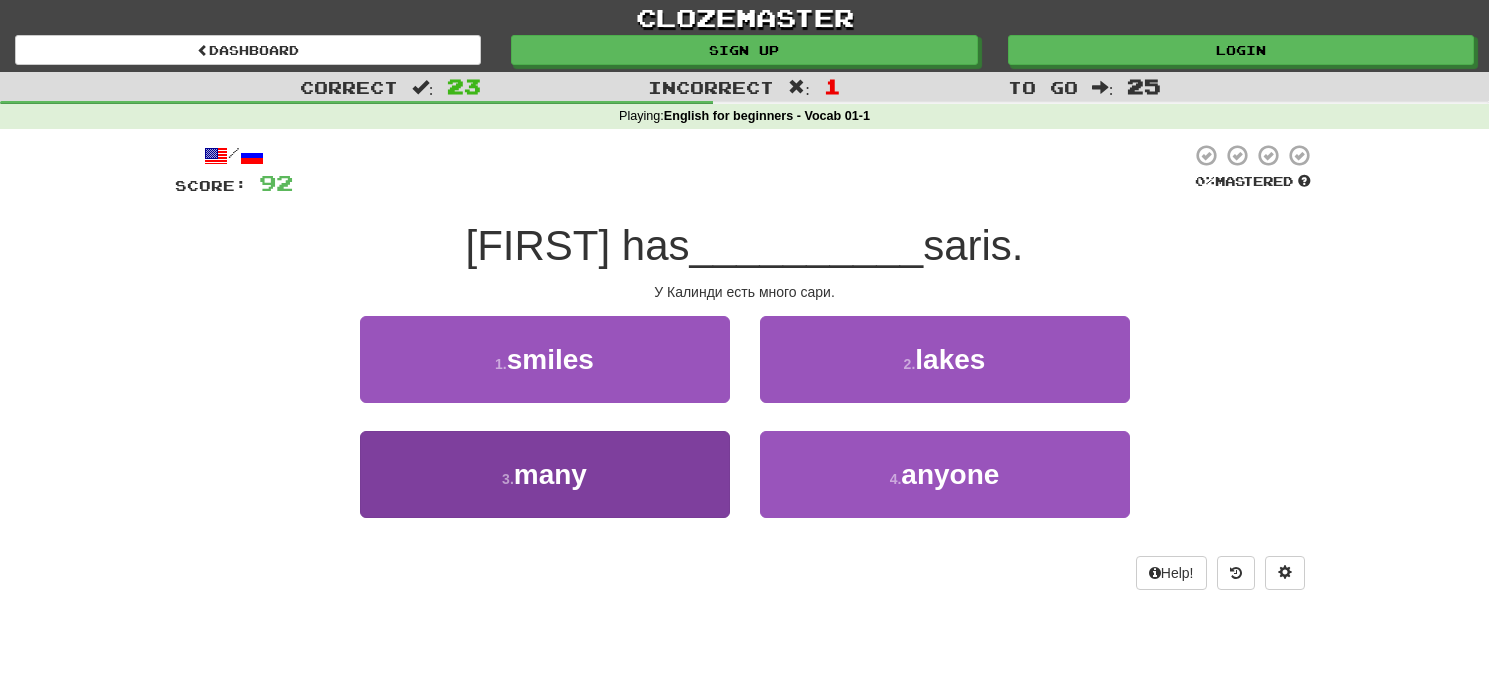 click on "3 .  many" at bounding box center (545, 474) 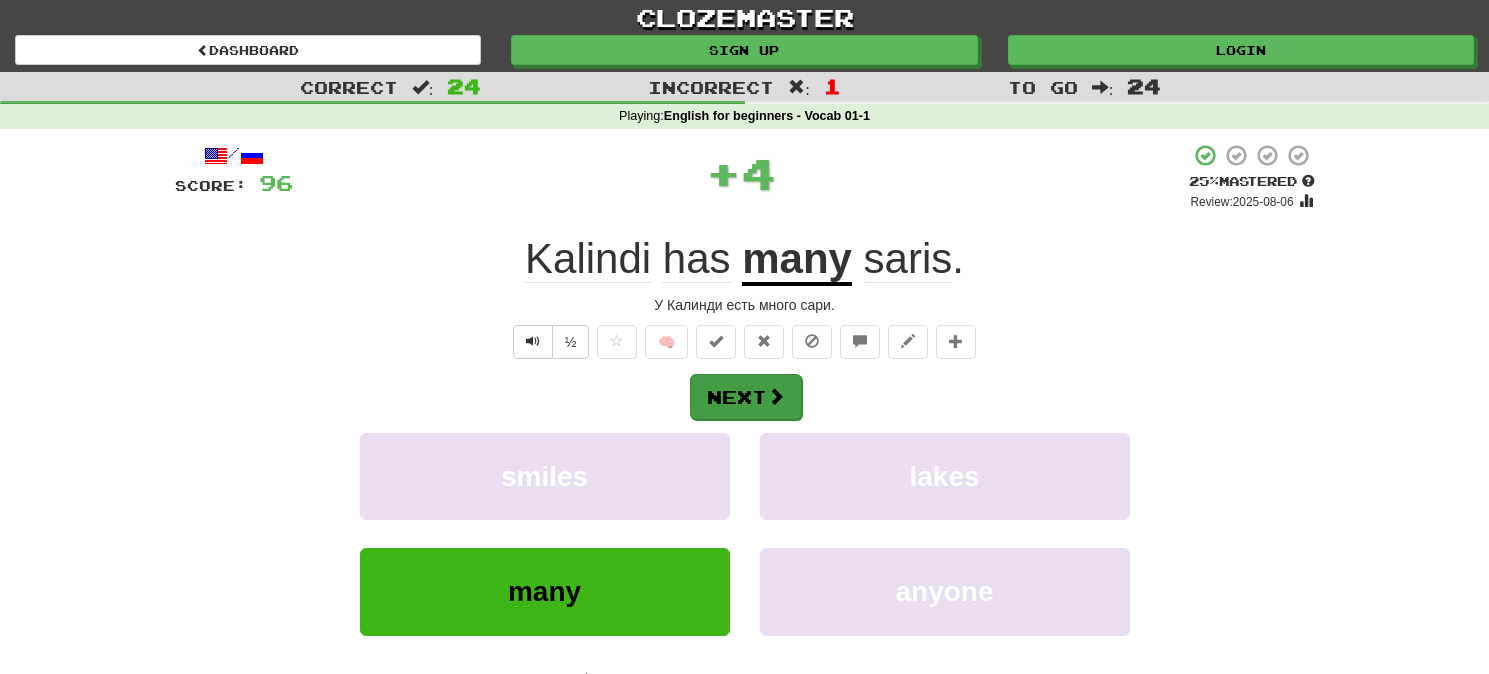 click on "Next" at bounding box center [746, 397] 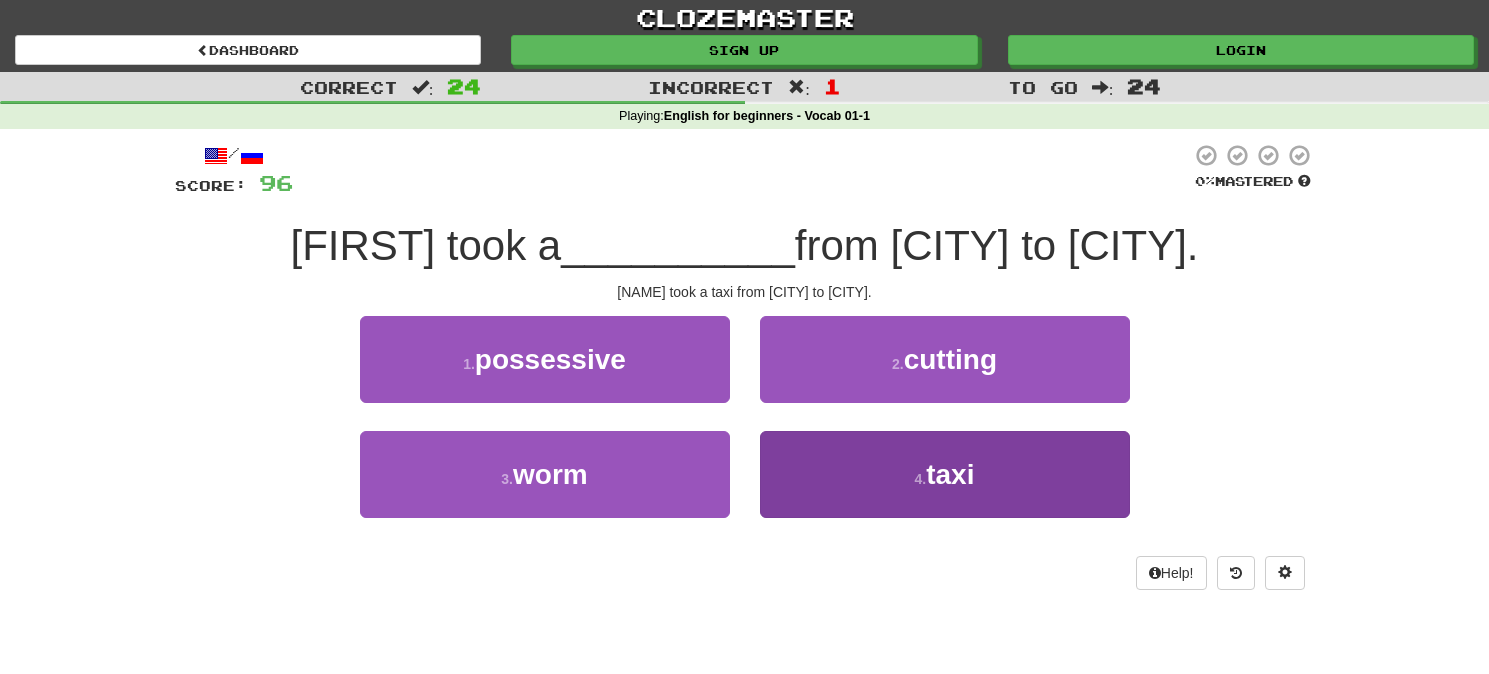 click on "4 .  taxi" at bounding box center [945, 474] 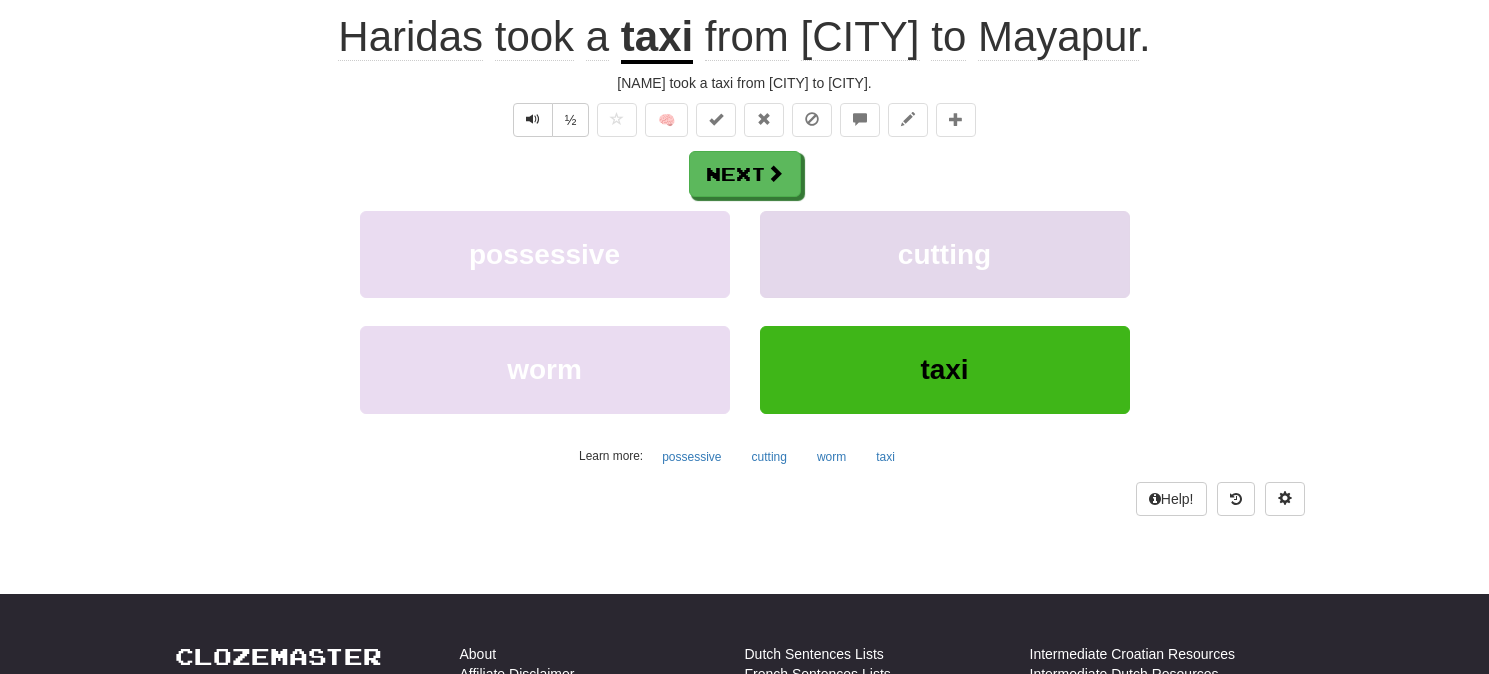 scroll, scrollTop: 232, scrollLeft: 0, axis: vertical 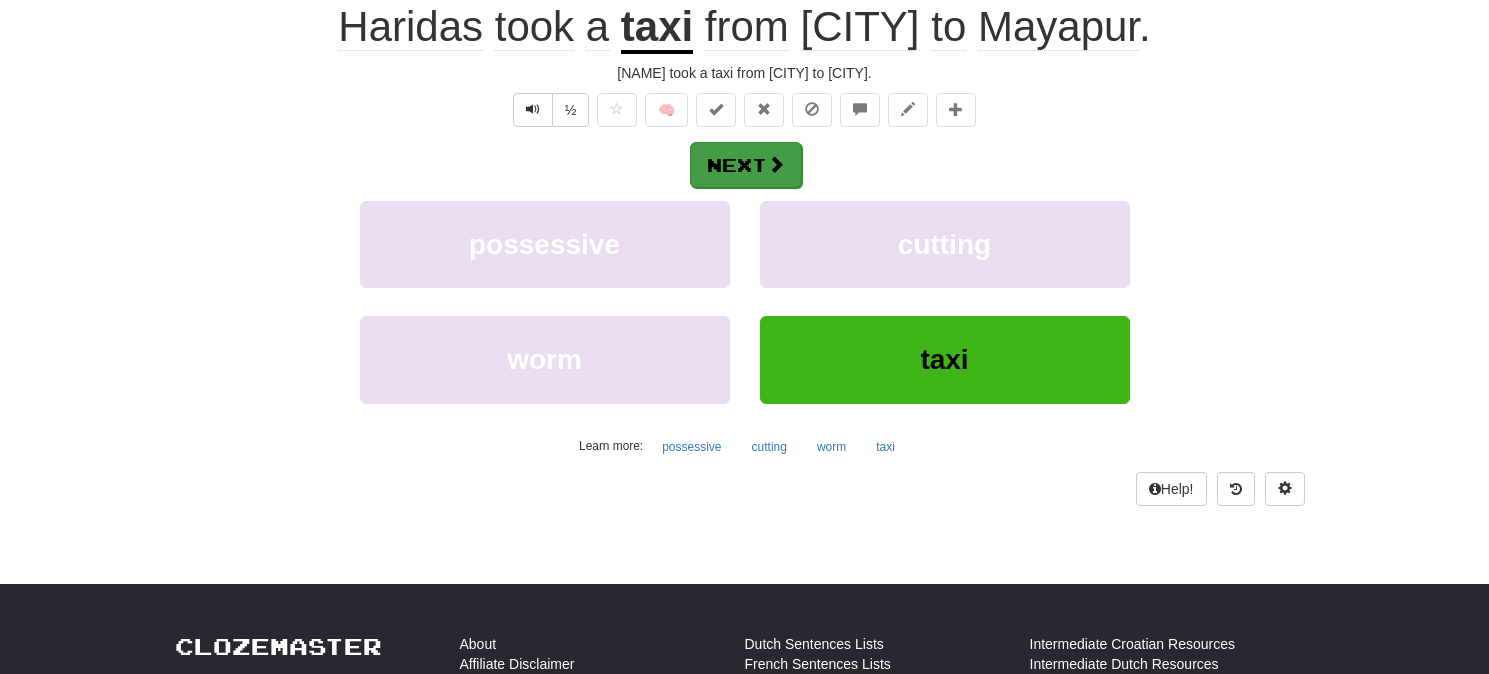click on "Next" at bounding box center [746, 165] 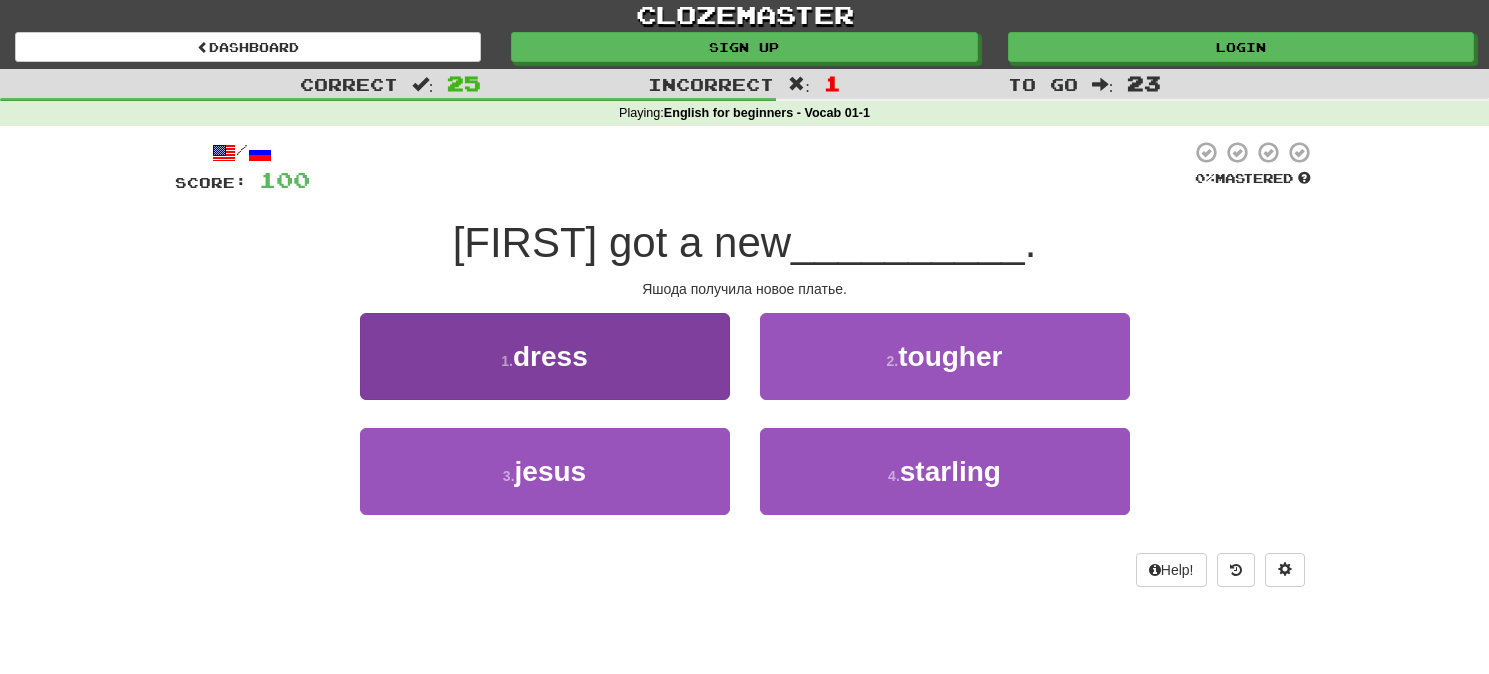 scroll, scrollTop: 1, scrollLeft: 0, axis: vertical 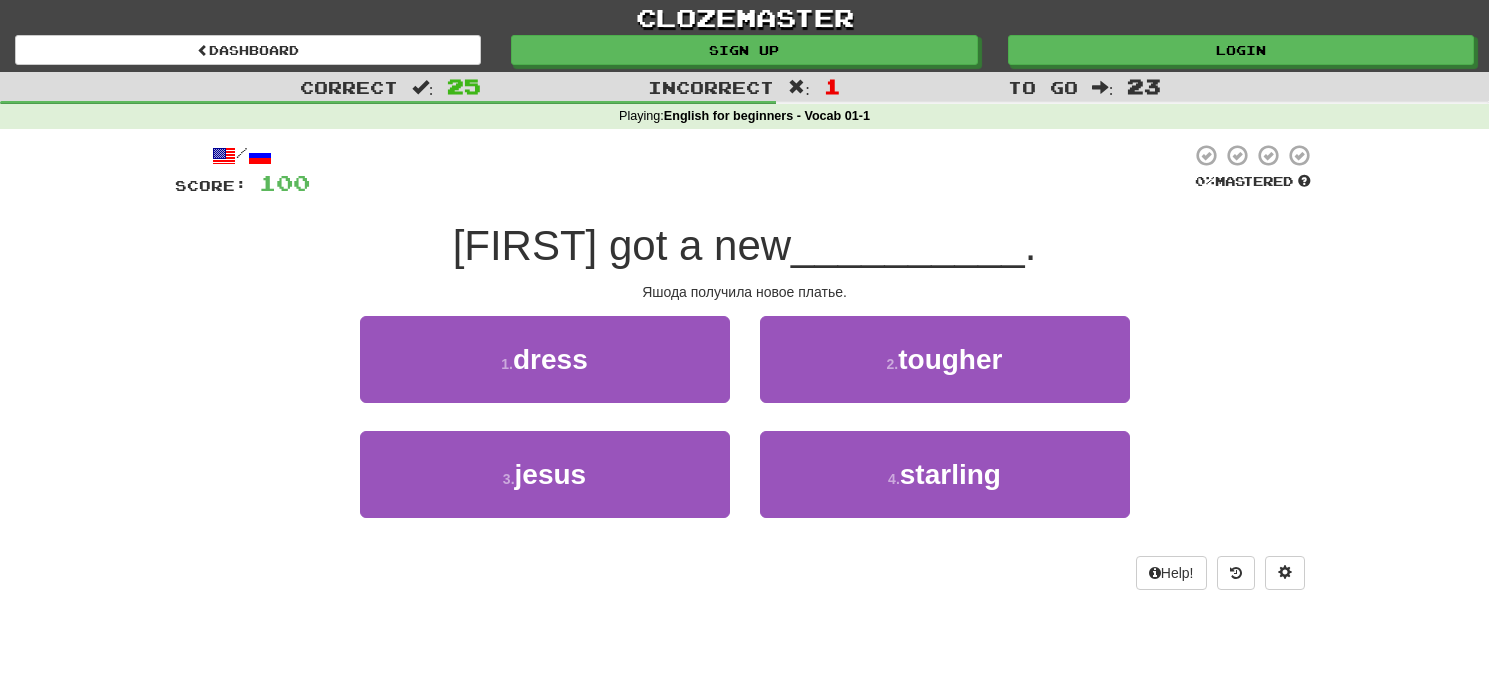 click on "1 .  dress" at bounding box center (545, 359) 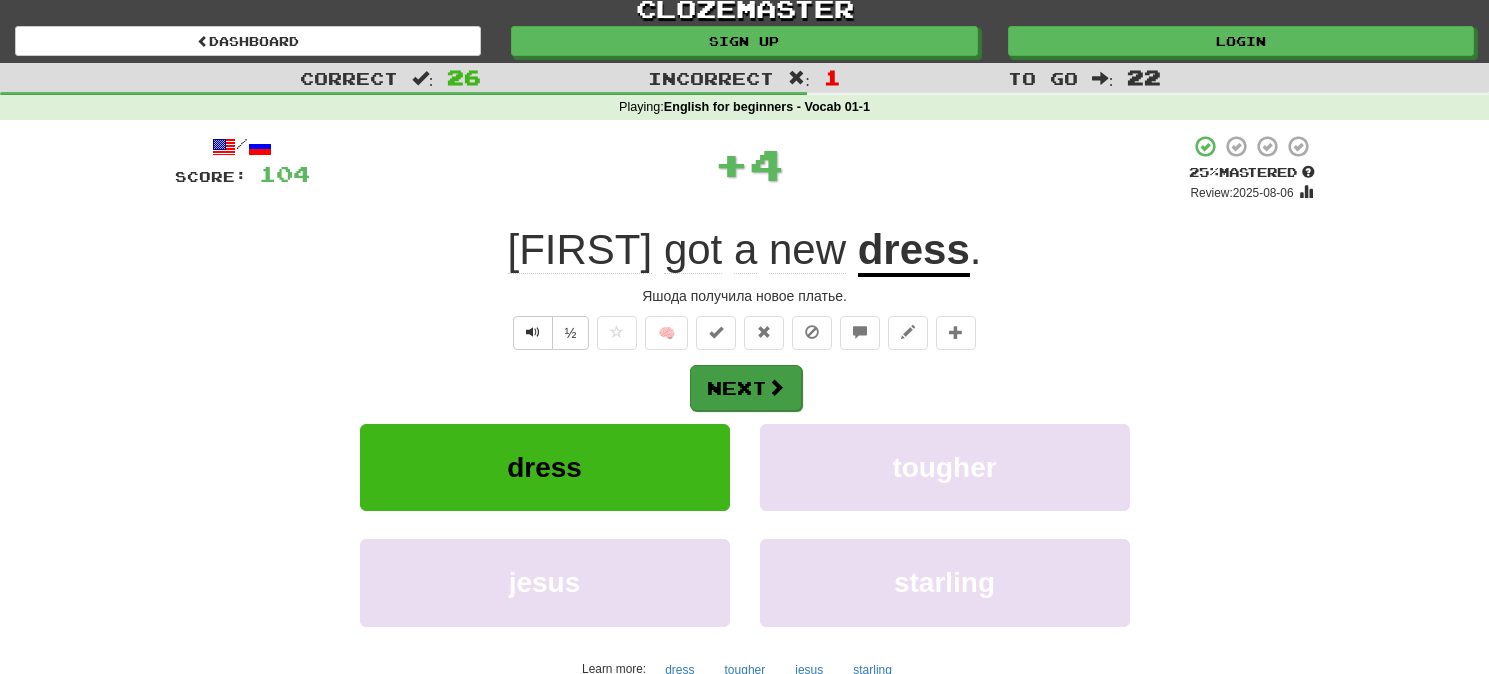 click on "Next" at bounding box center [746, 388] 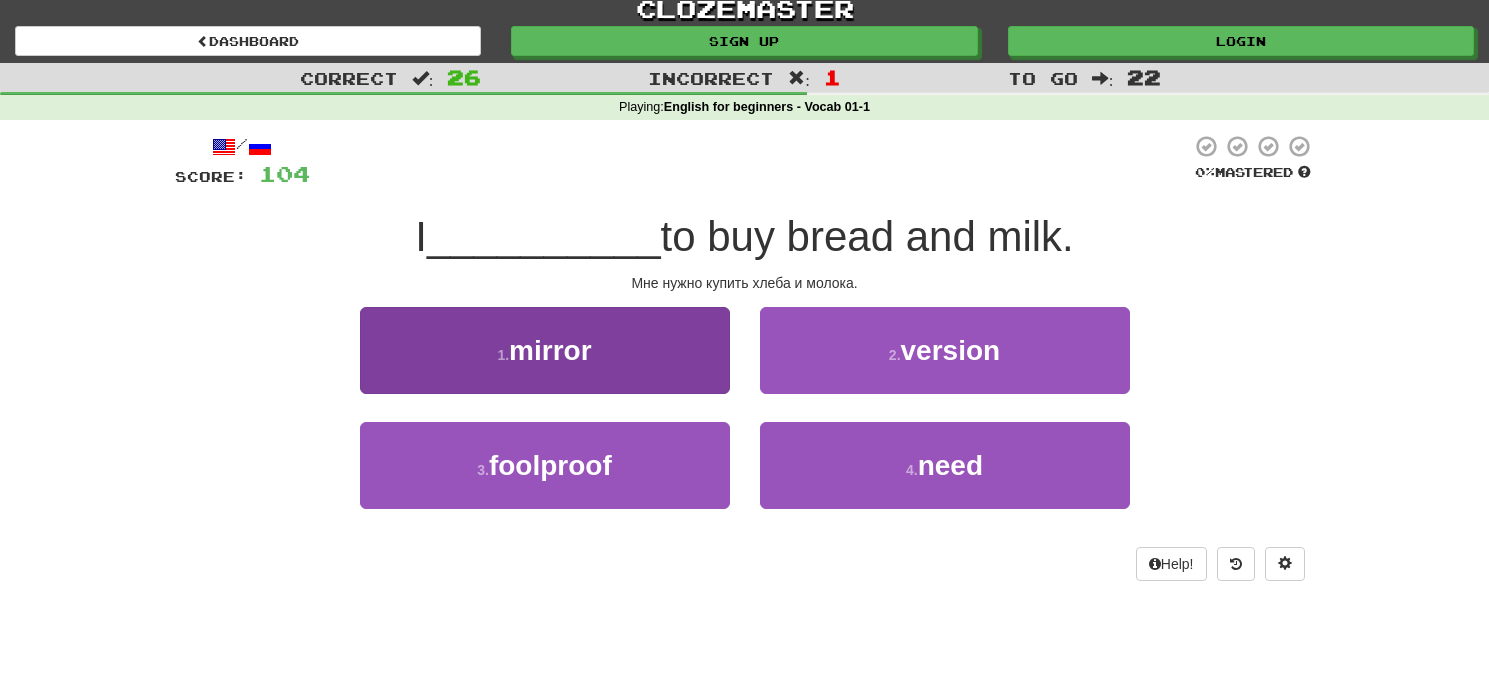 scroll, scrollTop: 11, scrollLeft: 1, axis: both 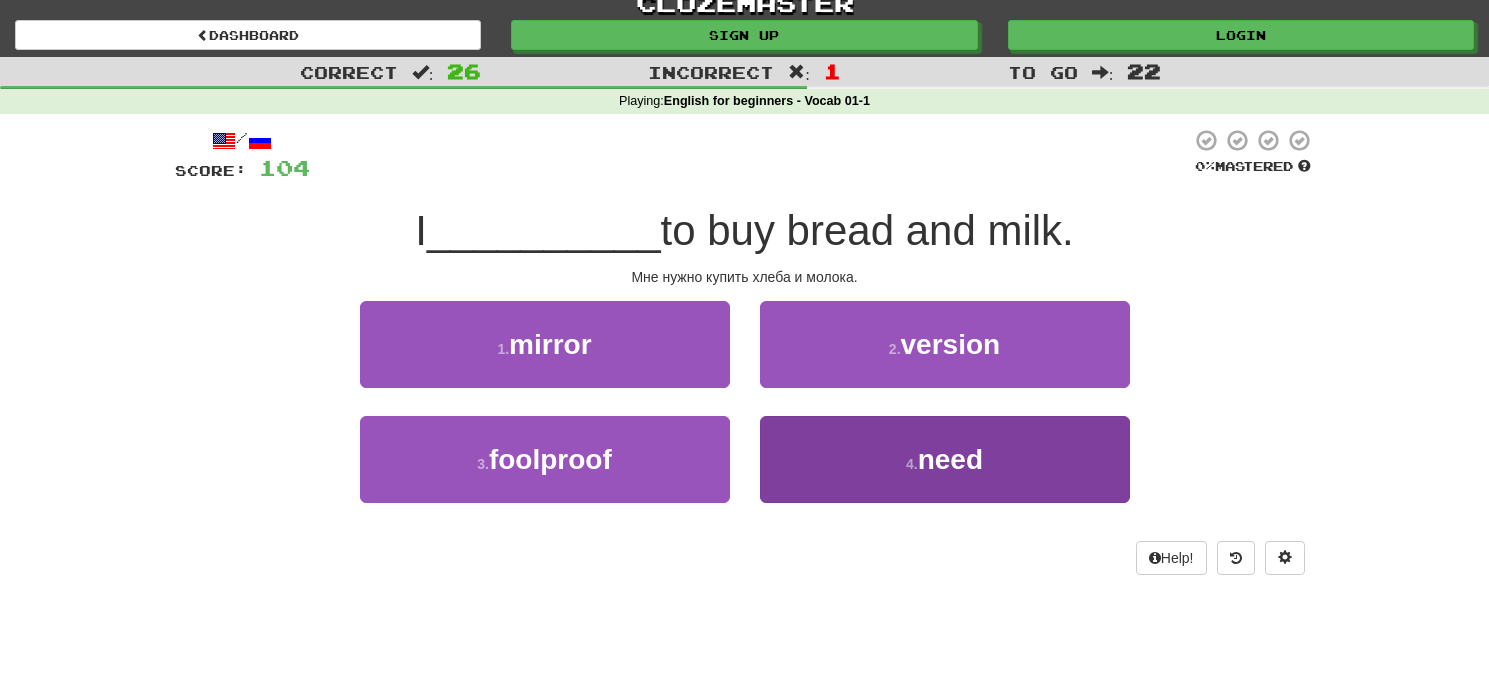 click on "4 .  need" at bounding box center (945, 459) 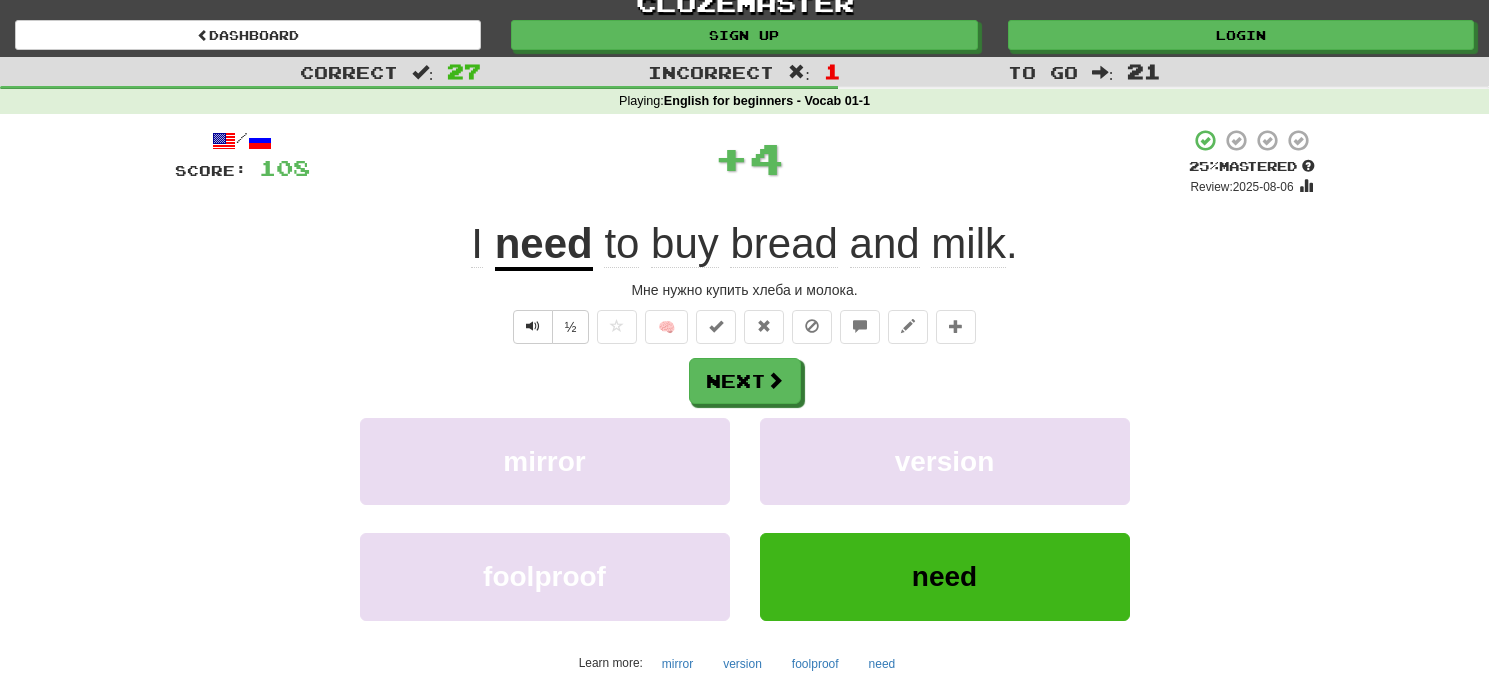 scroll, scrollTop: 18, scrollLeft: 1, axis: both 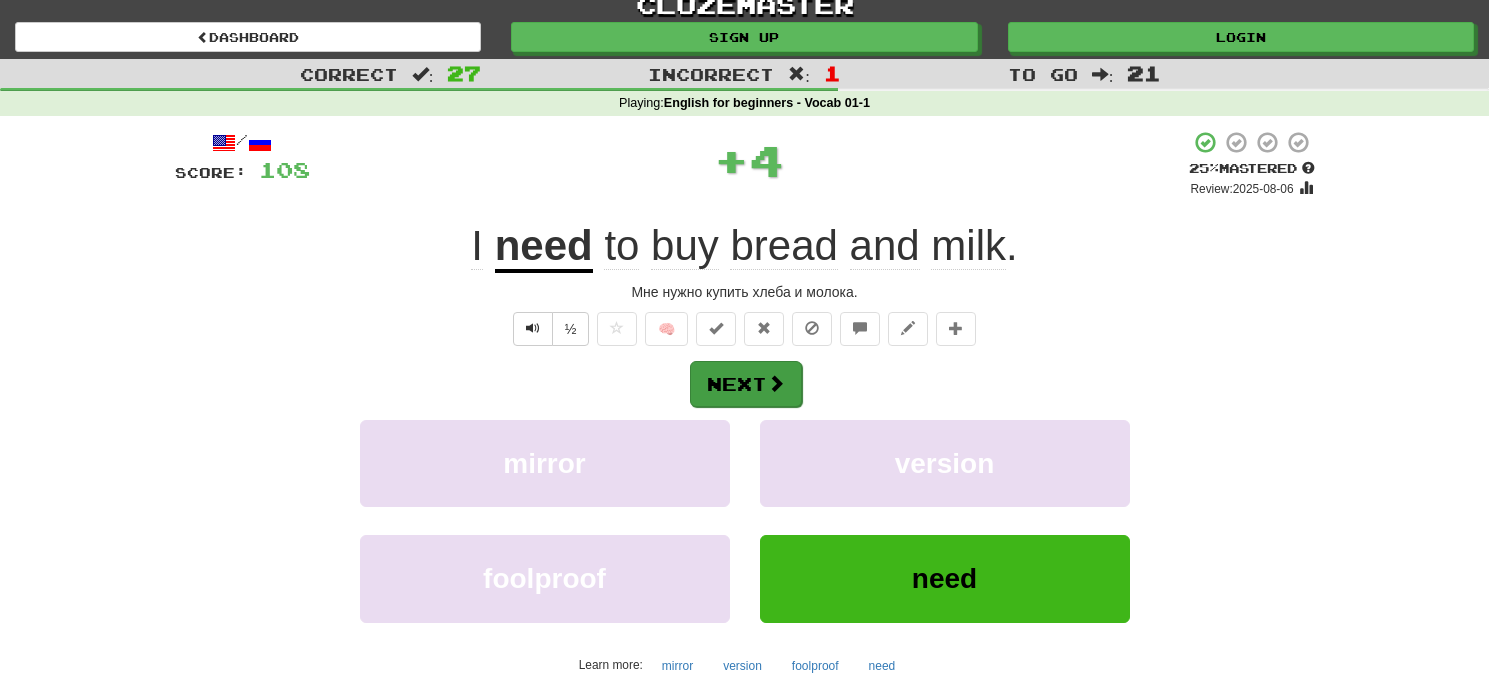 click on "Next" at bounding box center (746, 384) 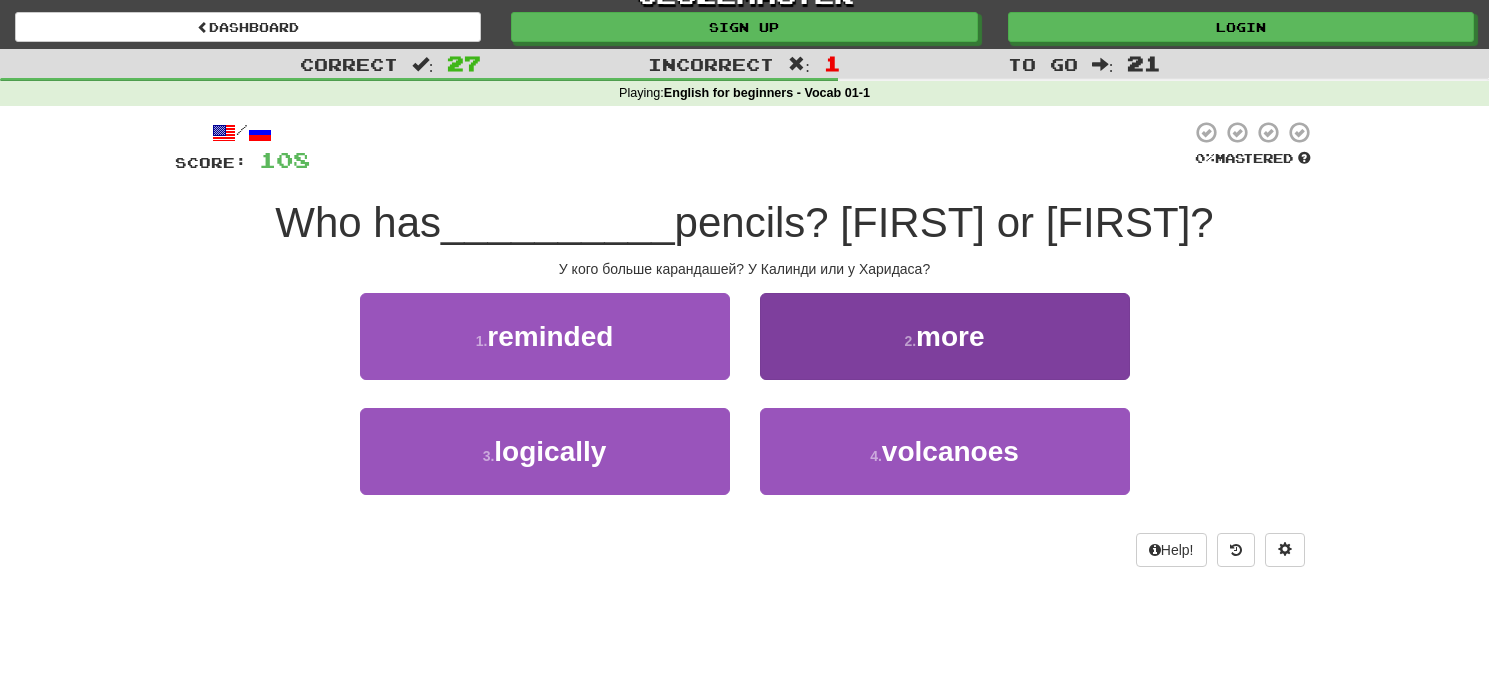 scroll, scrollTop: 23, scrollLeft: 0, axis: vertical 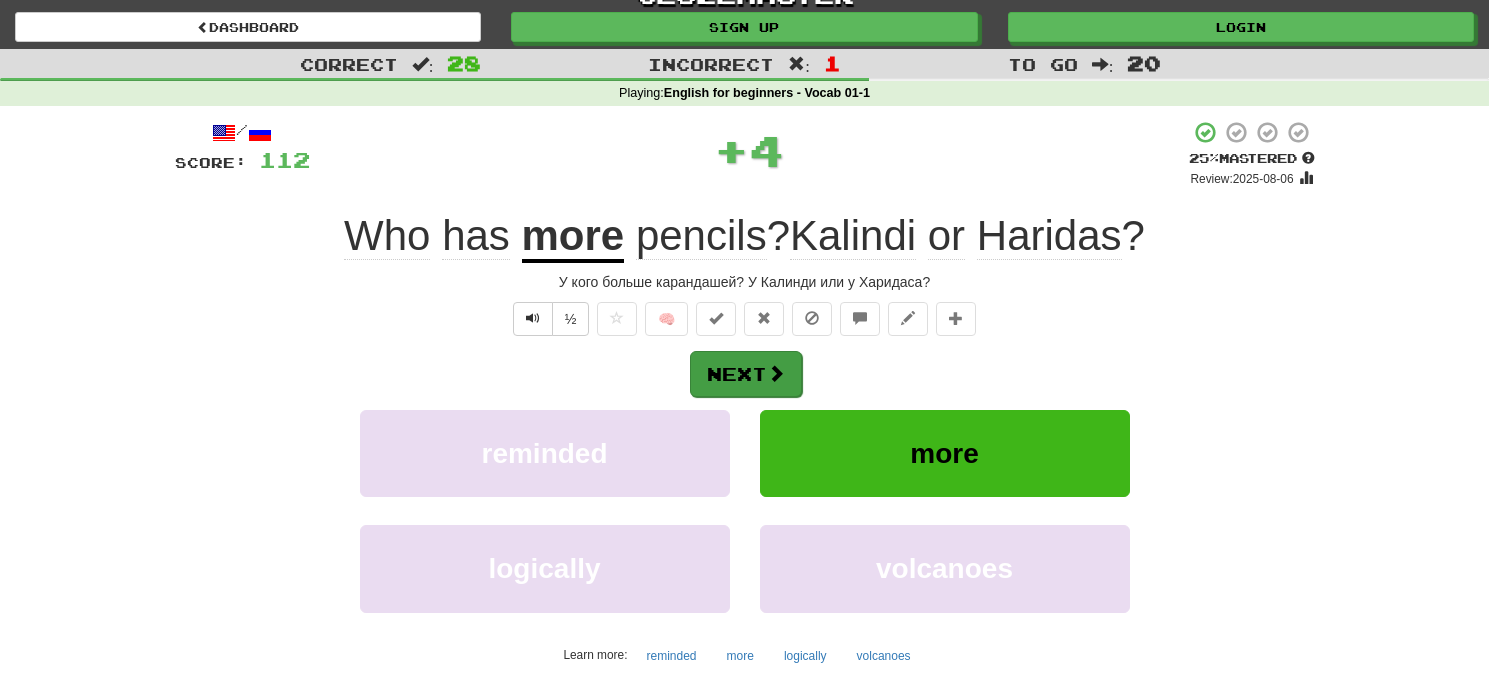 click on "Next" at bounding box center [746, 374] 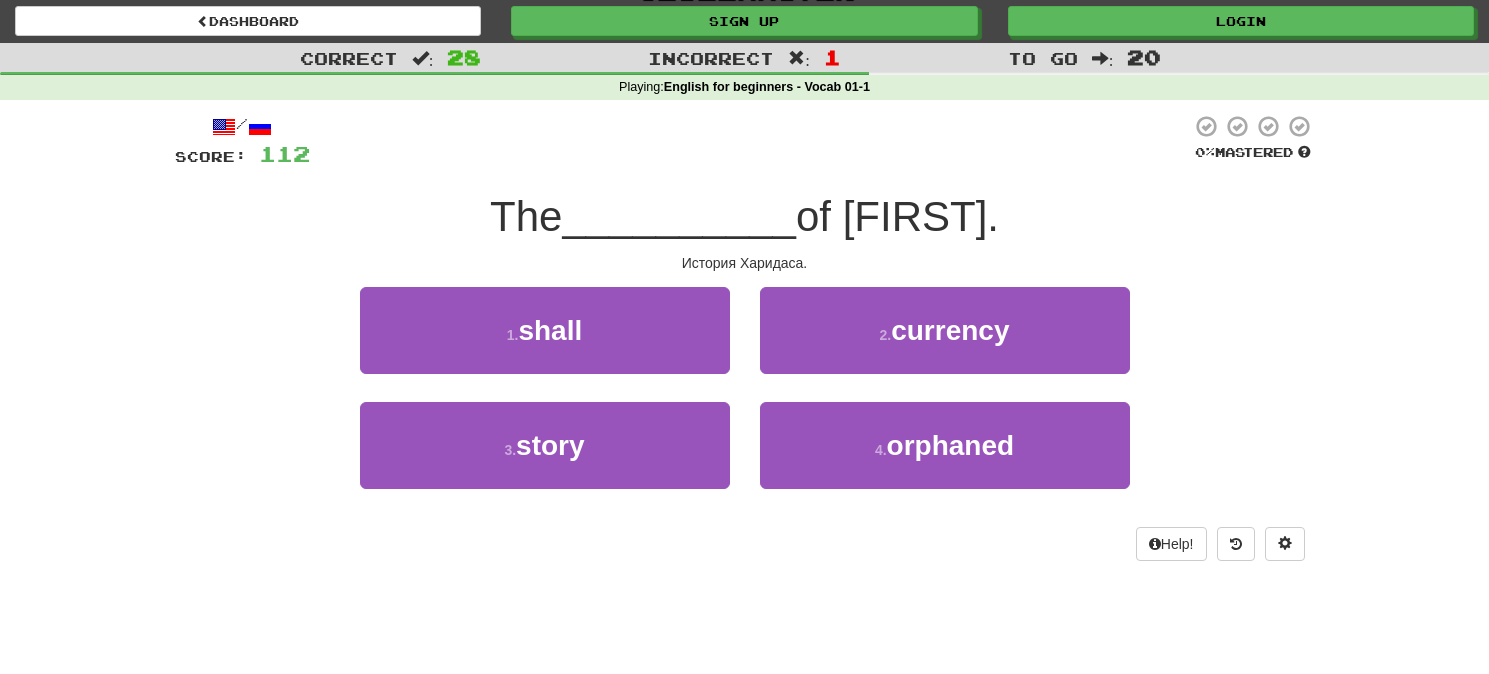 scroll, scrollTop: 30, scrollLeft: 1, axis: both 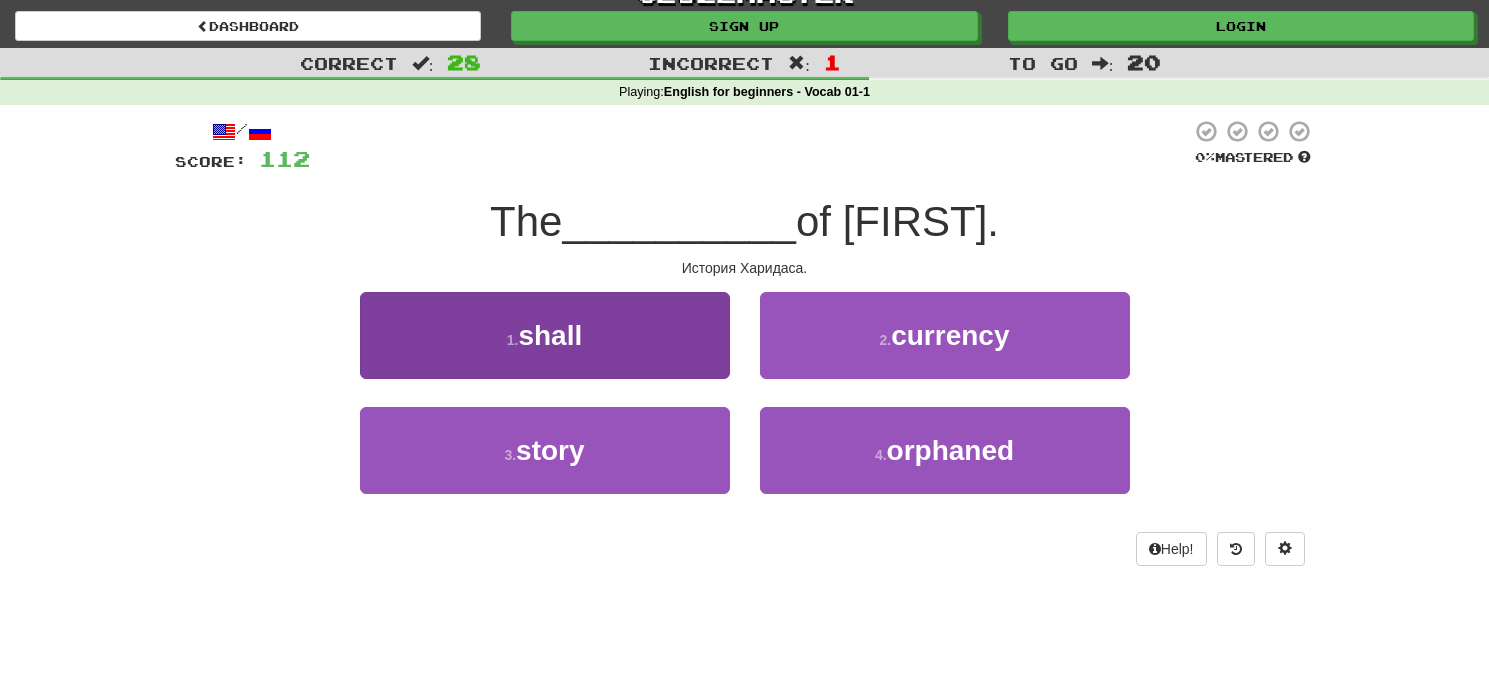 click on "3 .  story" at bounding box center [545, 450] 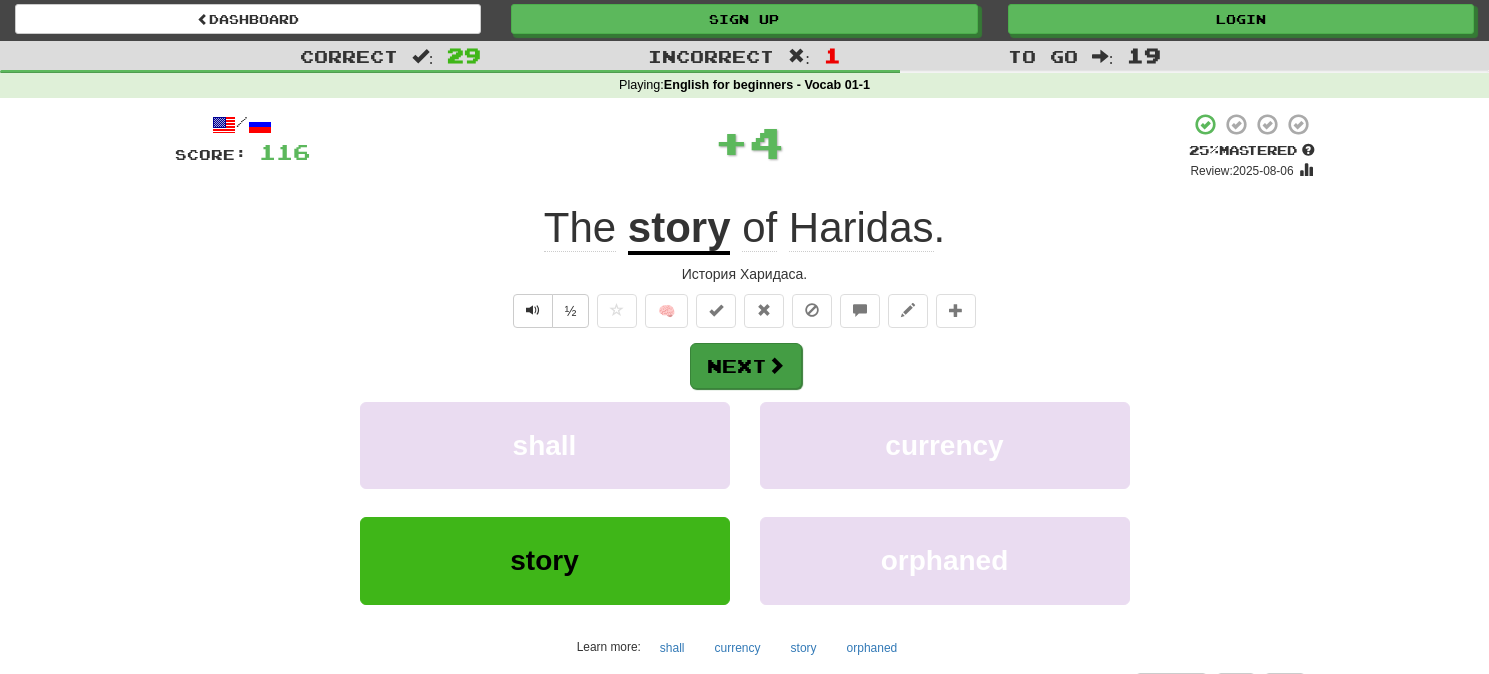 click on "Next" at bounding box center [746, 366] 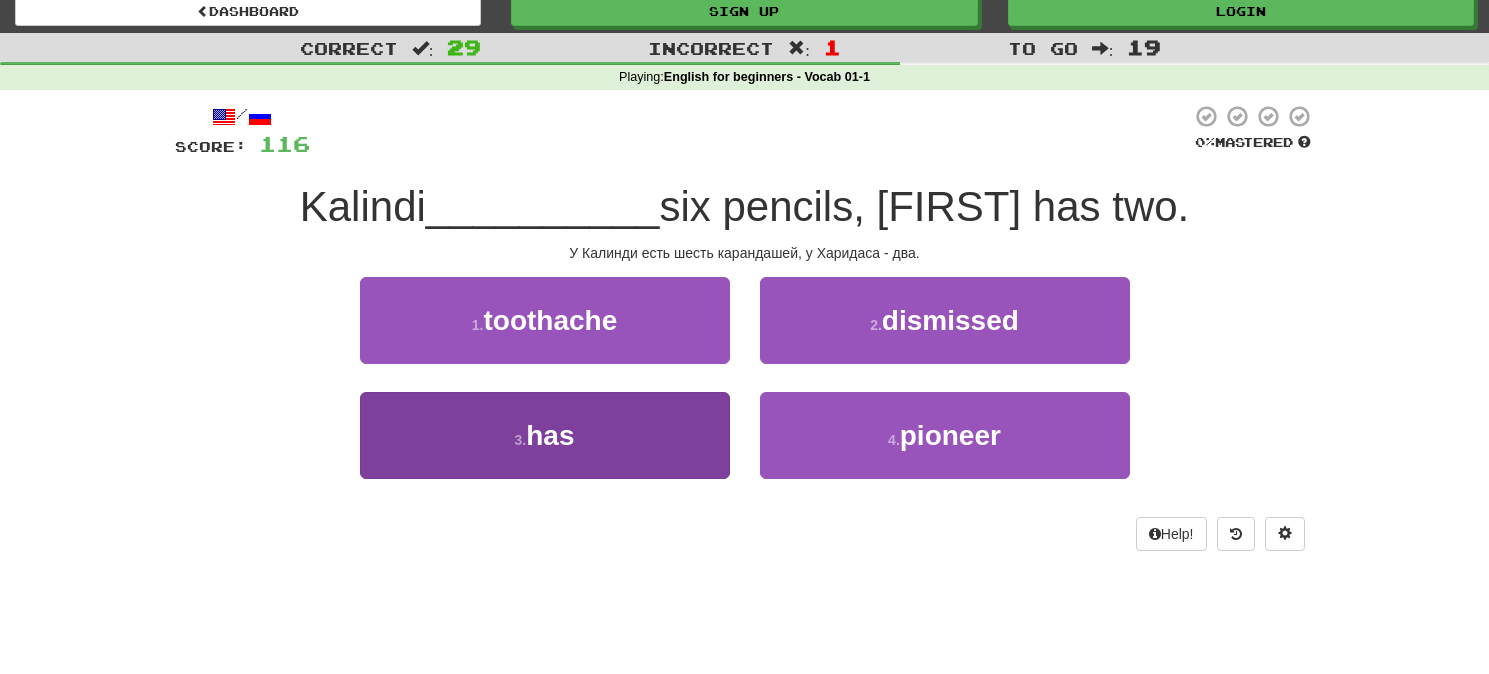 scroll, scrollTop: 41, scrollLeft: 1, axis: both 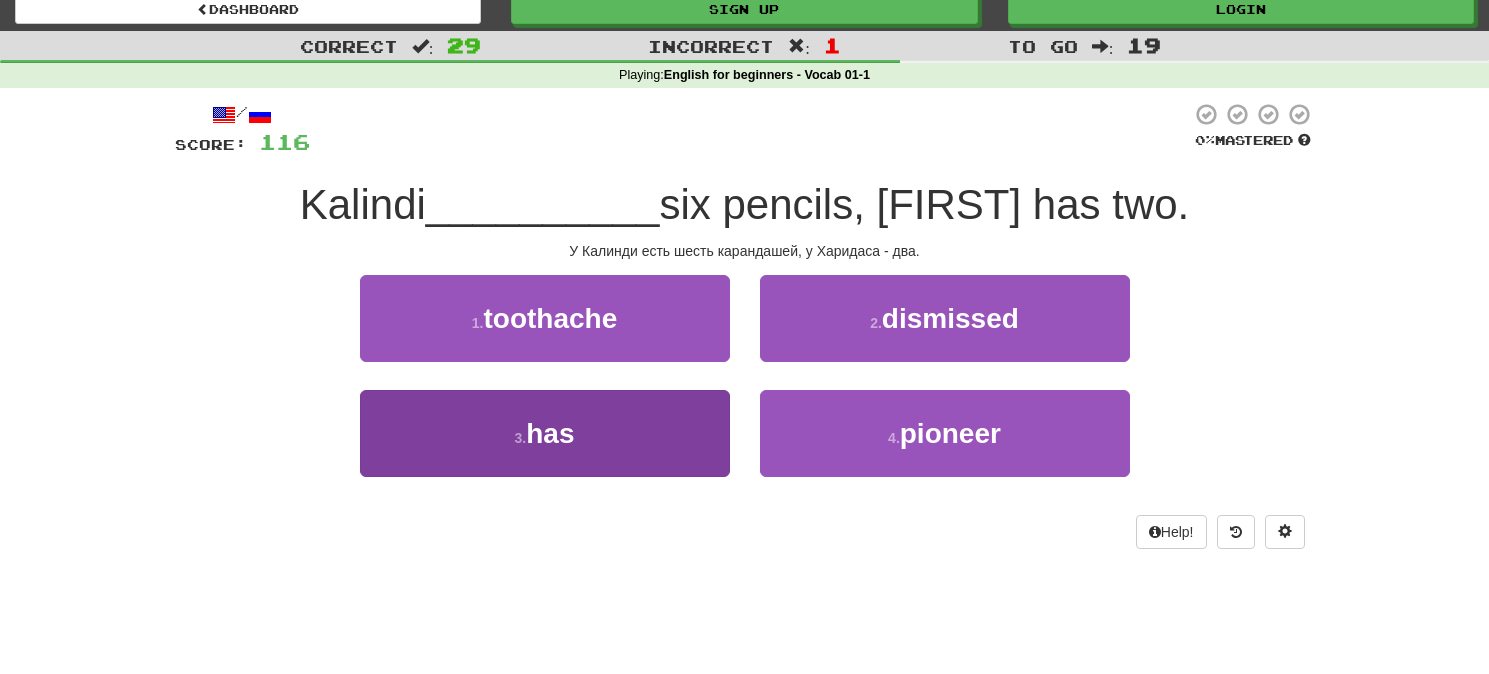 click on "3 .  has" at bounding box center [545, 433] 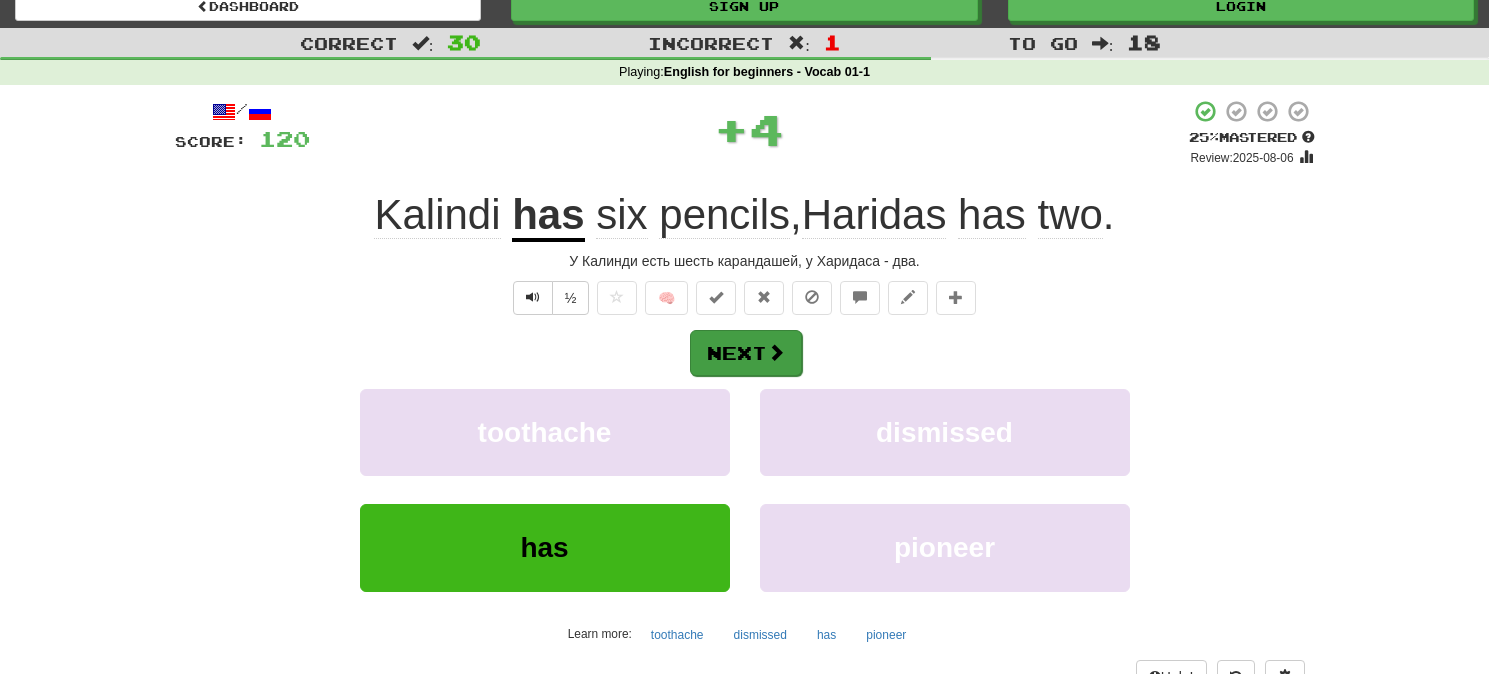 click on "Next" at bounding box center (746, 353) 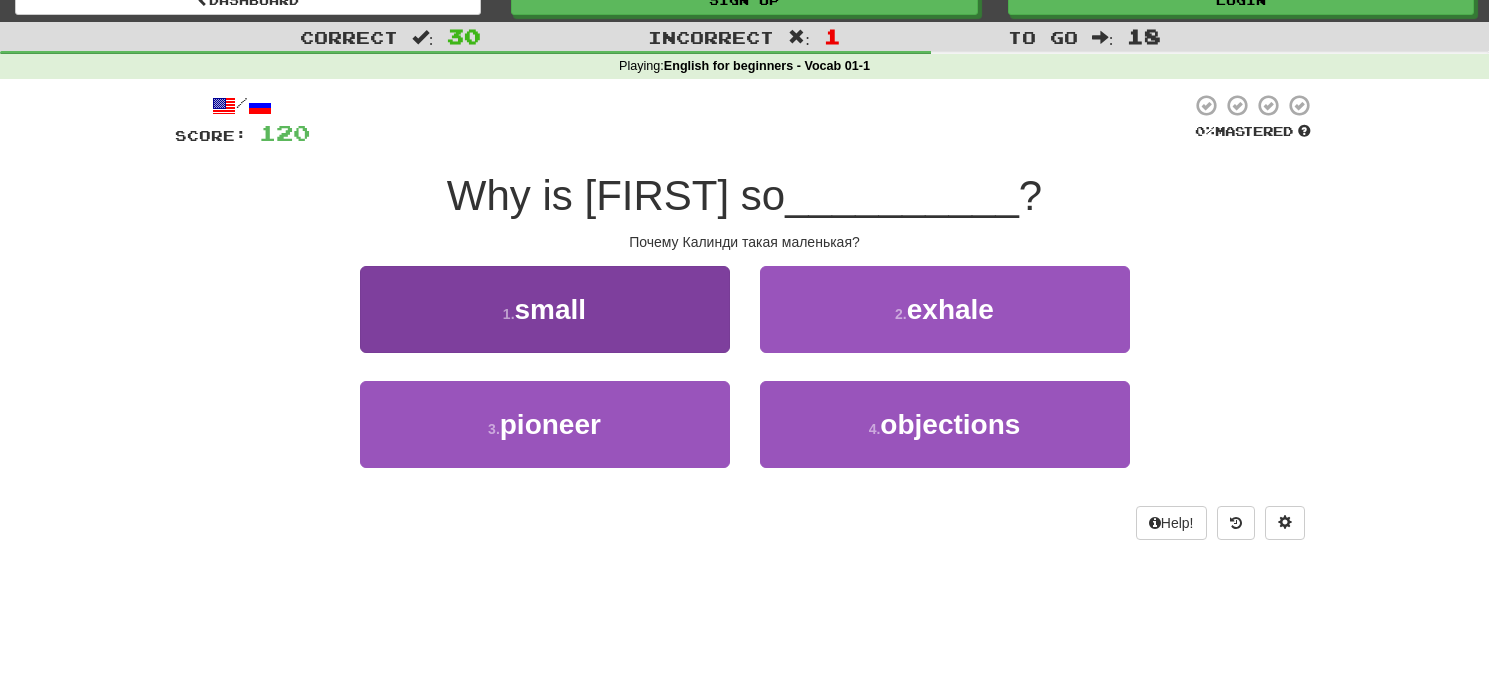 scroll, scrollTop: 47, scrollLeft: 1, axis: both 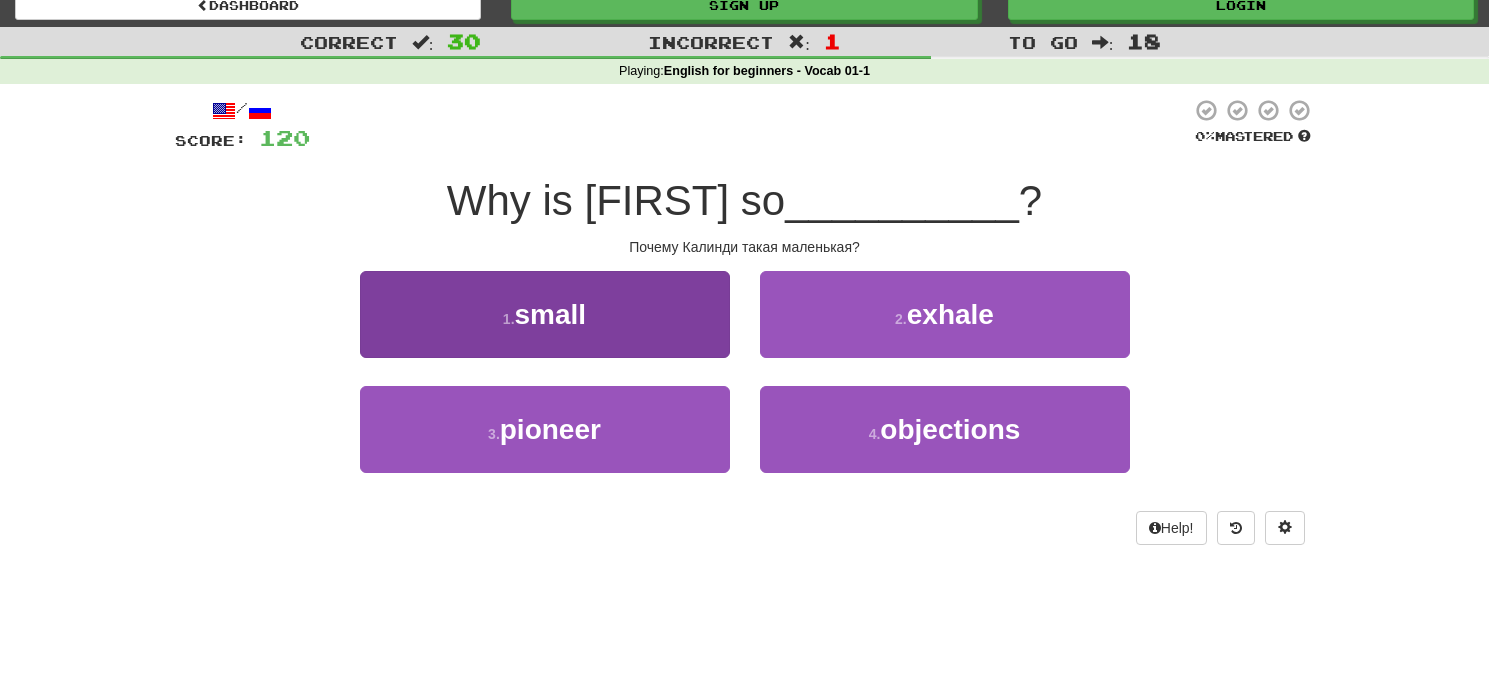 click on "1 .  small" at bounding box center (545, 314) 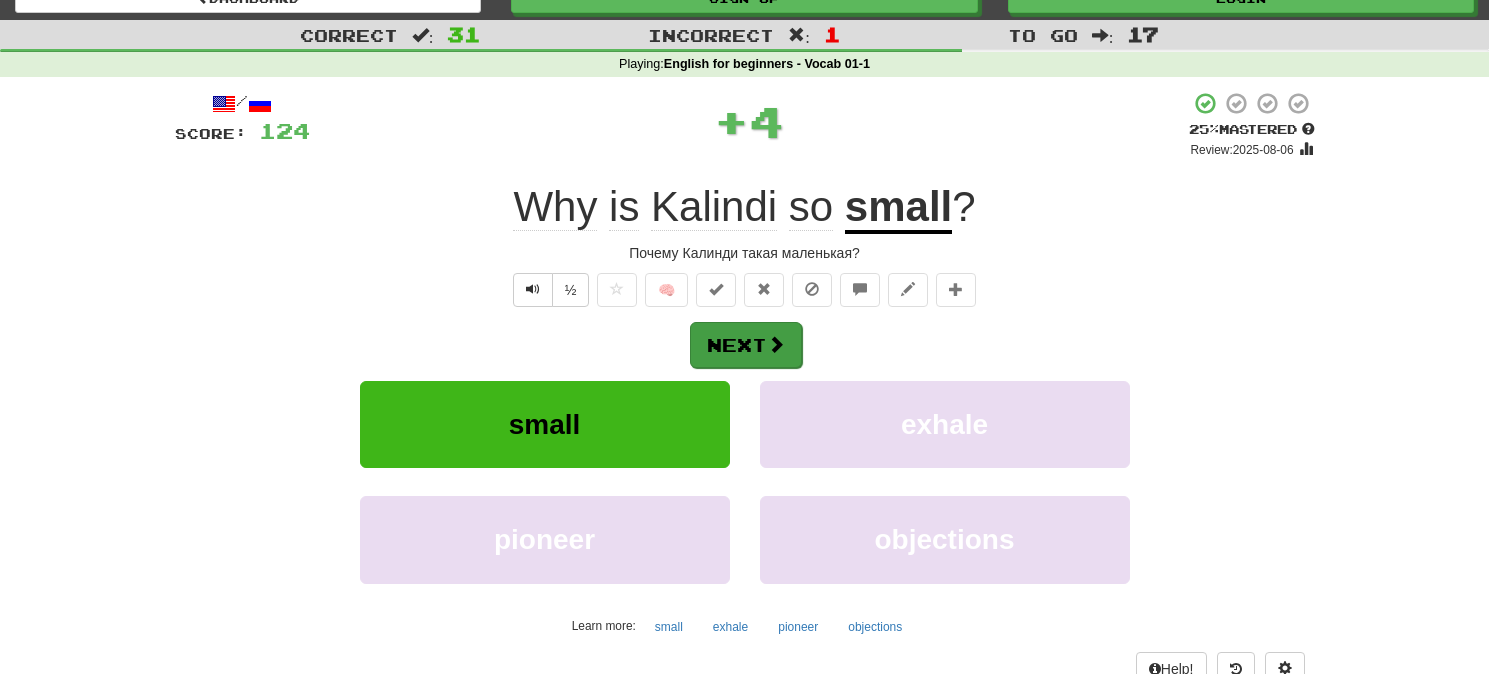 click on "Next" at bounding box center [746, 345] 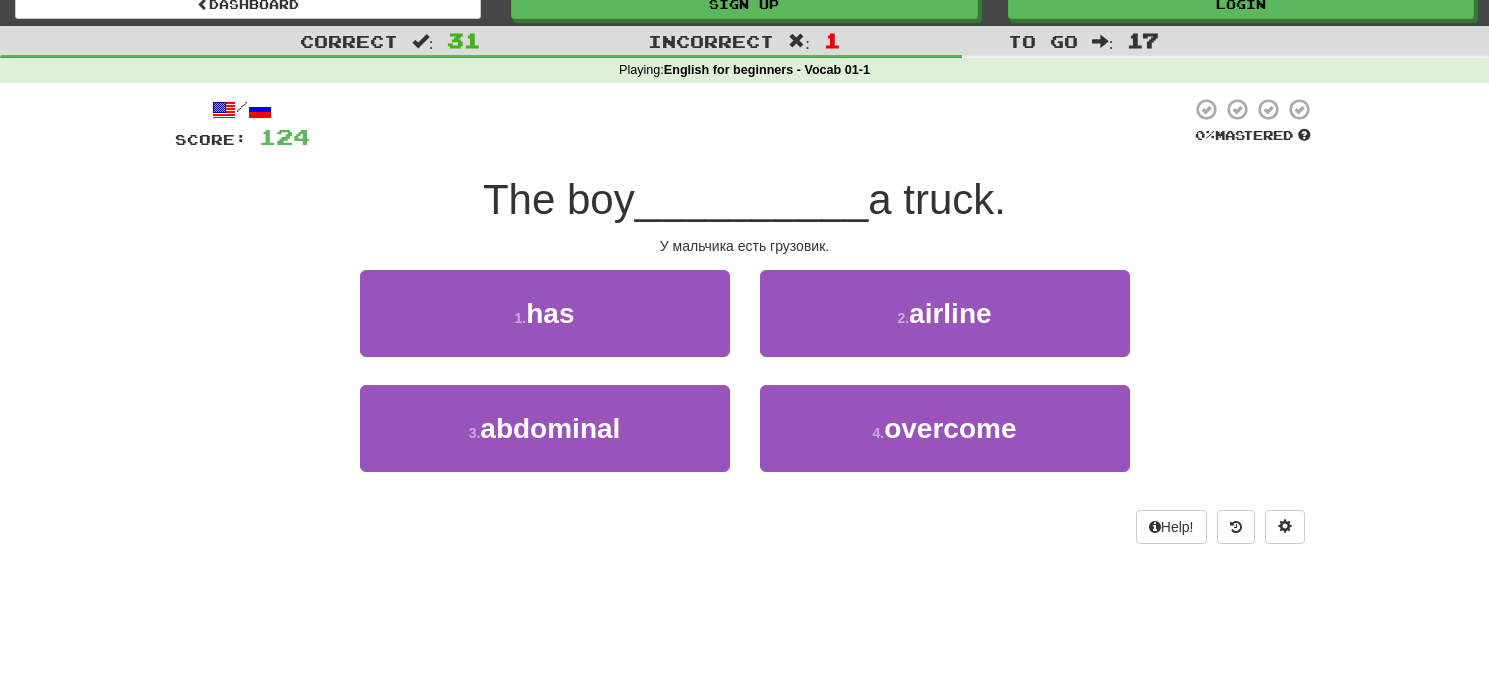 scroll, scrollTop: 51, scrollLeft: 1, axis: both 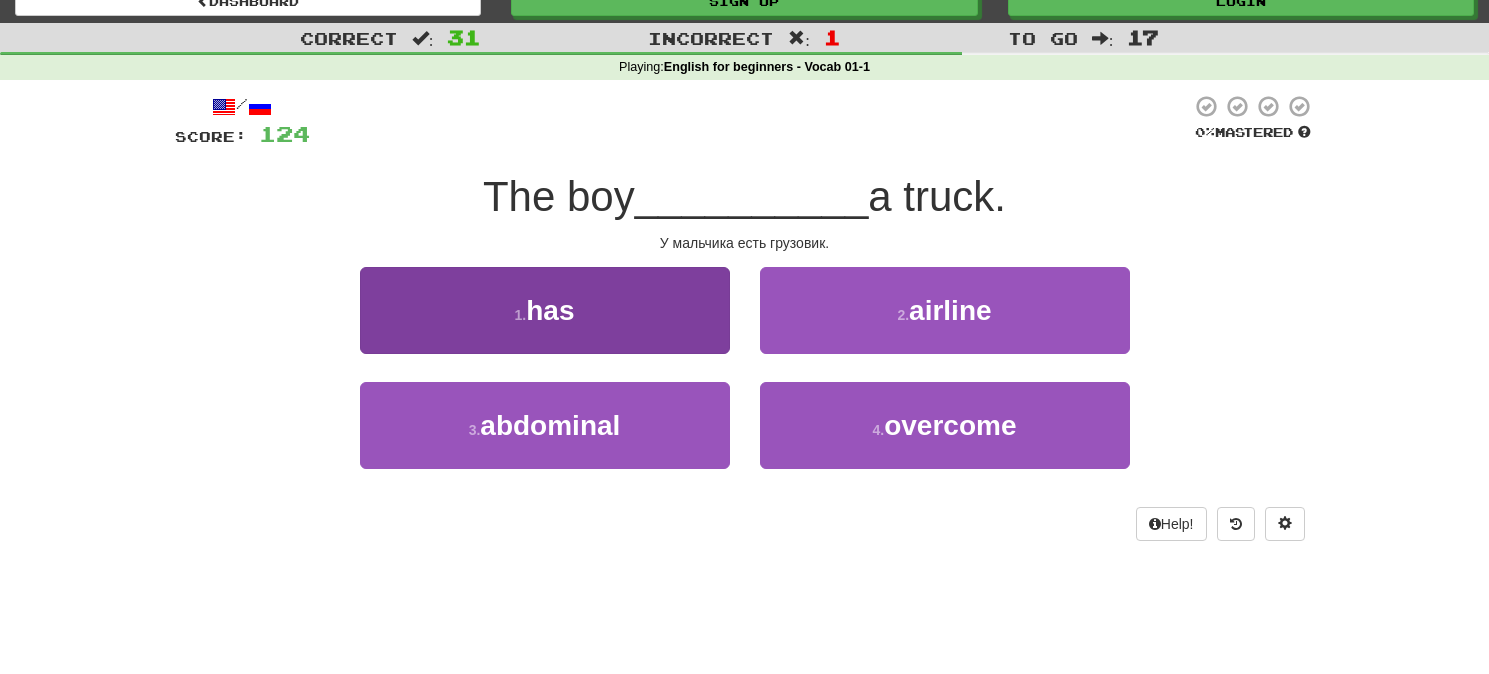 click on "1 .  has" at bounding box center [545, 310] 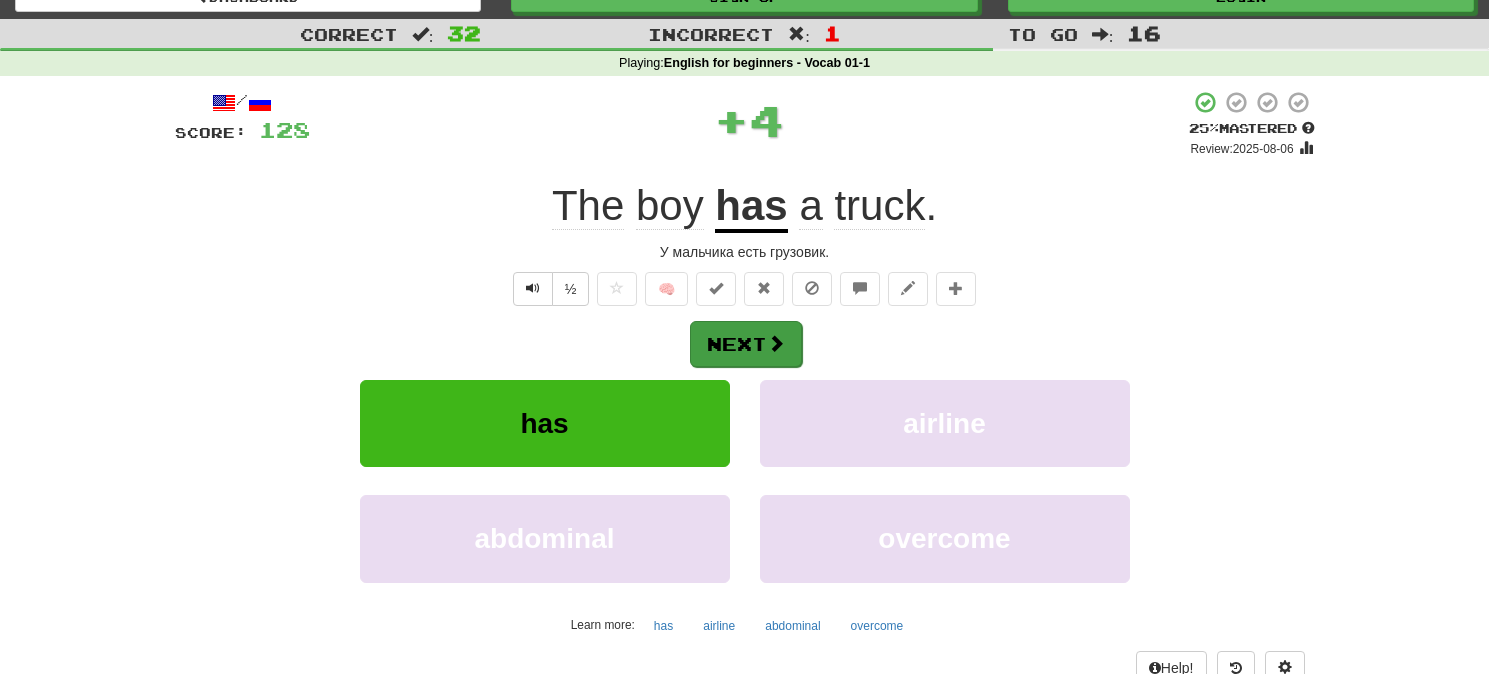 click on "Next" at bounding box center [746, 344] 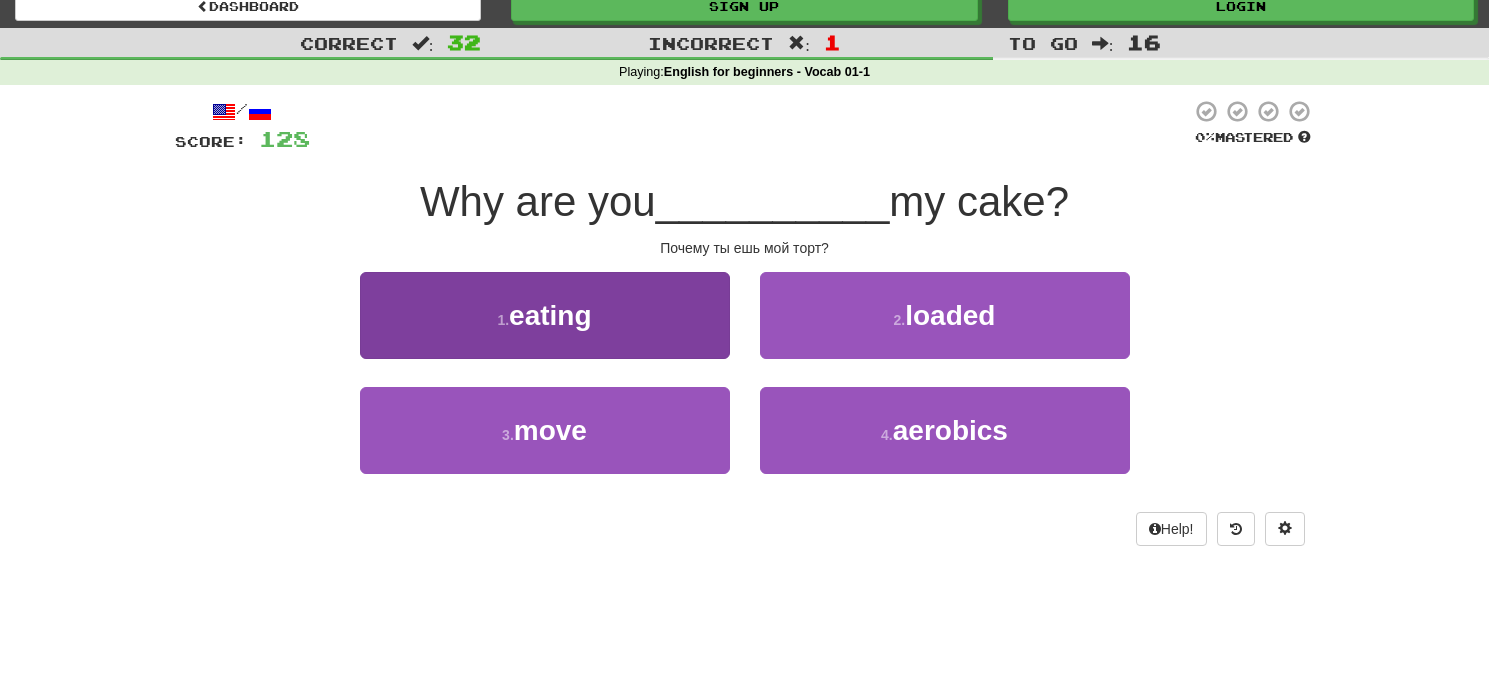 click on "1 .  eating" at bounding box center [545, 315] 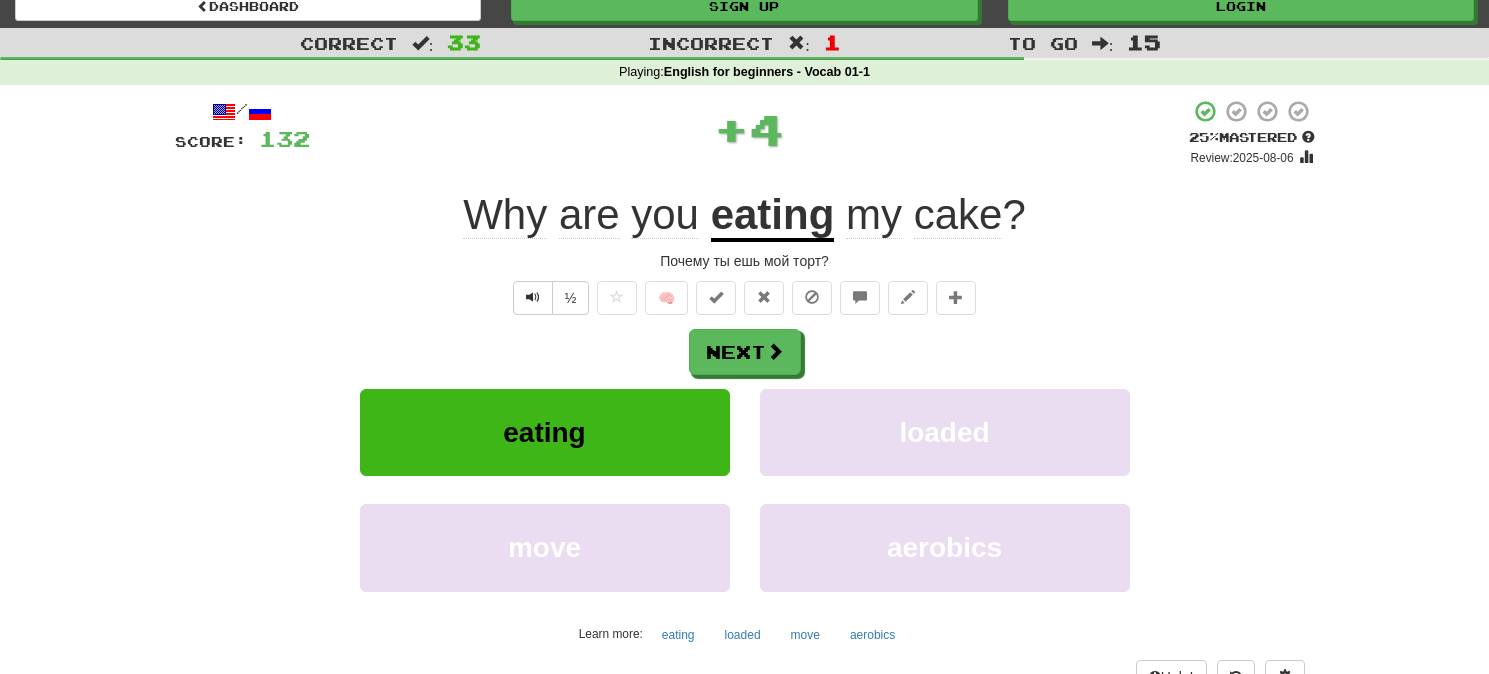scroll, scrollTop: 47, scrollLeft: 0, axis: vertical 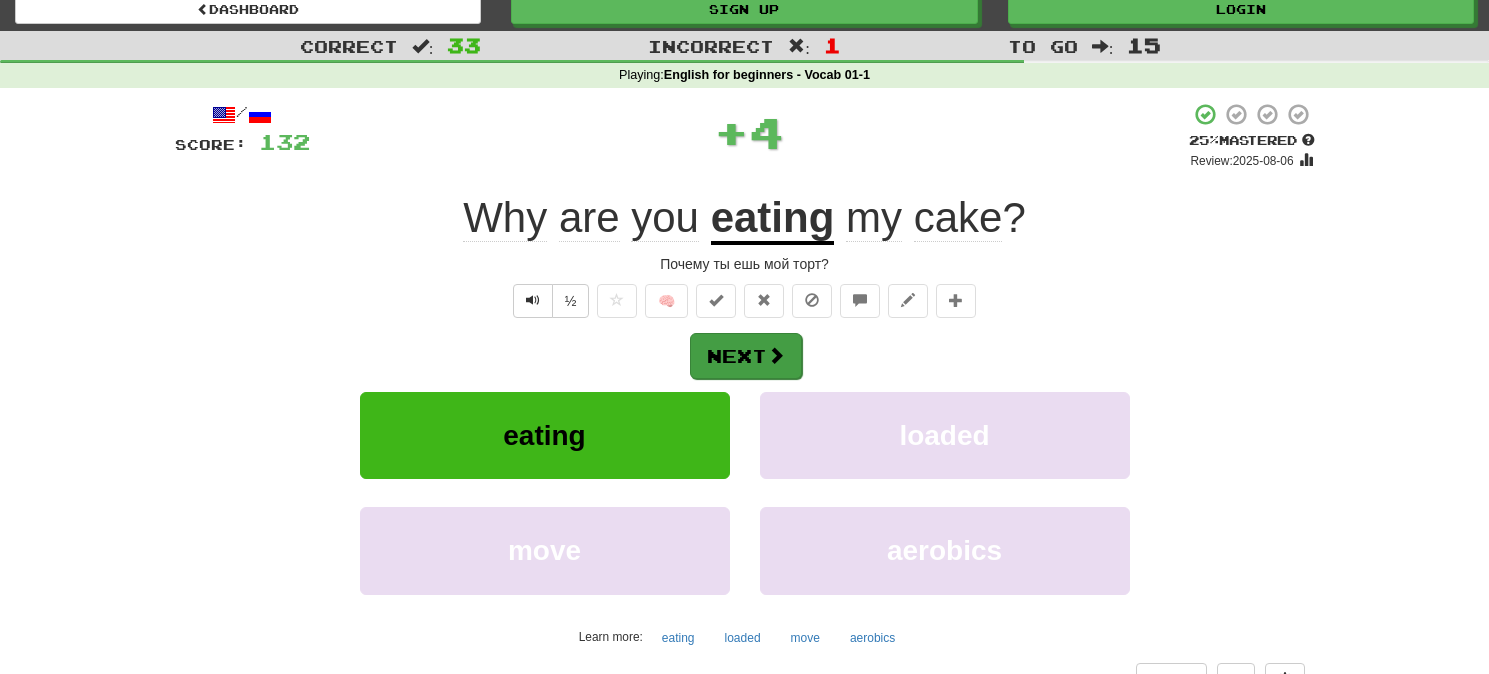 click on "Next" at bounding box center [746, 356] 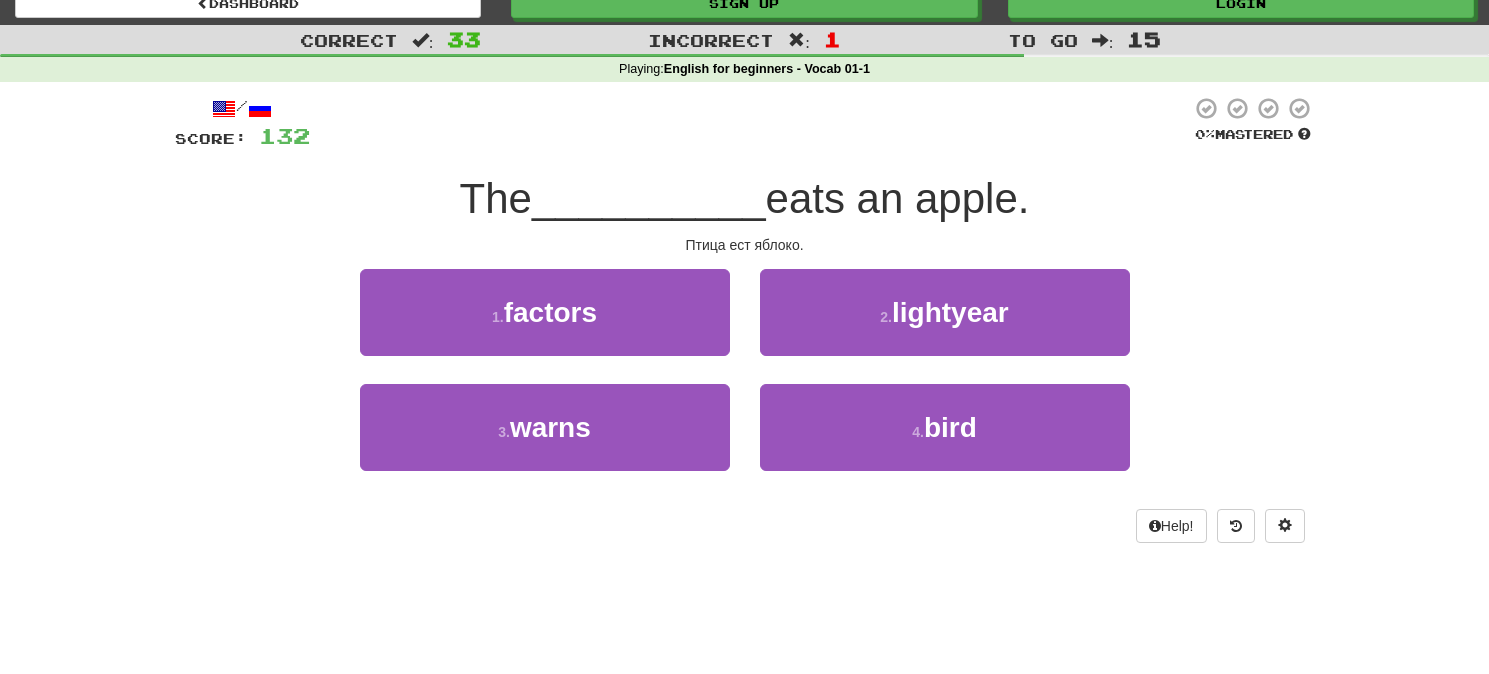 scroll, scrollTop: 46, scrollLeft: 0, axis: vertical 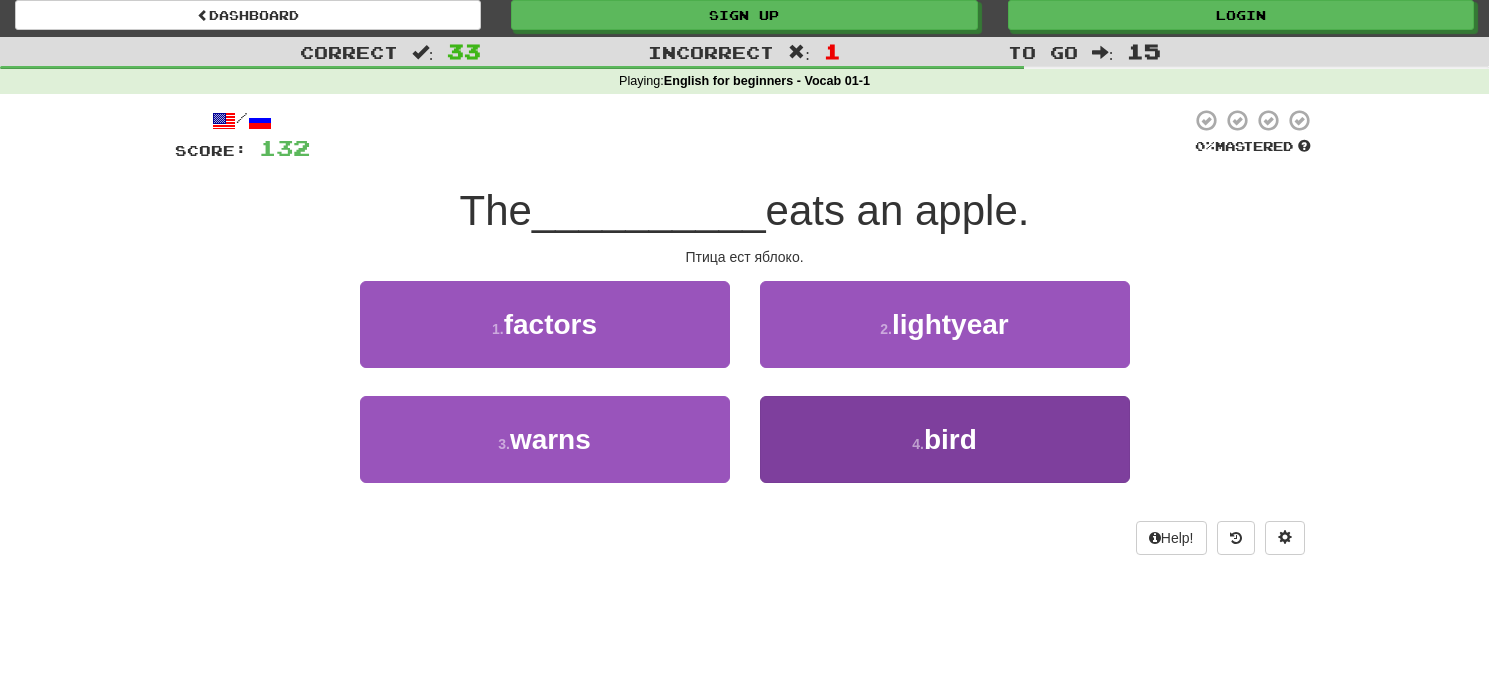 click on "4 .  bird" at bounding box center (945, 439) 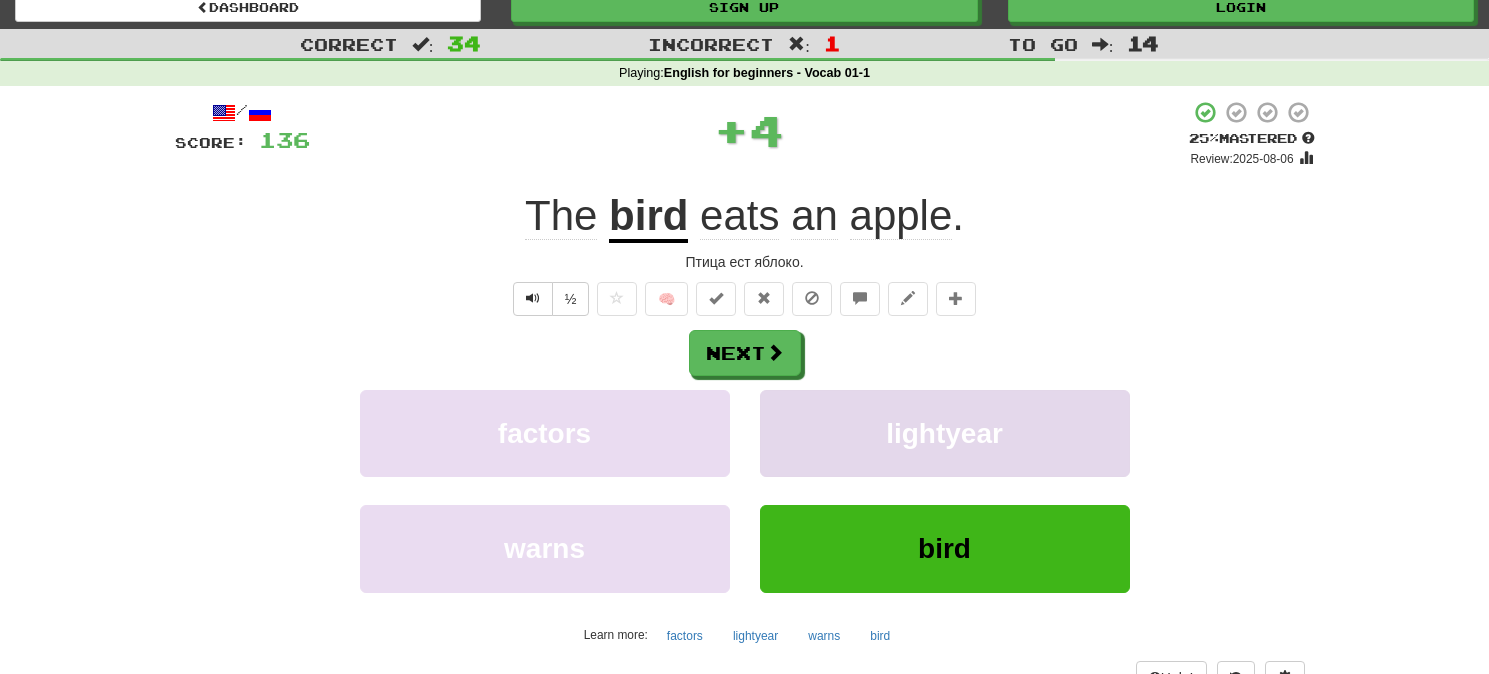 scroll 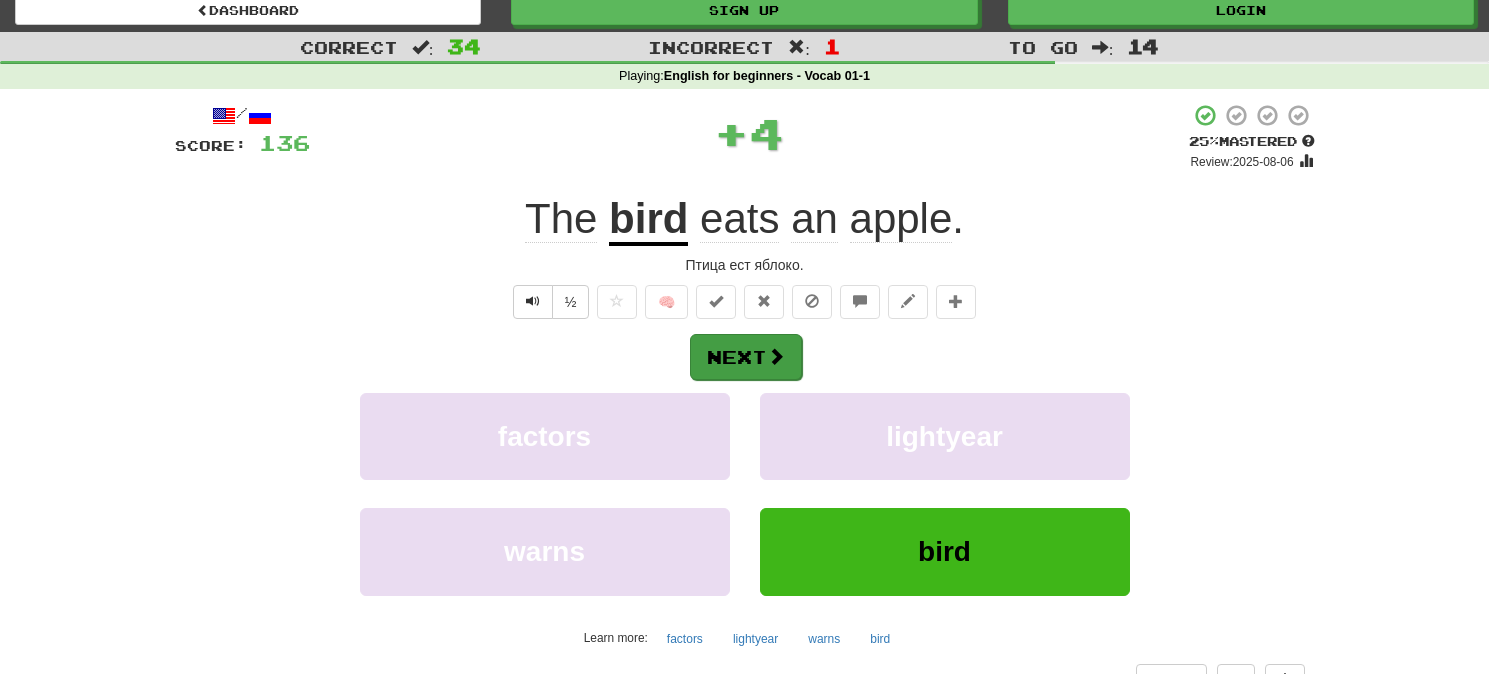 click on "Next" at bounding box center (746, 357) 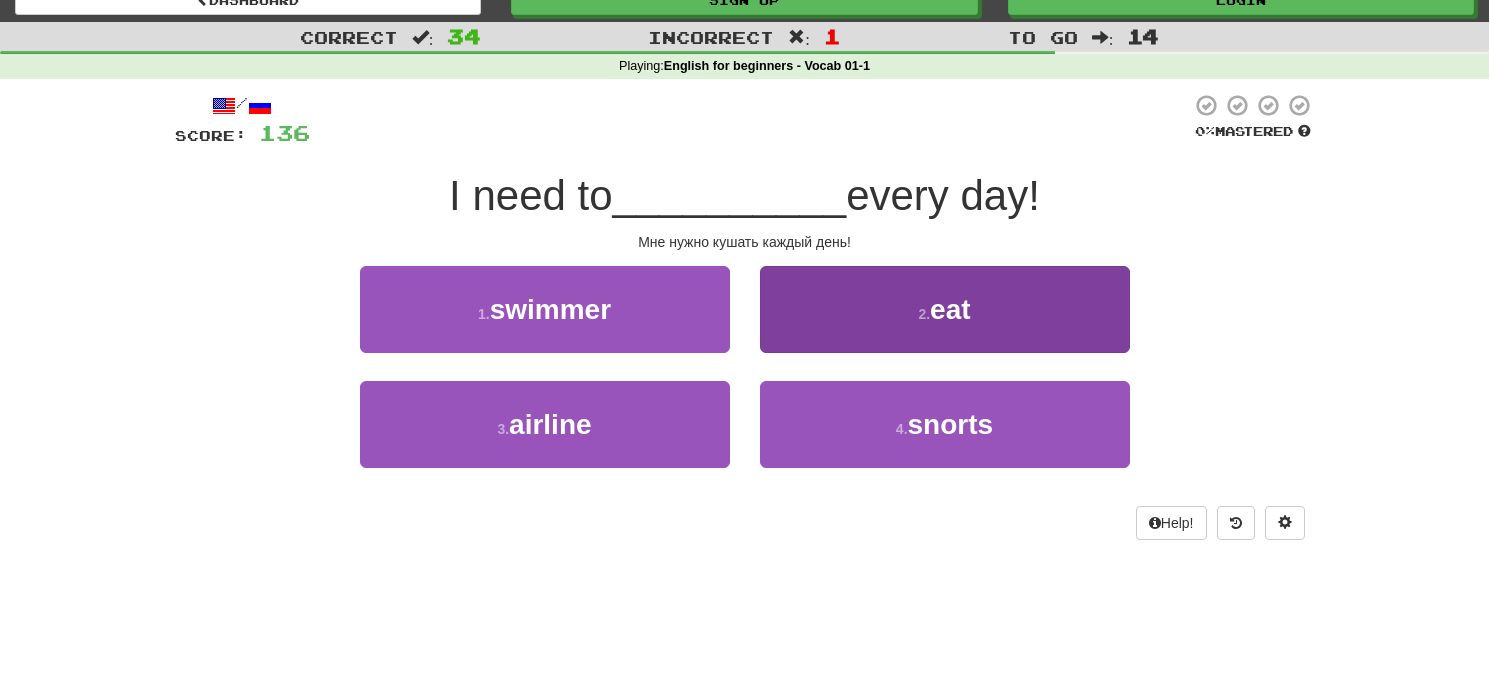 click on "2 .  eat" at bounding box center (945, 309) 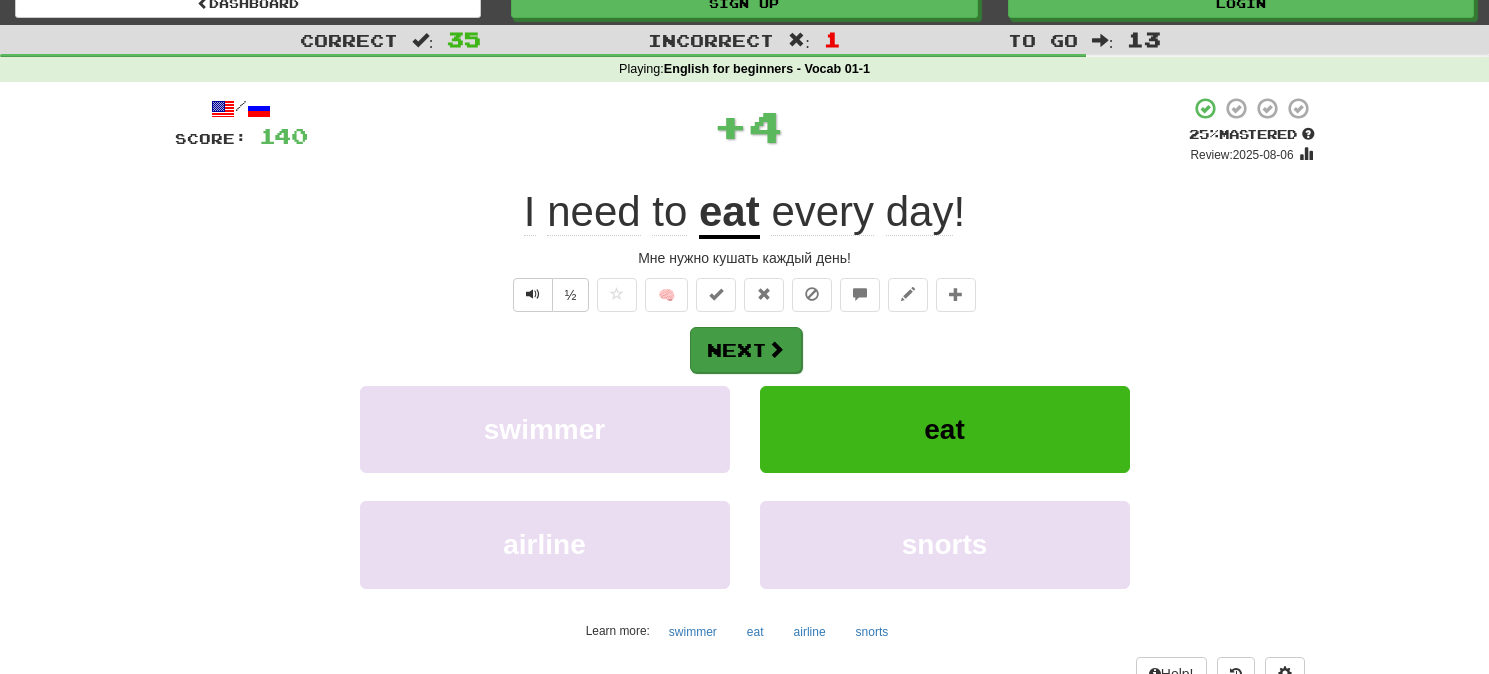 click on "Next" at bounding box center (746, 350) 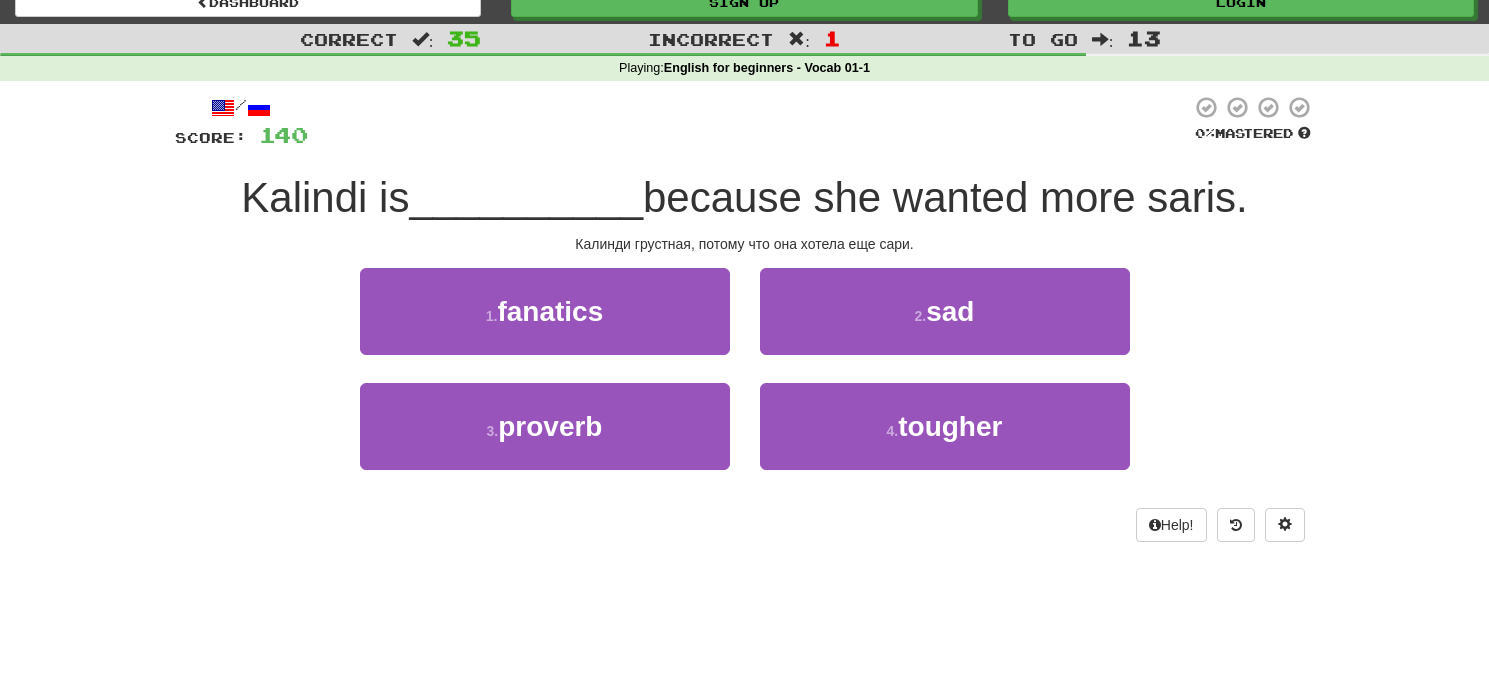scroll, scrollTop: 50, scrollLeft: 1, axis: both 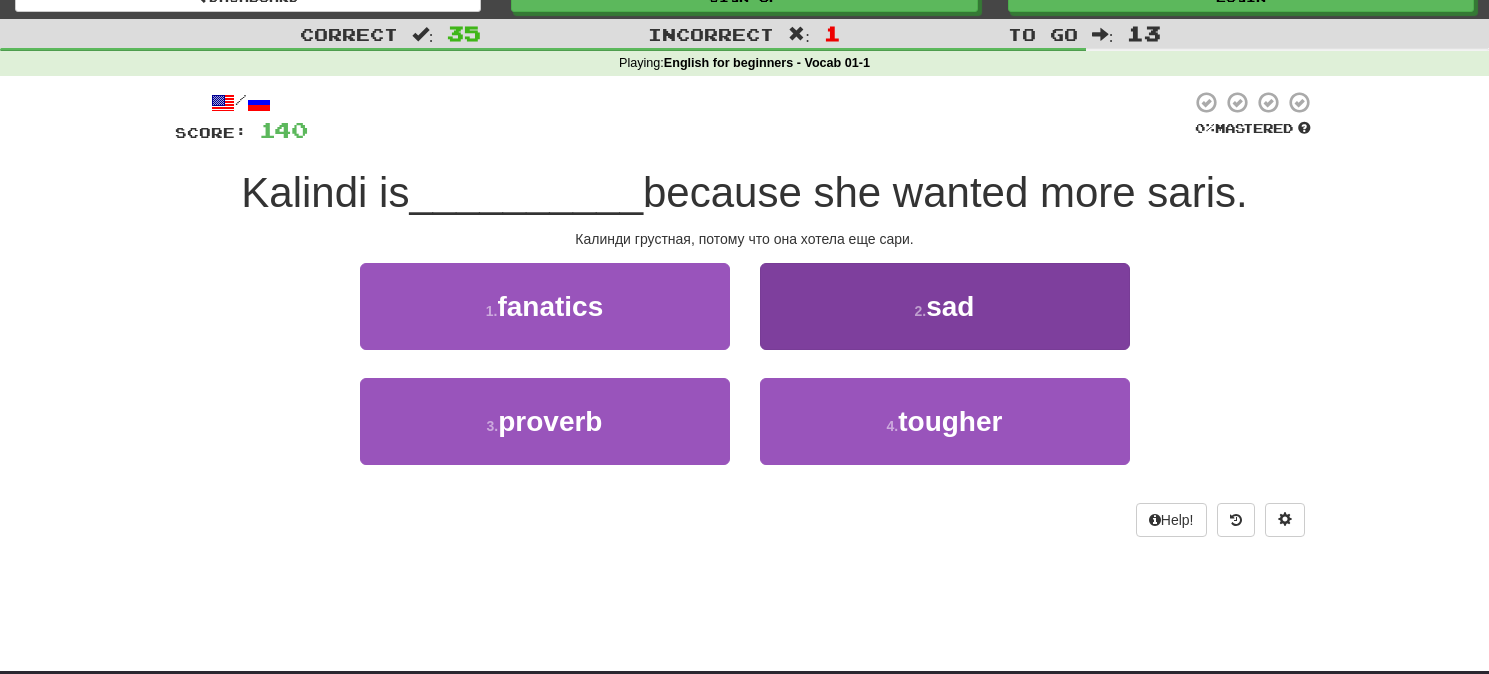 click on "2 .  sad" at bounding box center (945, 306) 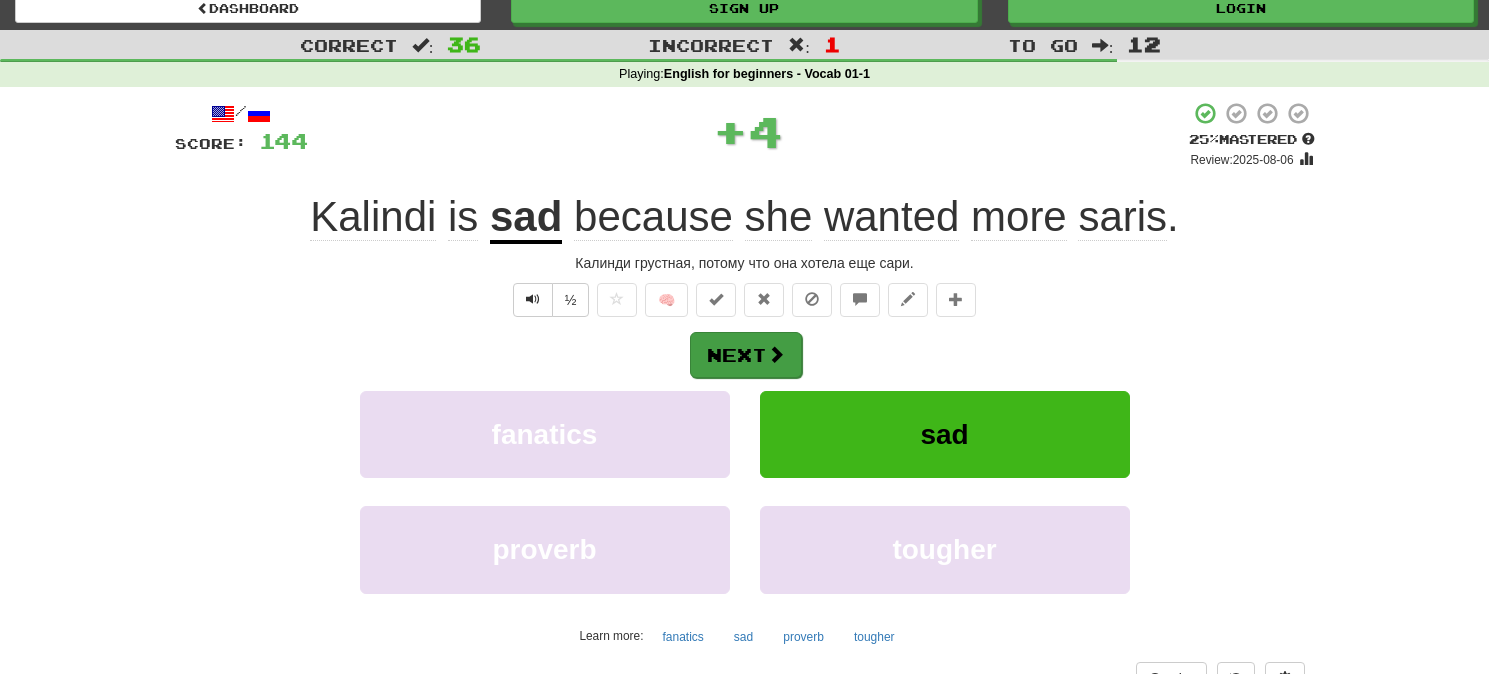 scroll, scrollTop: 43, scrollLeft: 1, axis: both 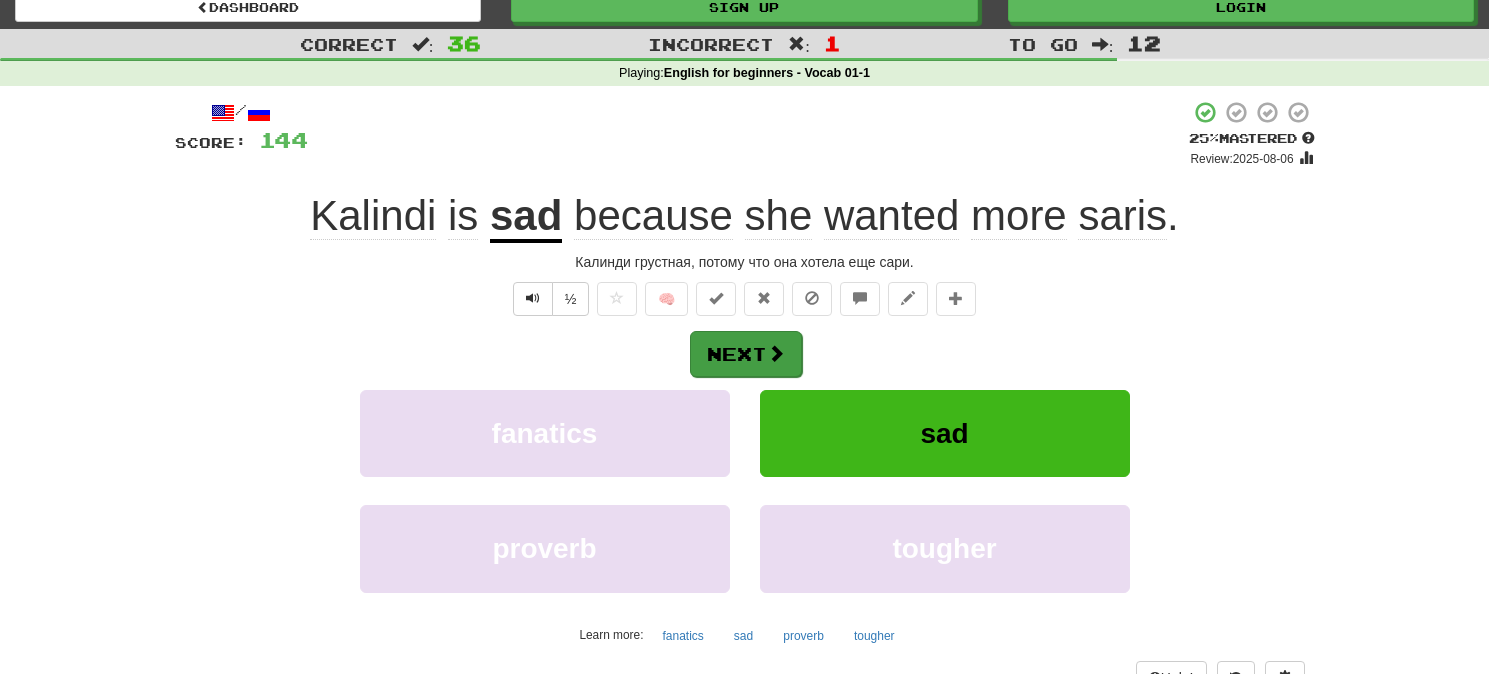 click on "Next" at bounding box center (746, 354) 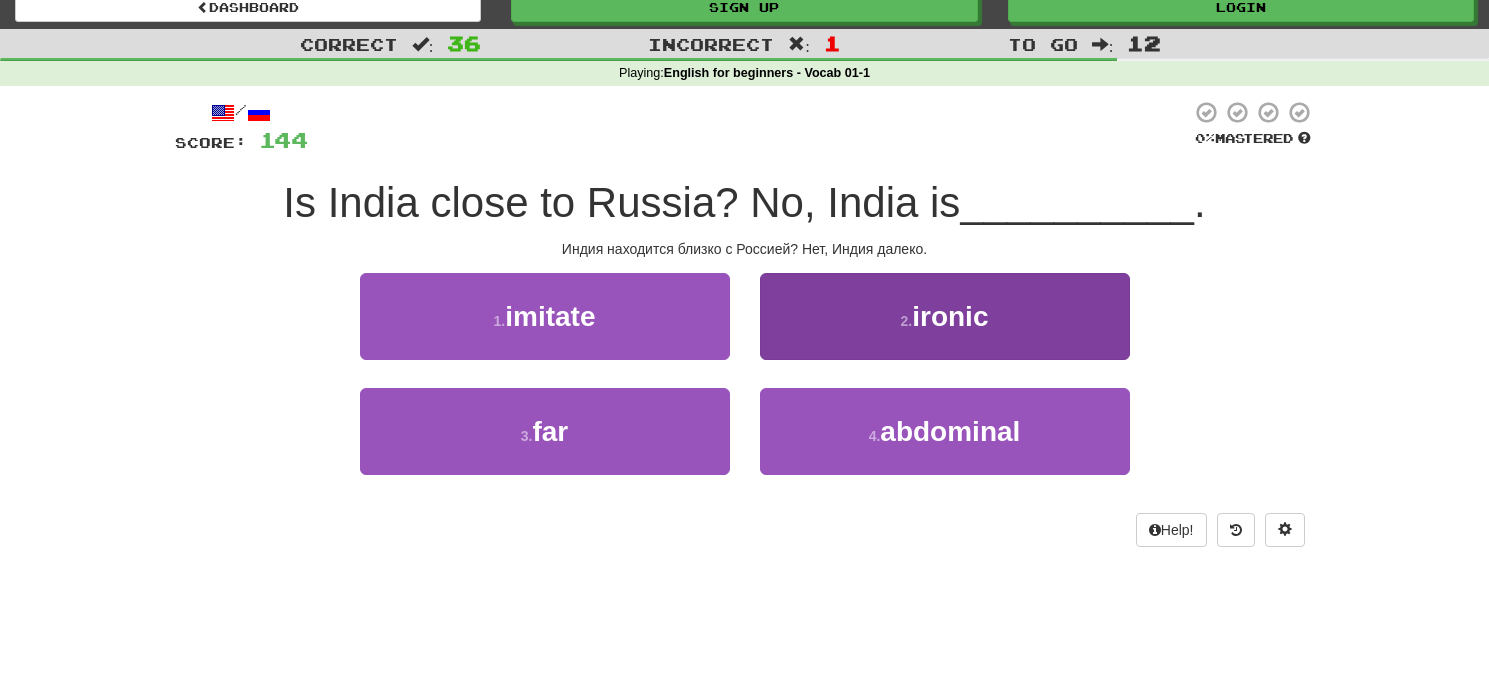 scroll, scrollTop: 44, scrollLeft: 0, axis: vertical 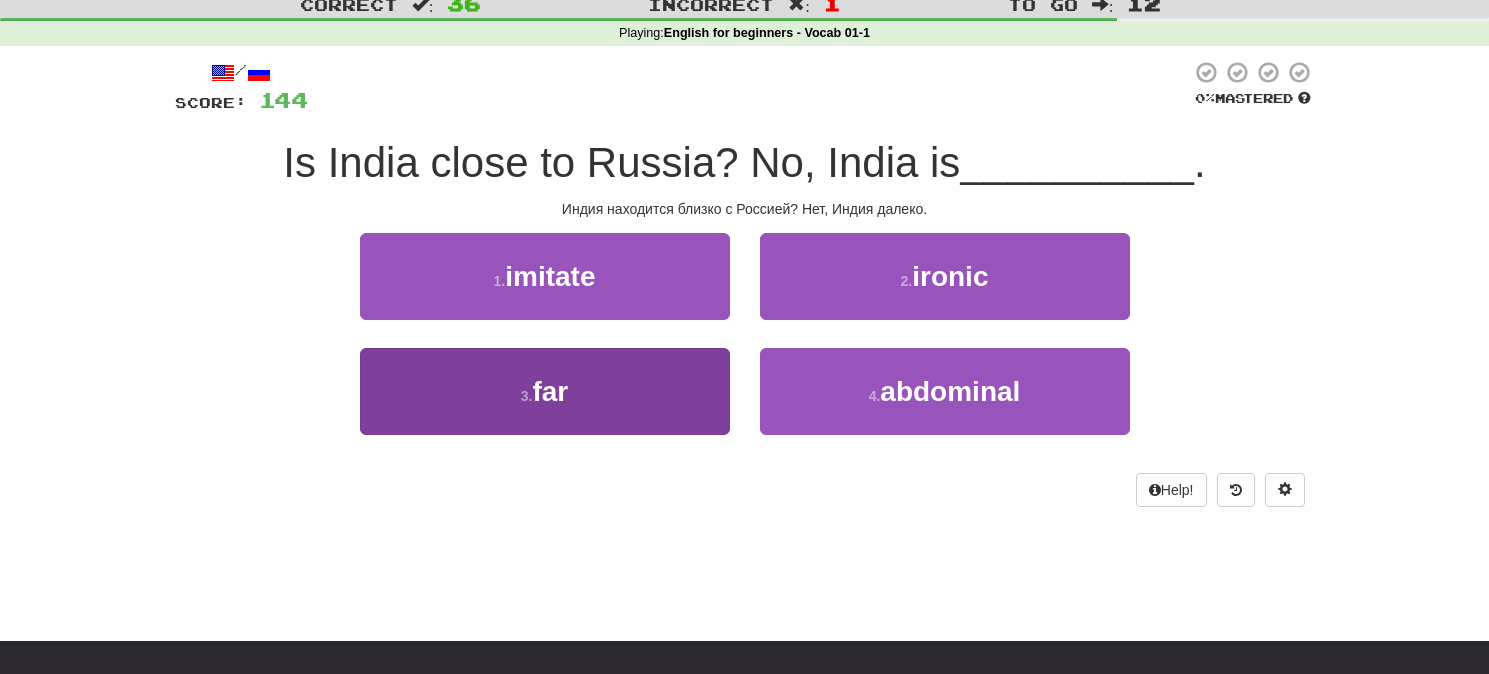 click on "3 .  far" at bounding box center (545, 391) 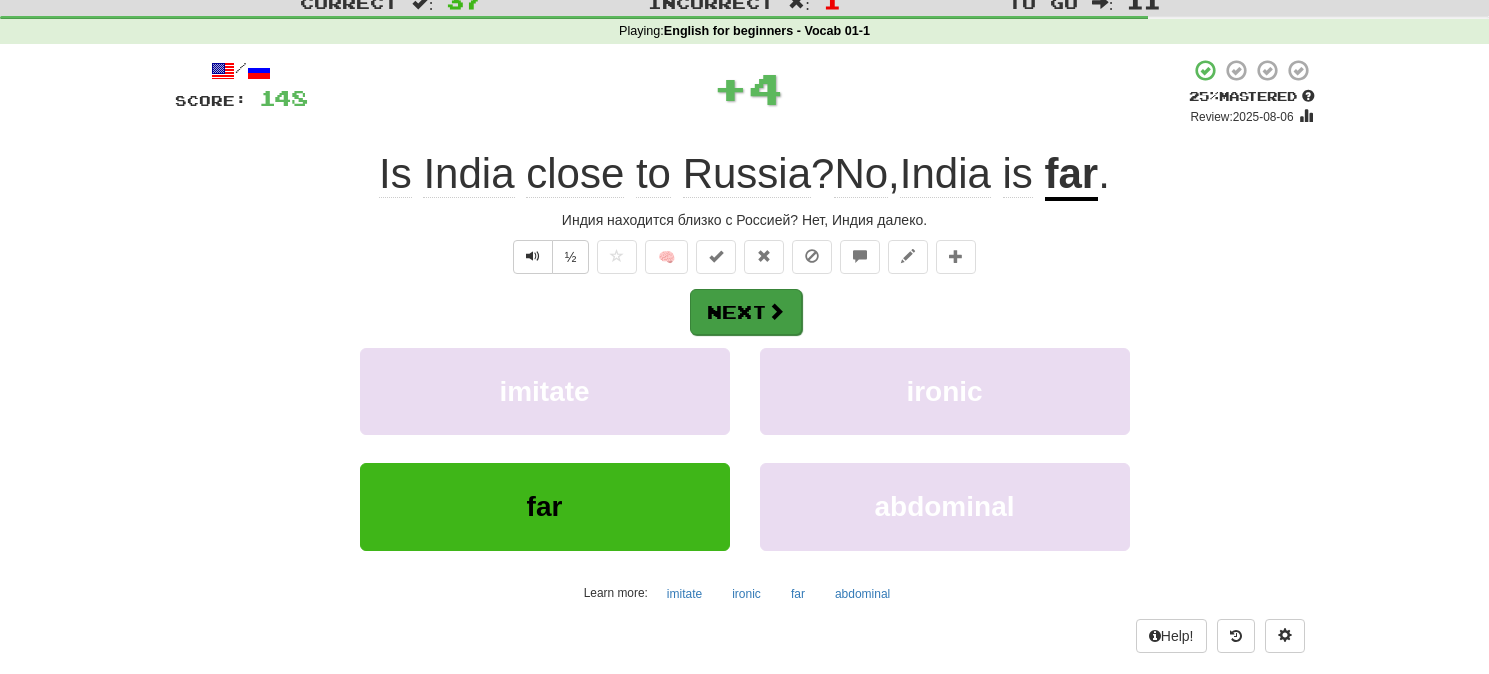 click on "Next" at bounding box center (746, 312) 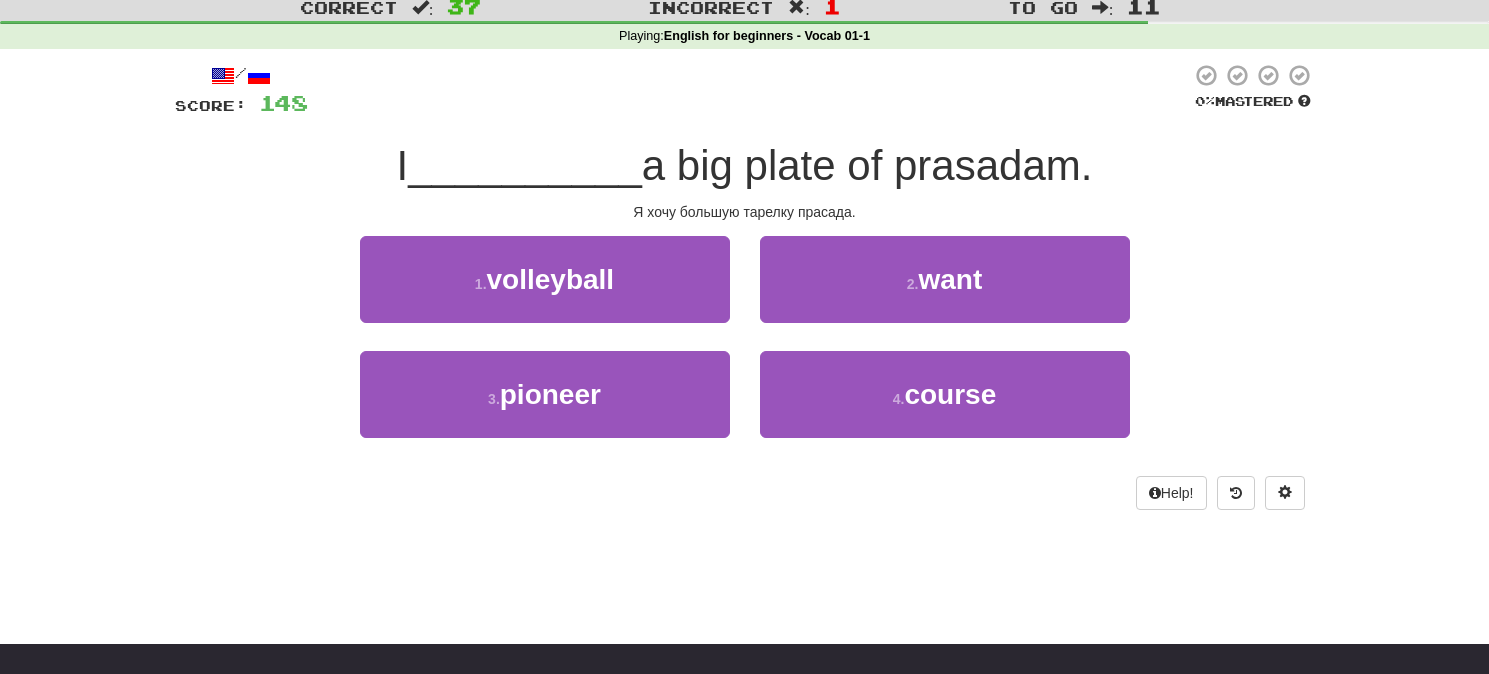 scroll, scrollTop: 77, scrollLeft: 1, axis: both 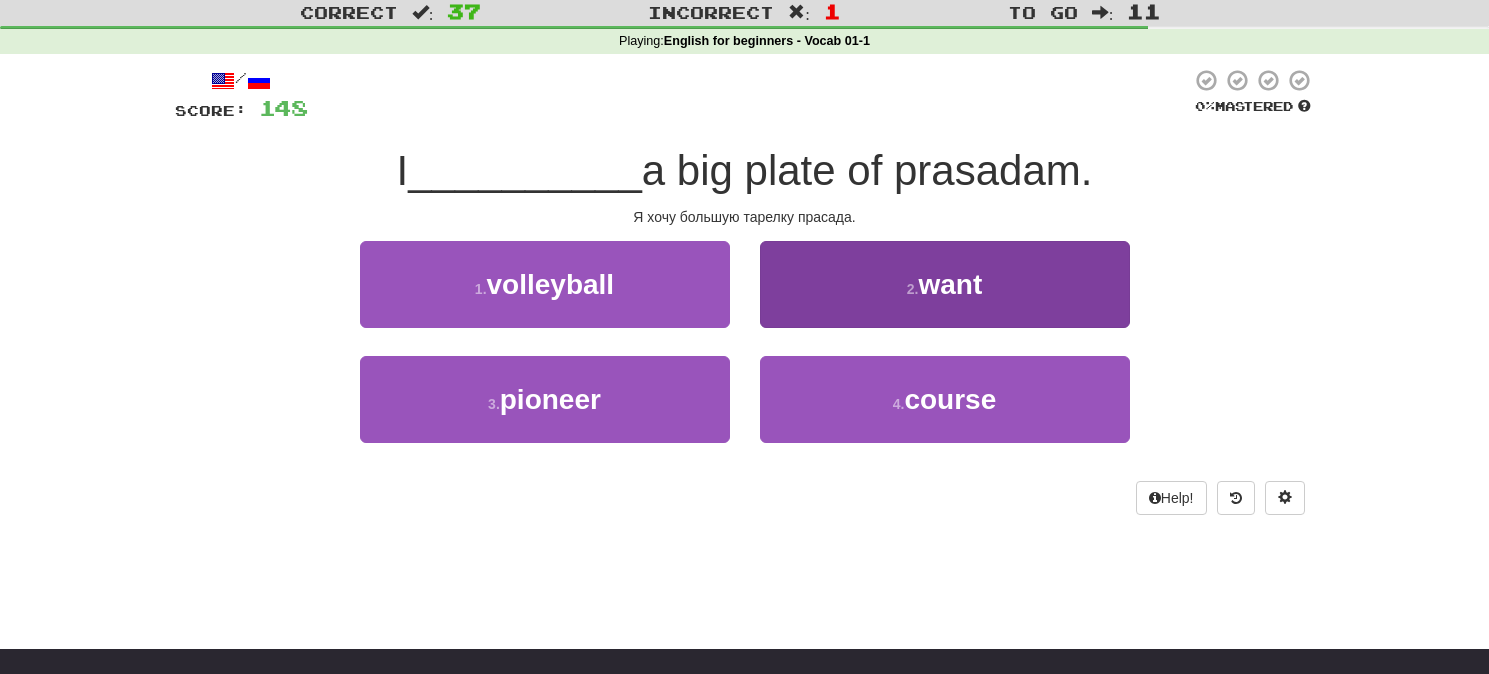 click on "2 .  want" at bounding box center [945, 284] 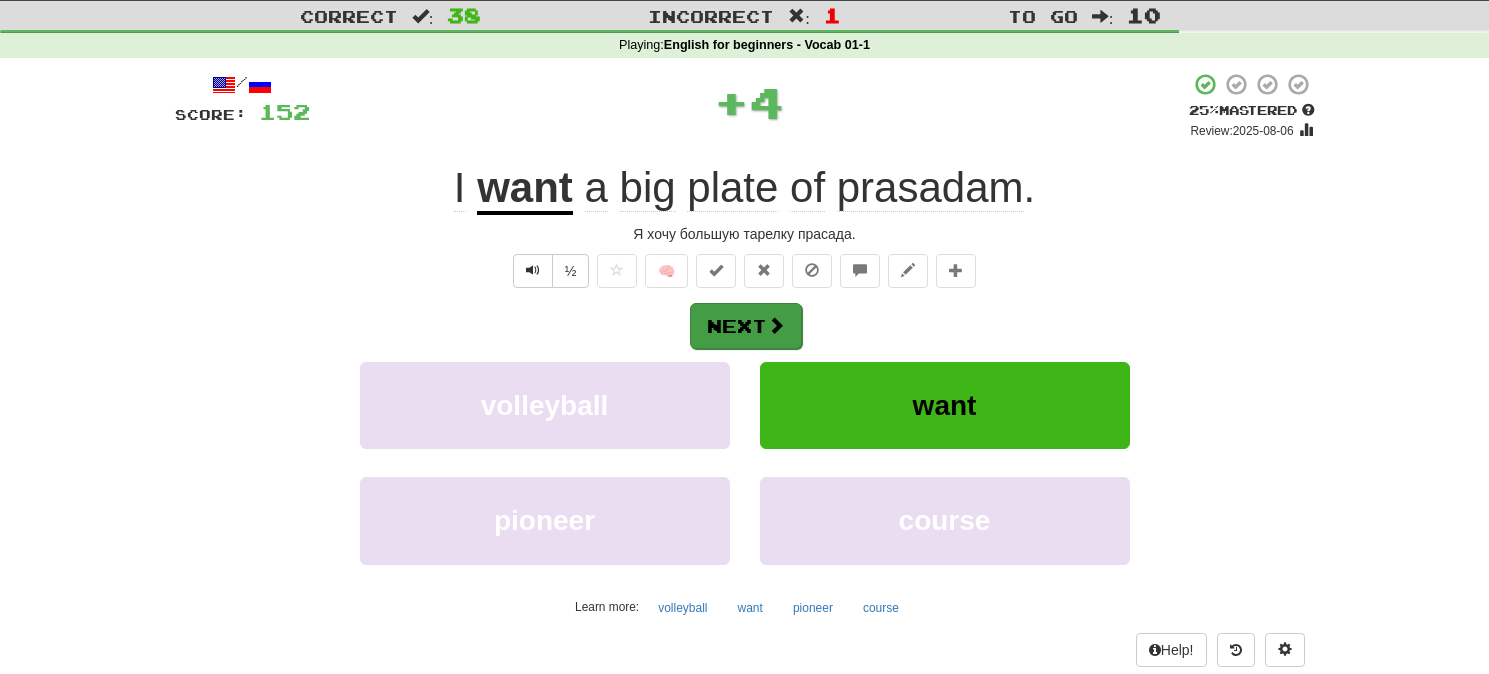 click on "Next" at bounding box center (746, 326) 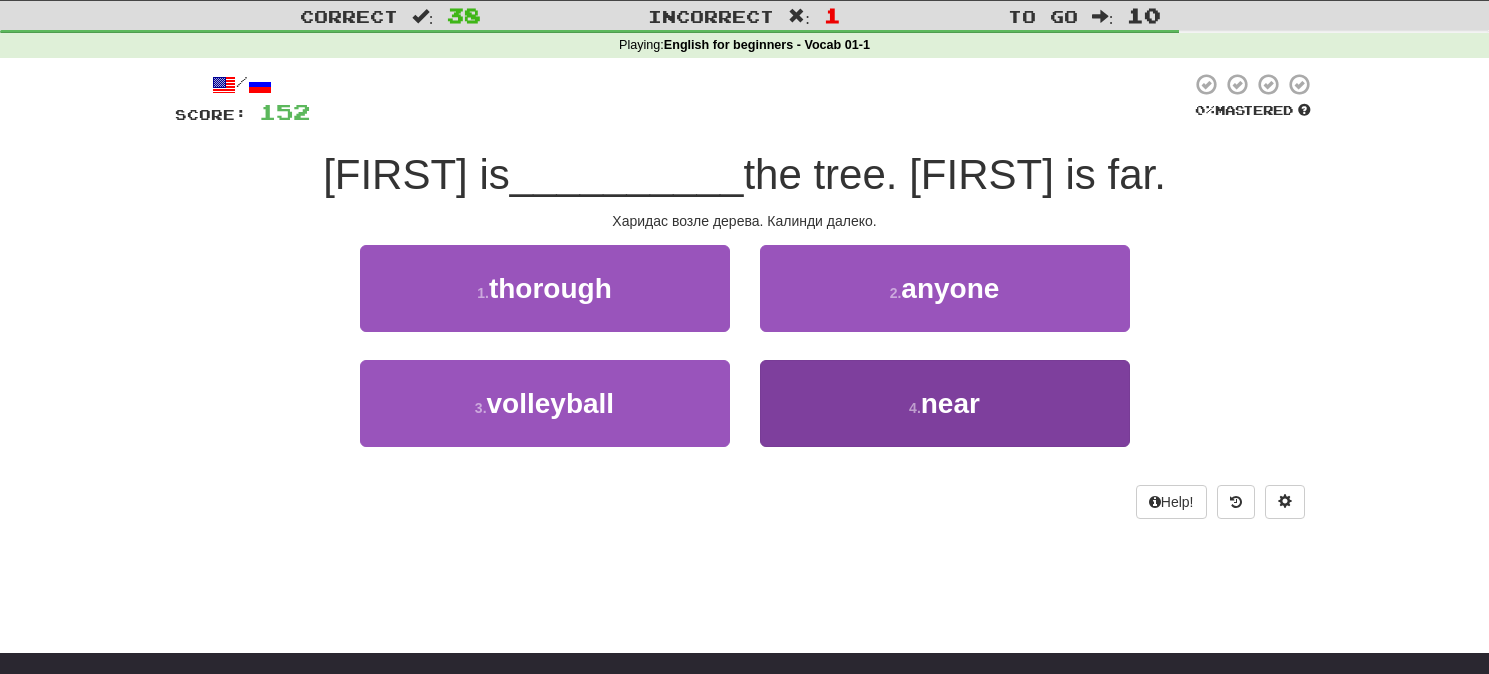 click on "4 .  near" at bounding box center [945, 403] 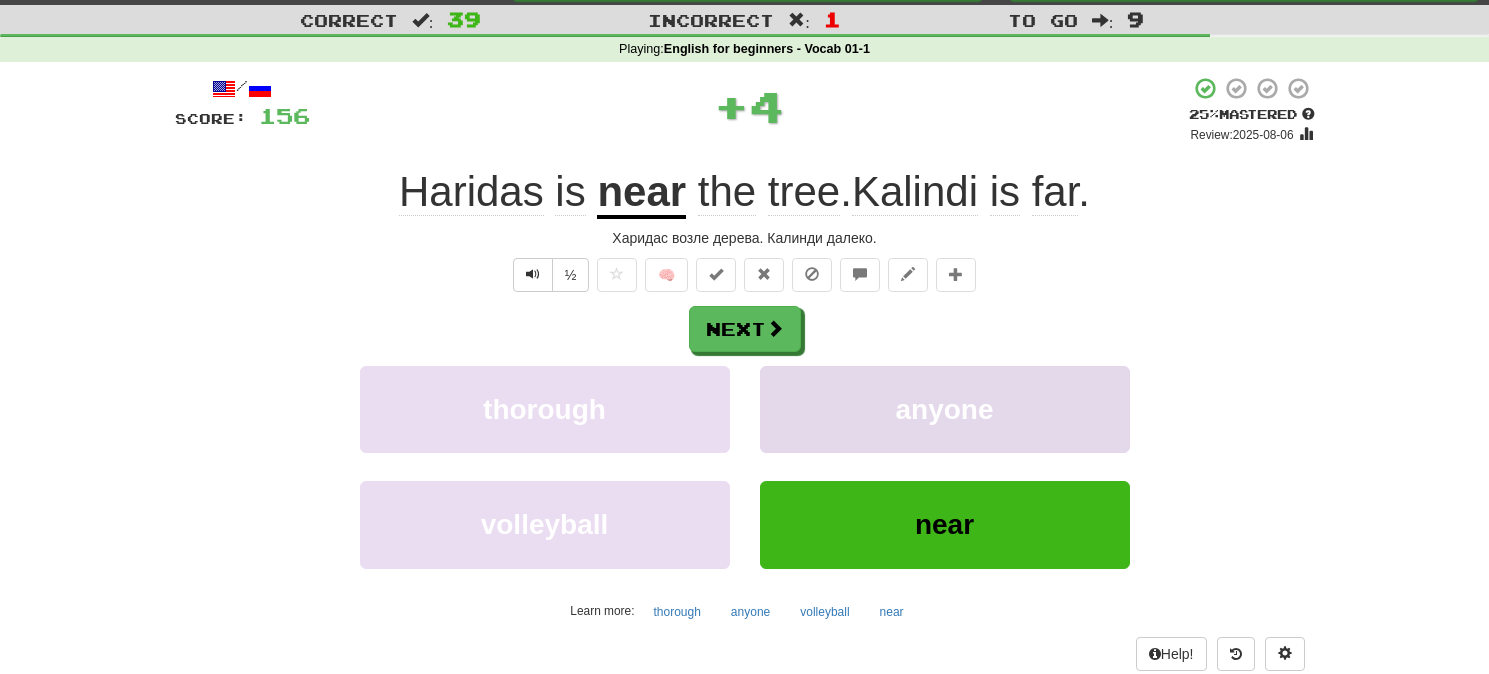 scroll, scrollTop: 70, scrollLeft: 1, axis: both 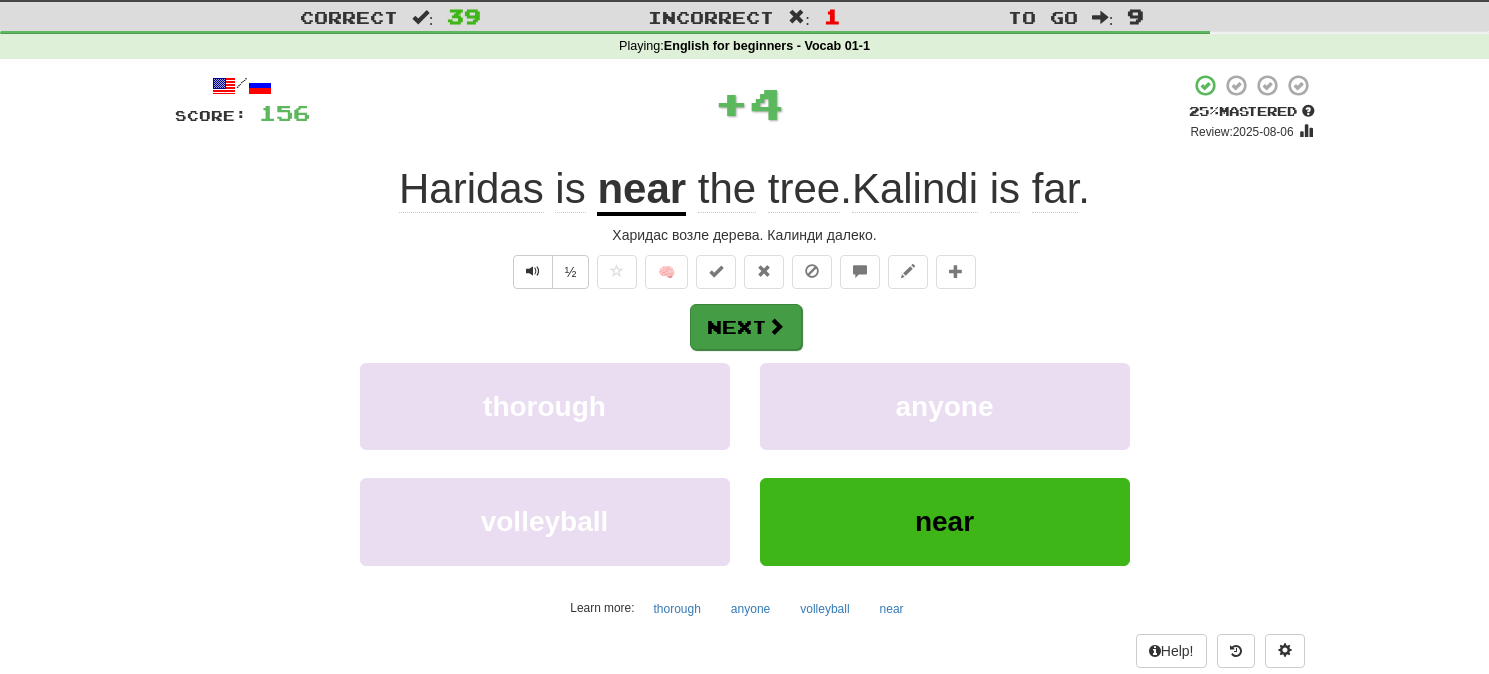click on "Next" at bounding box center (746, 327) 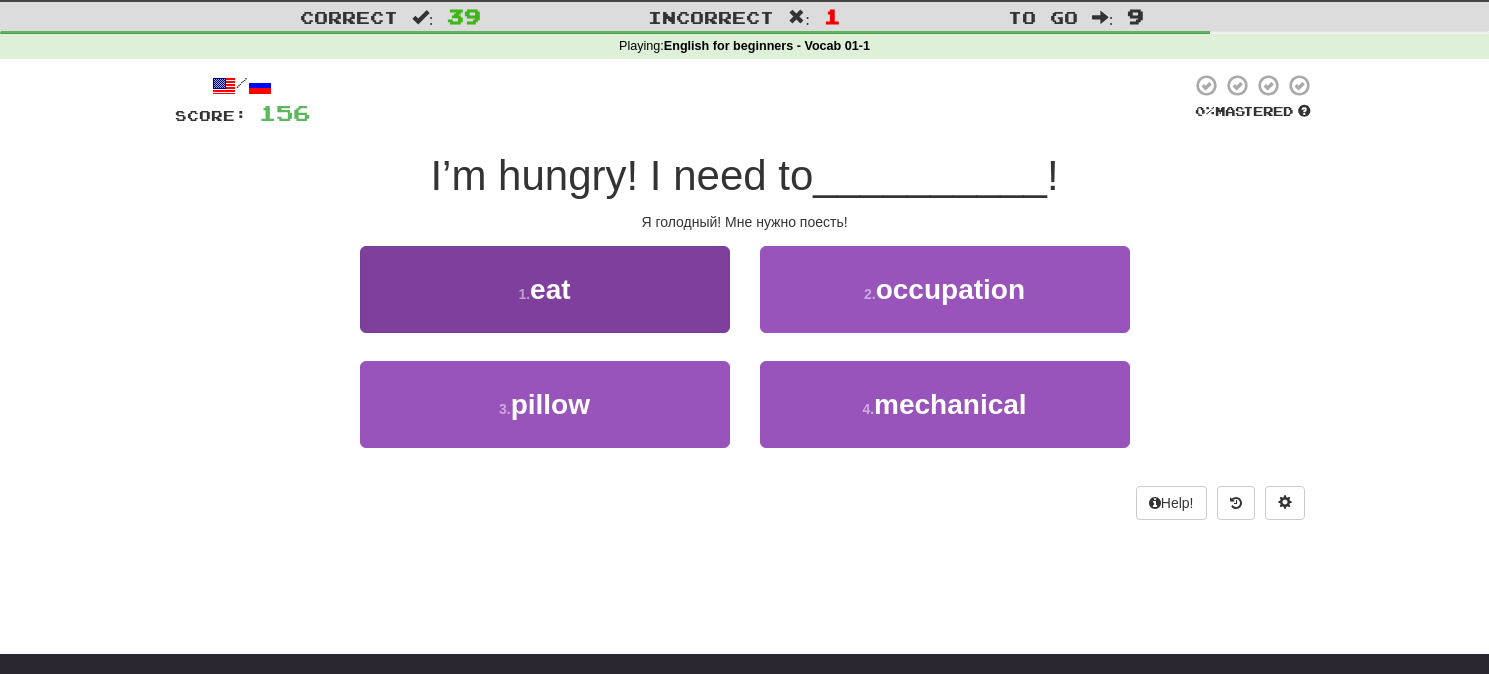 click on "1 .  eat" at bounding box center (545, 289) 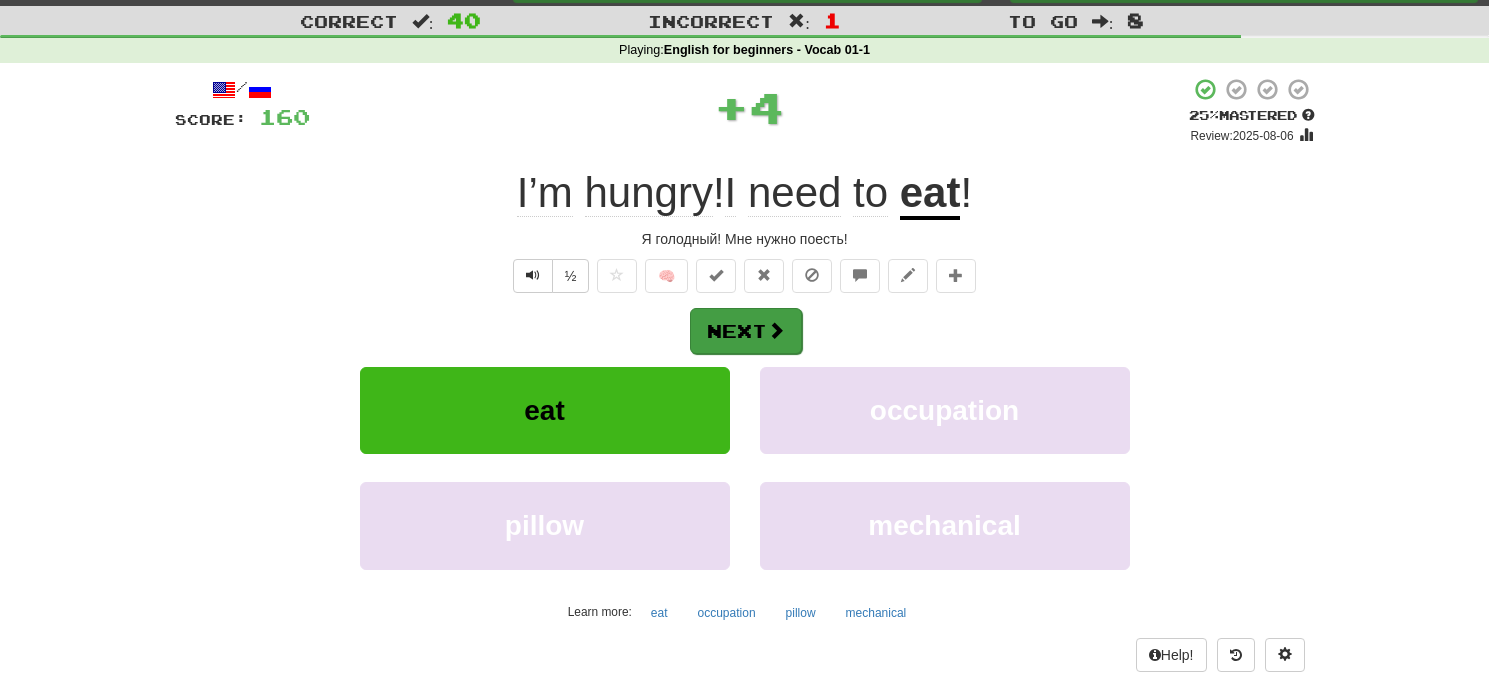 click on "Next" at bounding box center [746, 331] 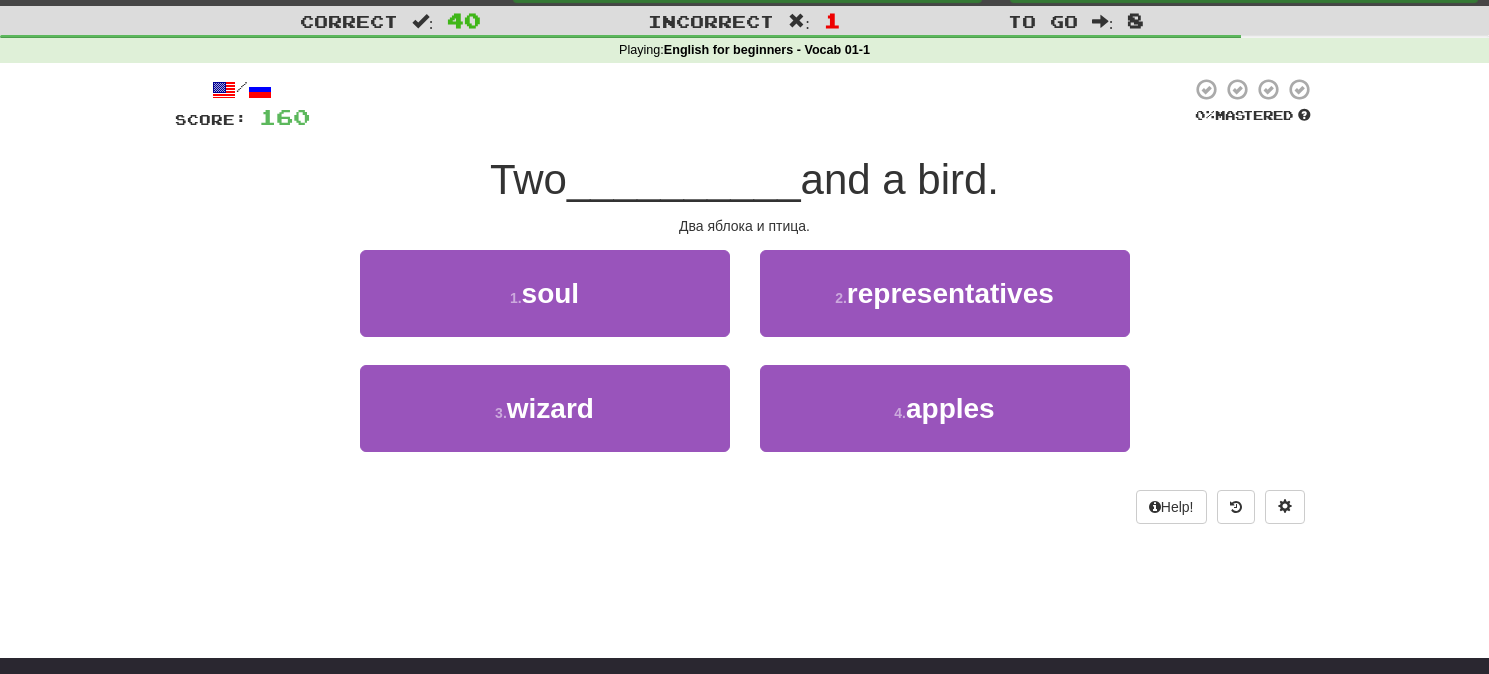 scroll, scrollTop: 71, scrollLeft: 1, axis: both 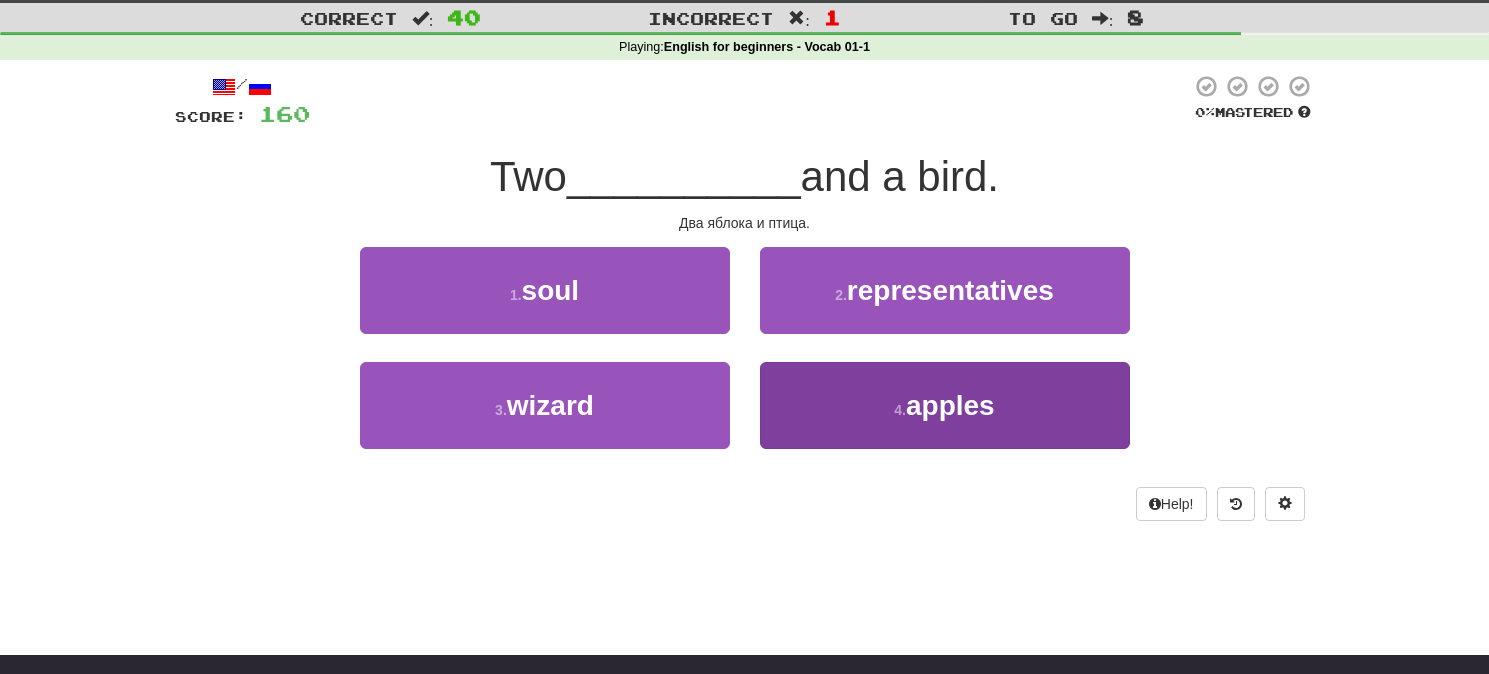 click on "apples" at bounding box center [950, 405] 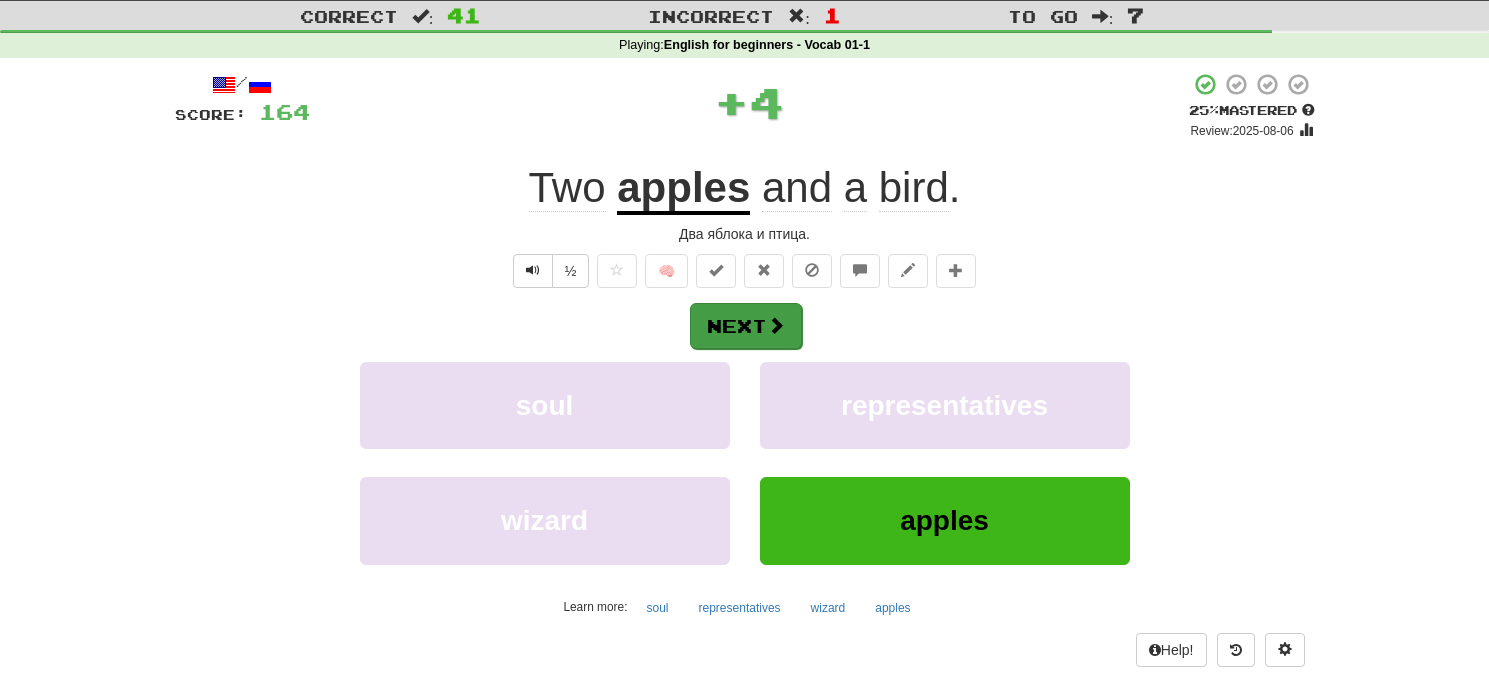 click on "Next" at bounding box center (746, 326) 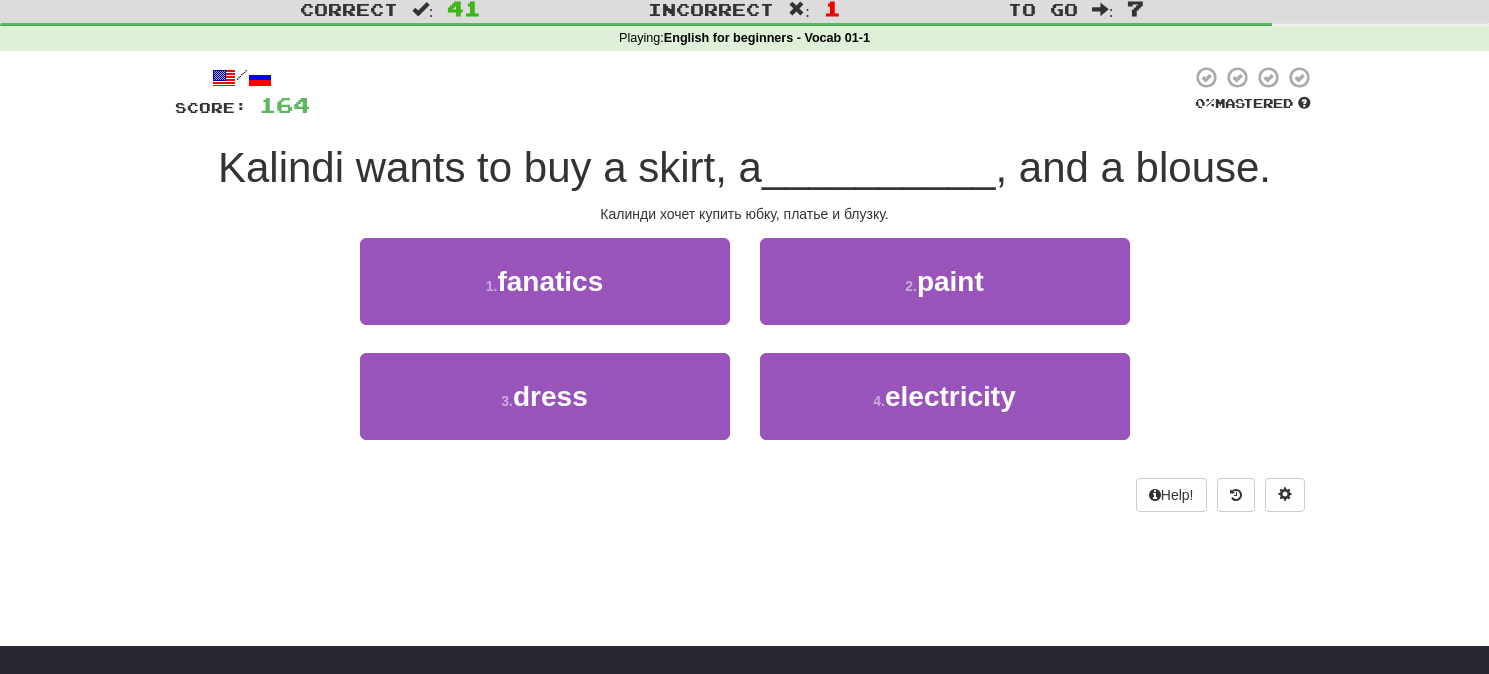scroll, scrollTop: 79, scrollLeft: 2, axis: both 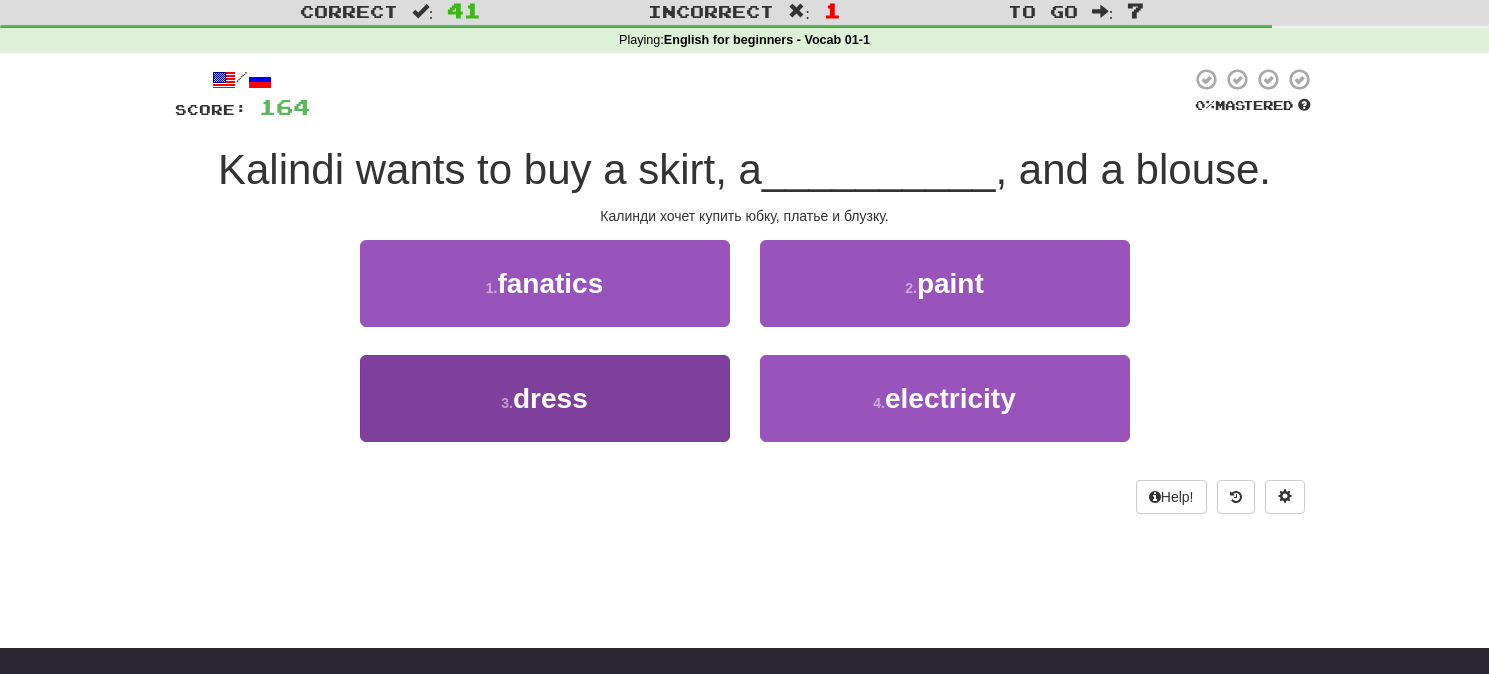 click on "3 .  dress" at bounding box center [545, 398] 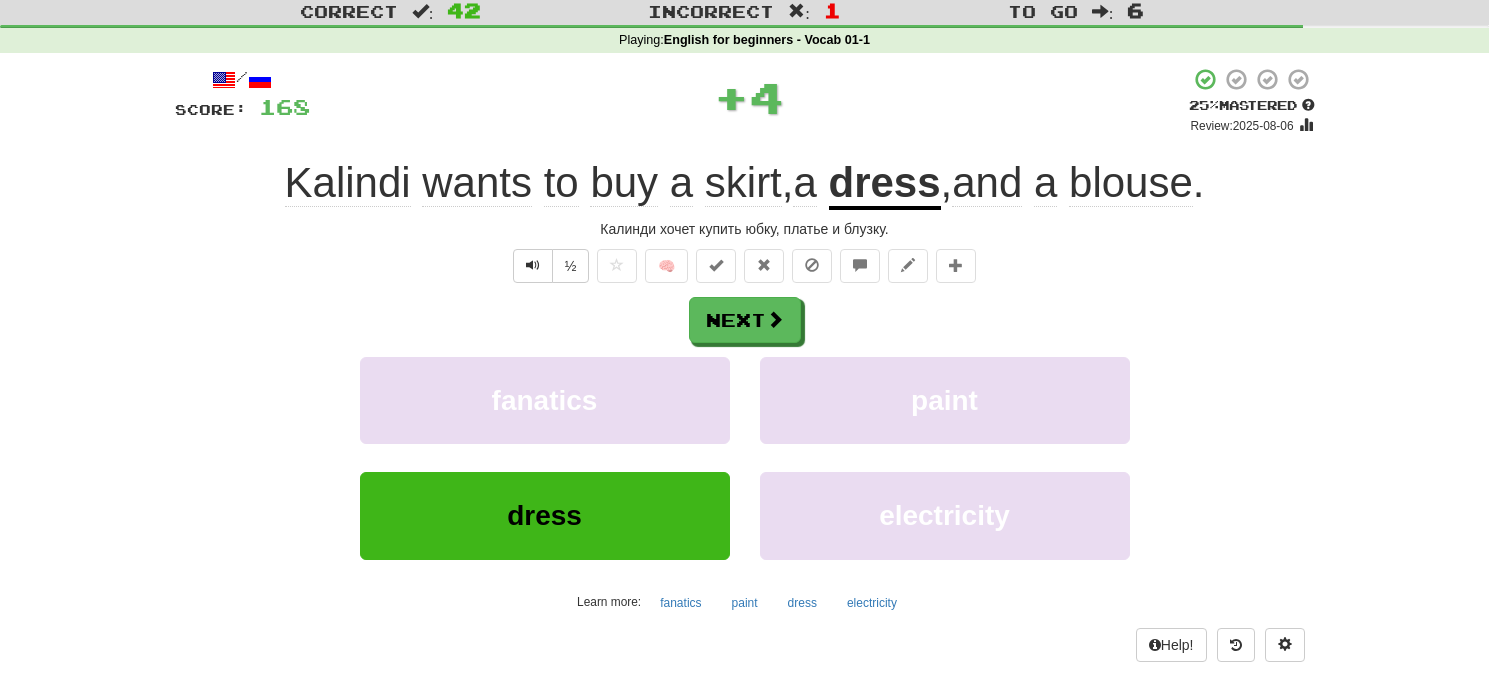 scroll, scrollTop: 84, scrollLeft: 2, axis: both 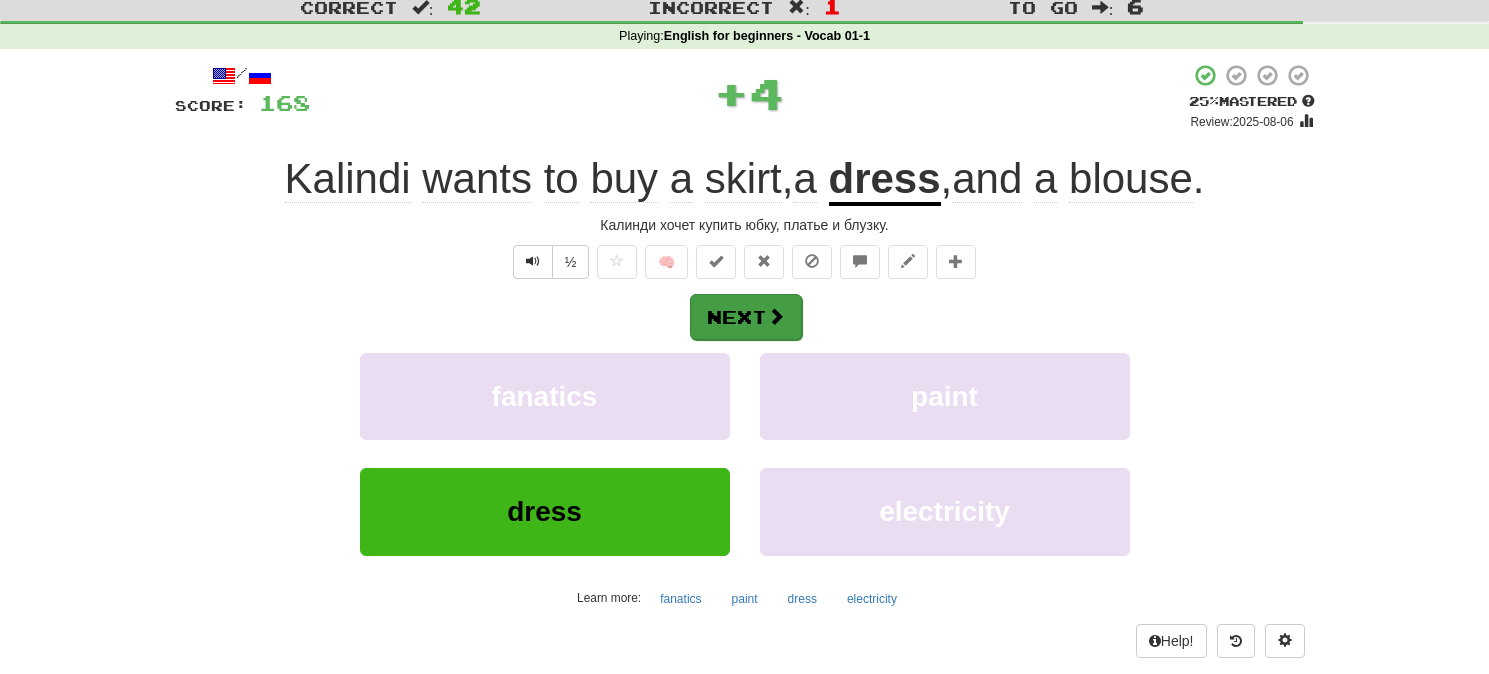 click on "Next" at bounding box center [746, 317] 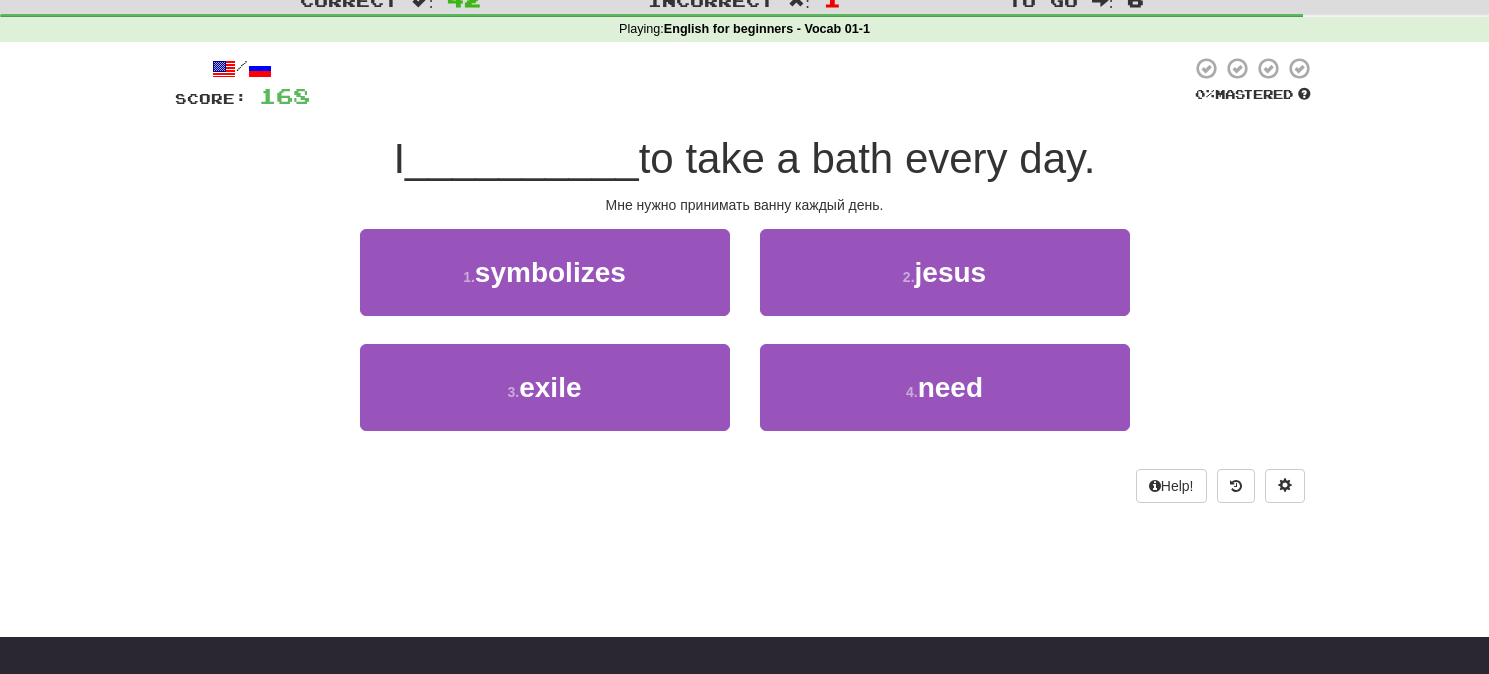 scroll, scrollTop: 89, scrollLeft: 2, axis: both 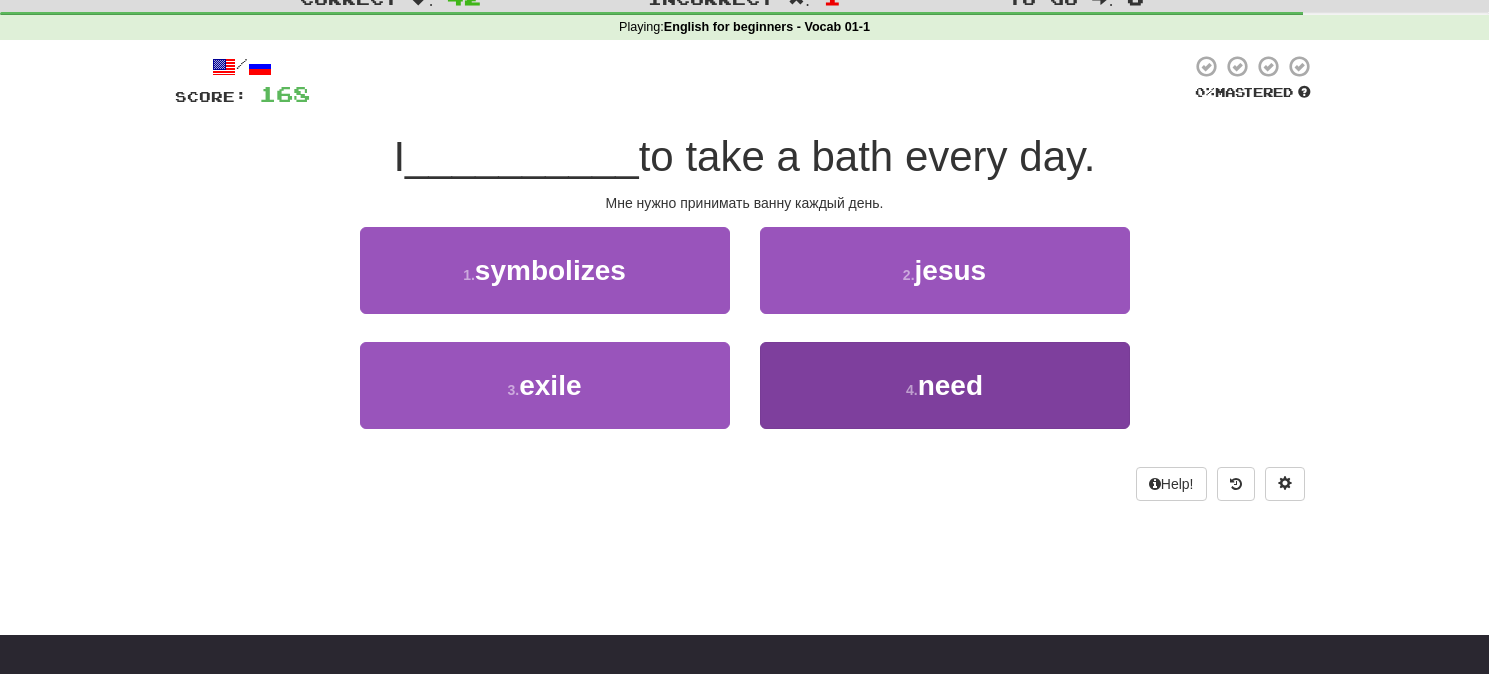 click on "4 .  need" at bounding box center [945, 385] 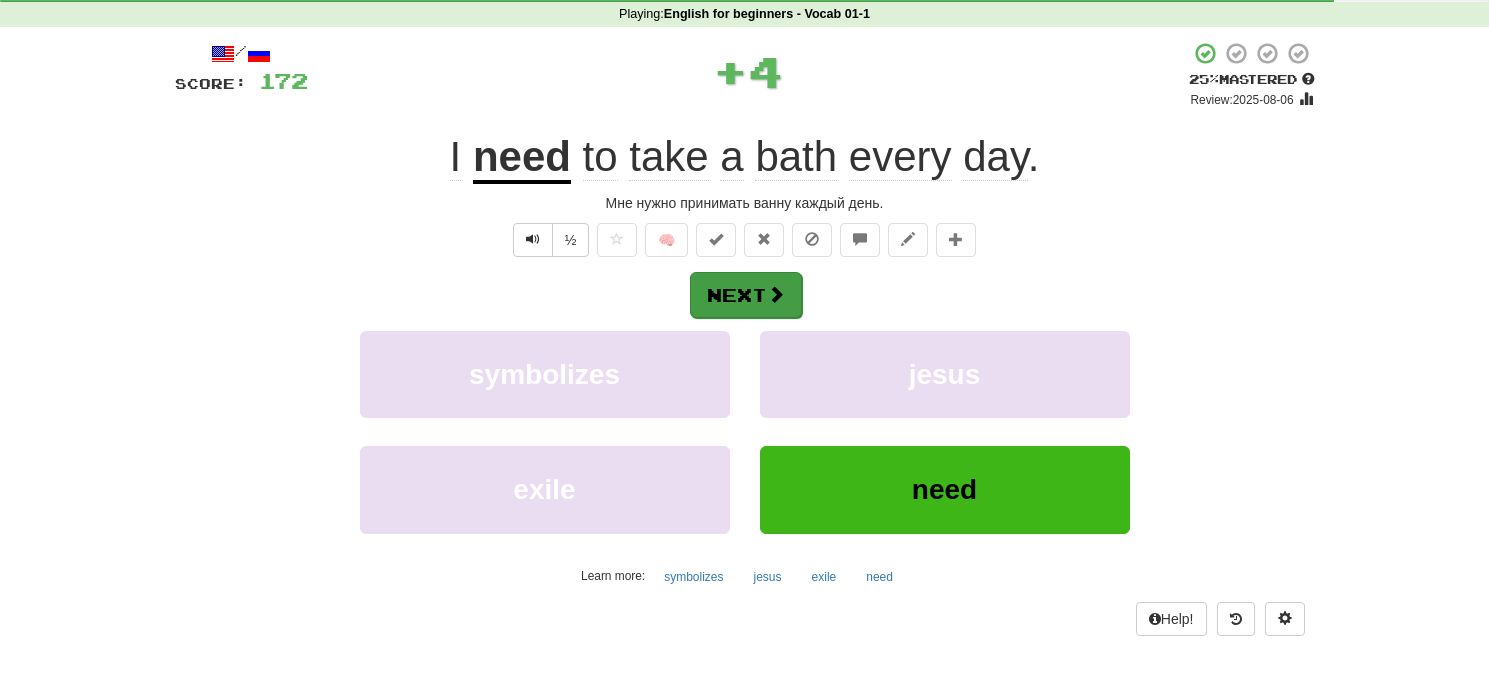 scroll, scrollTop: 99, scrollLeft: 2, axis: both 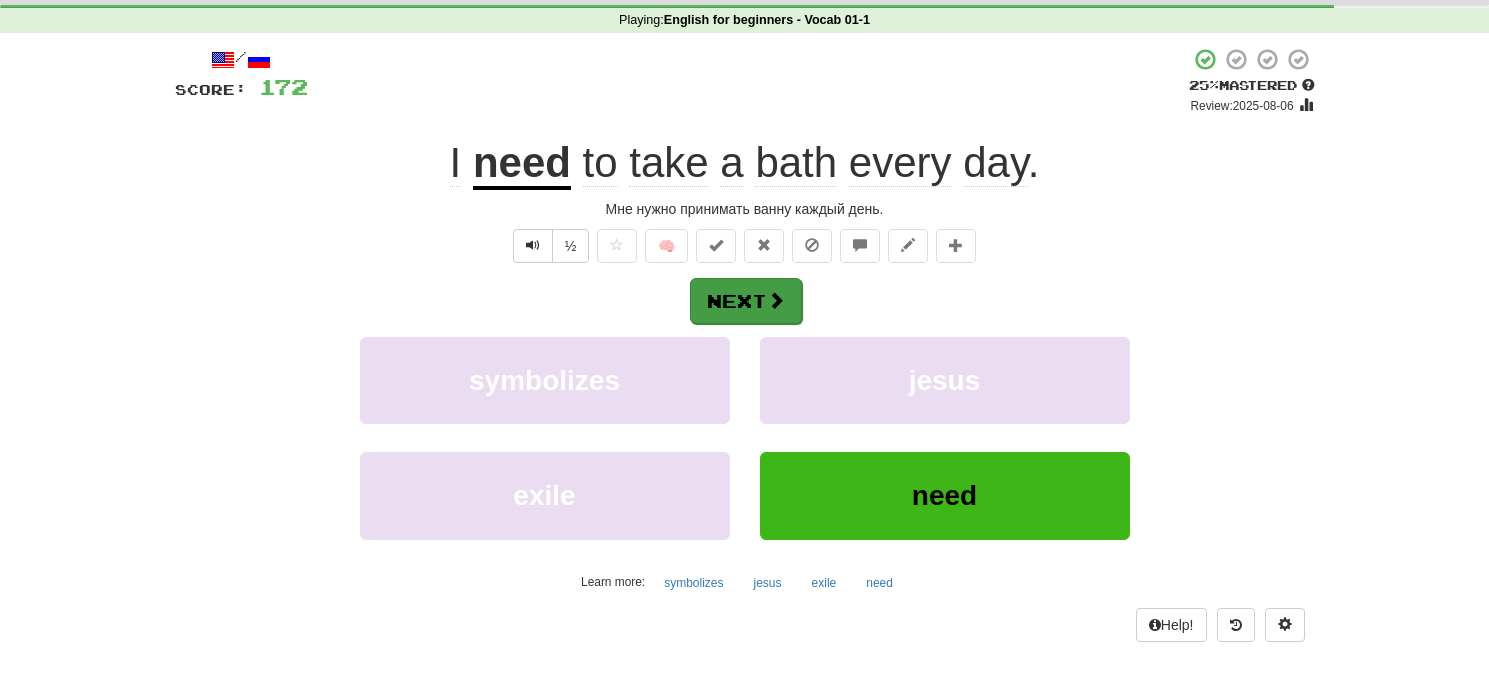 click on "Next" at bounding box center (746, 301) 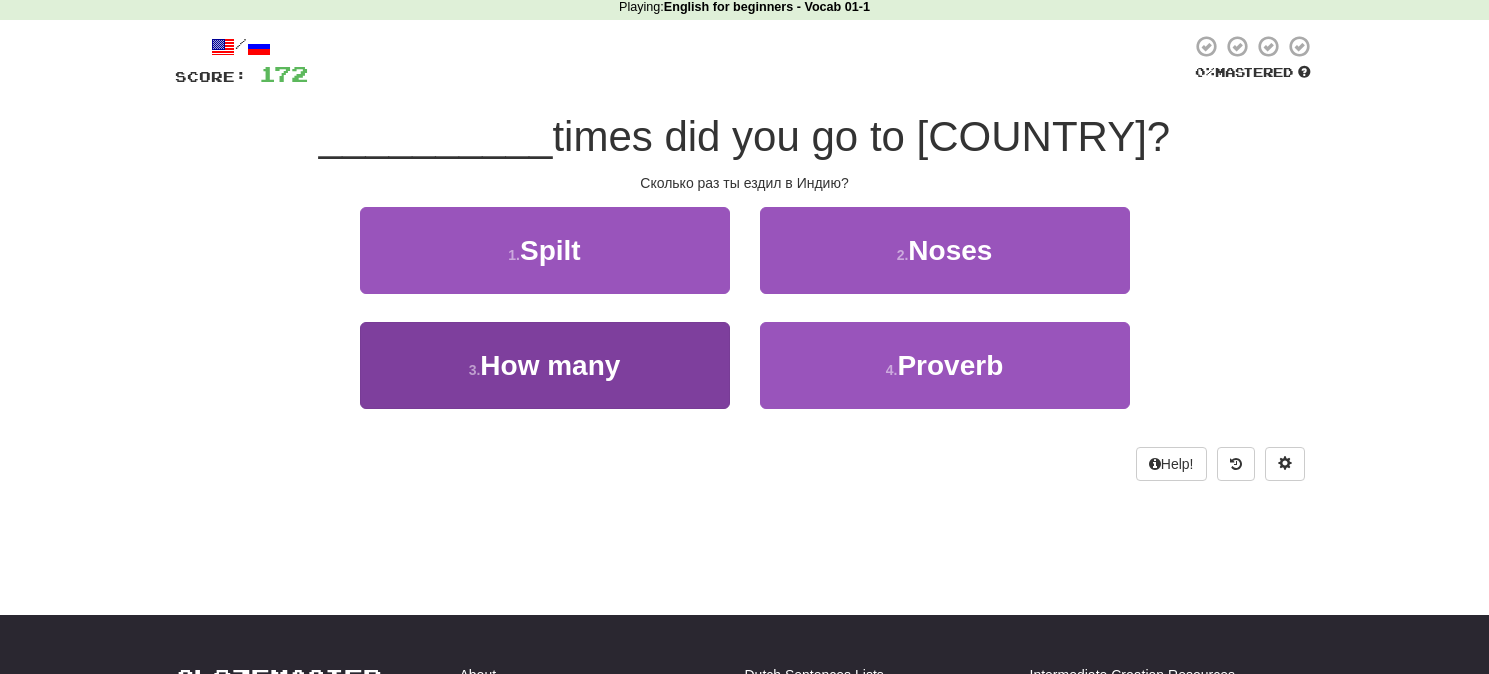 scroll, scrollTop: 111, scrollLeft: 2, axis: both 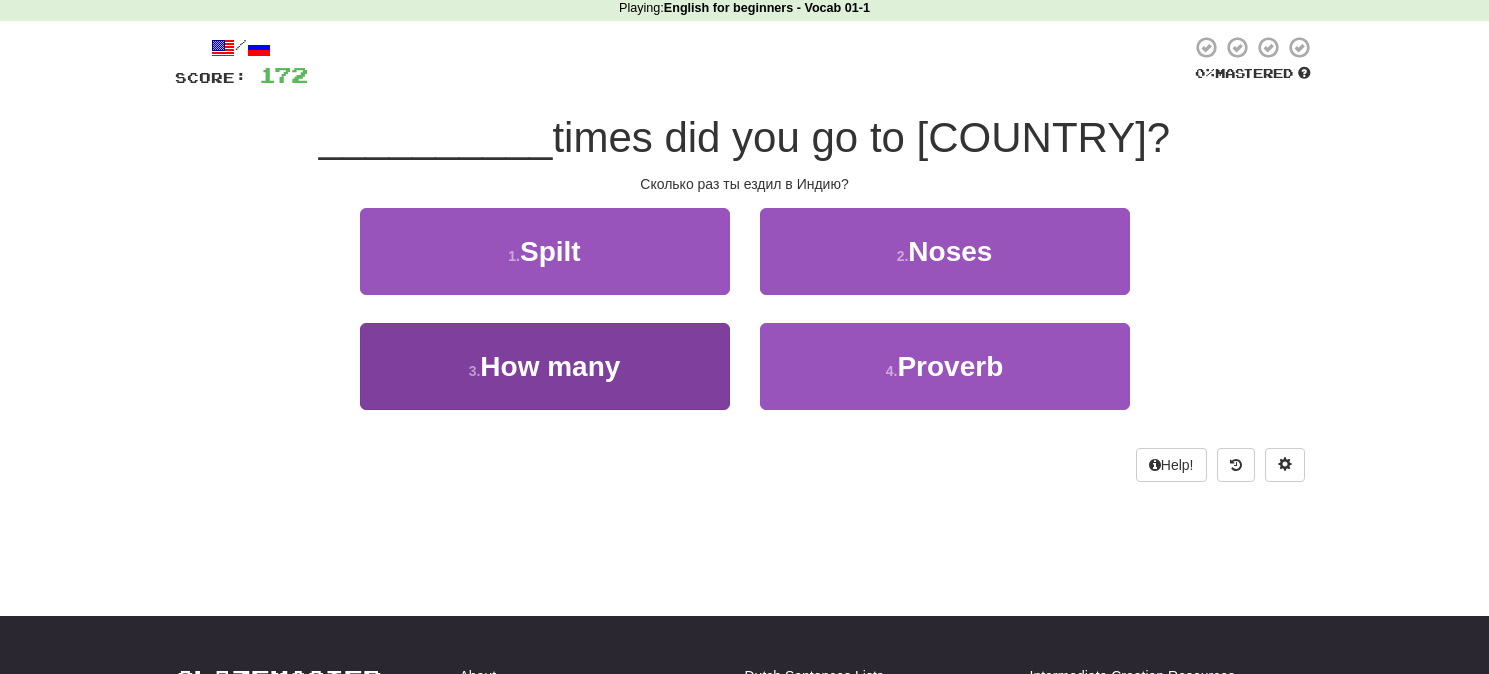 click on "How many" at bounding box center (550, 366) 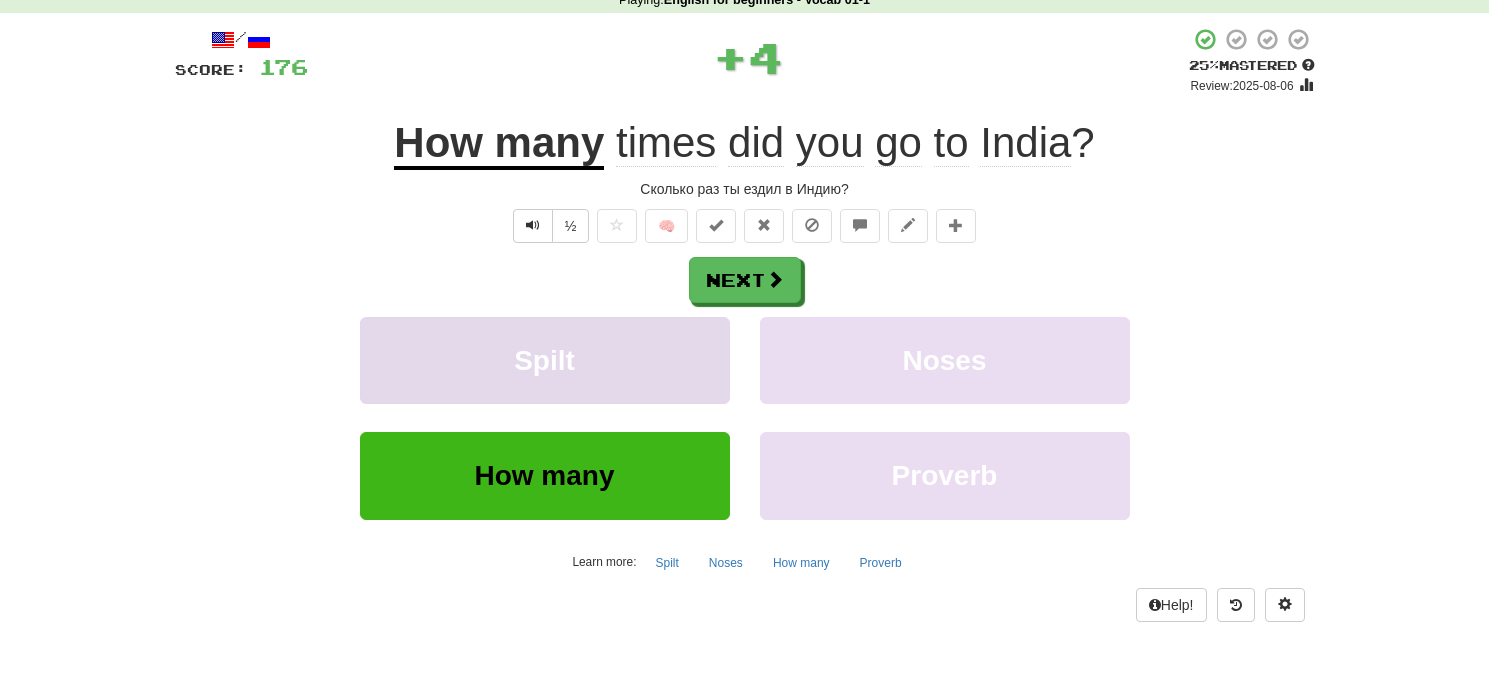 scroll, scrollTop: 116, scrollLeft: 3, axis: both 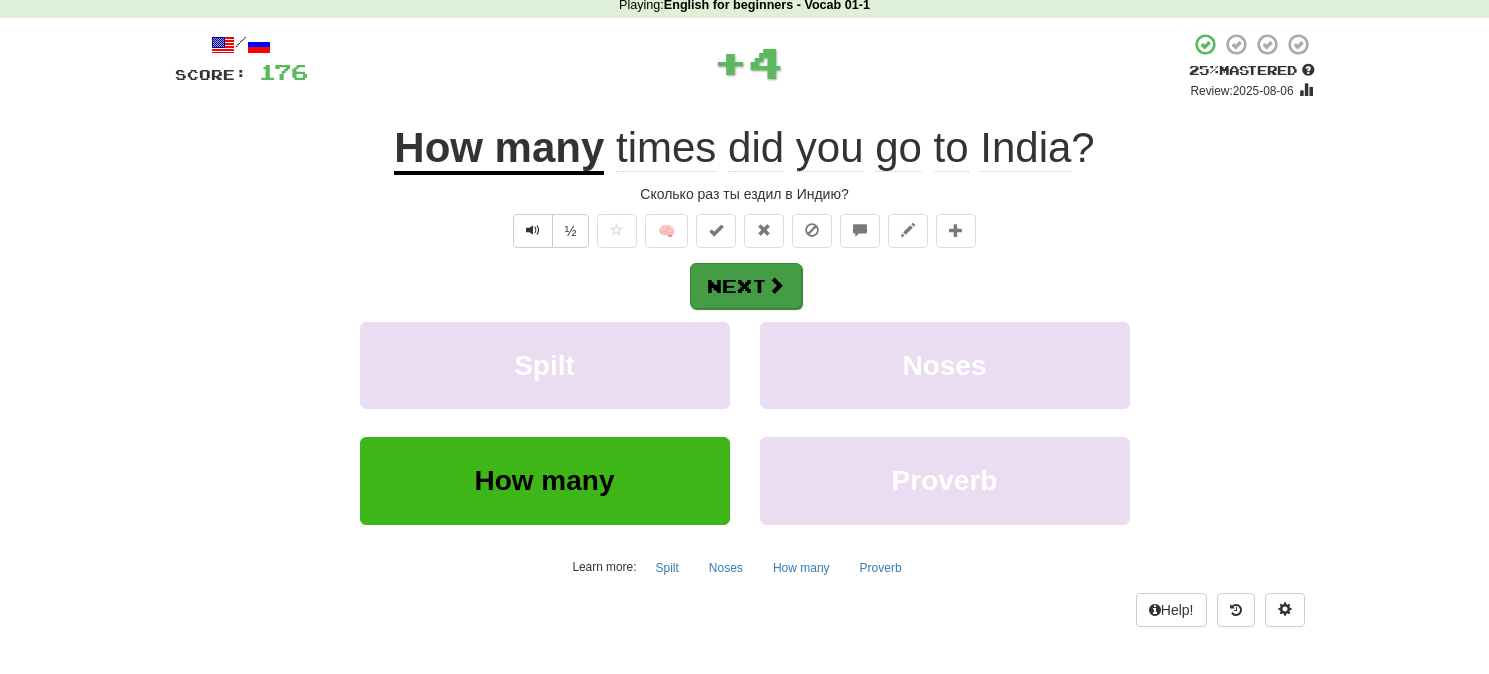 click on "Next" at bounding box center (746, 286) 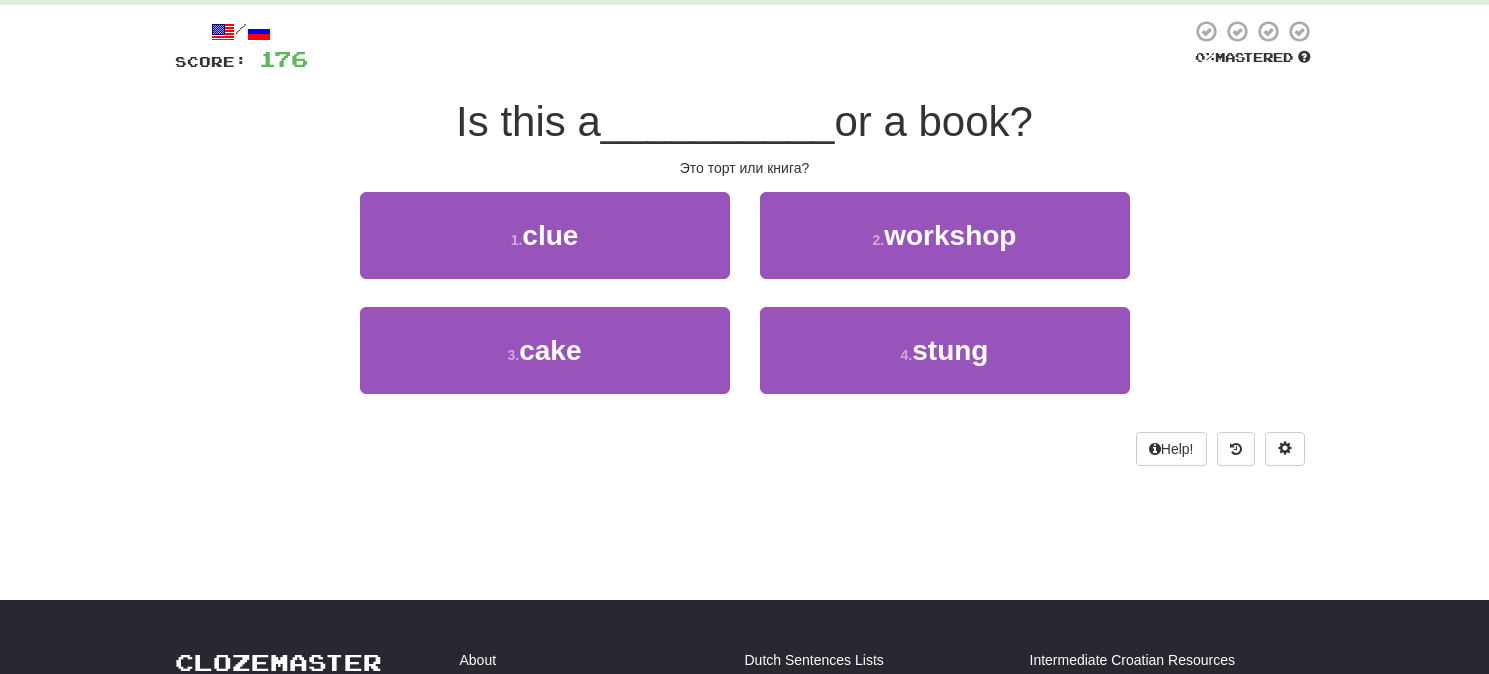 scroll, scrollTop: 122, scrollLeft: 3, axis: both 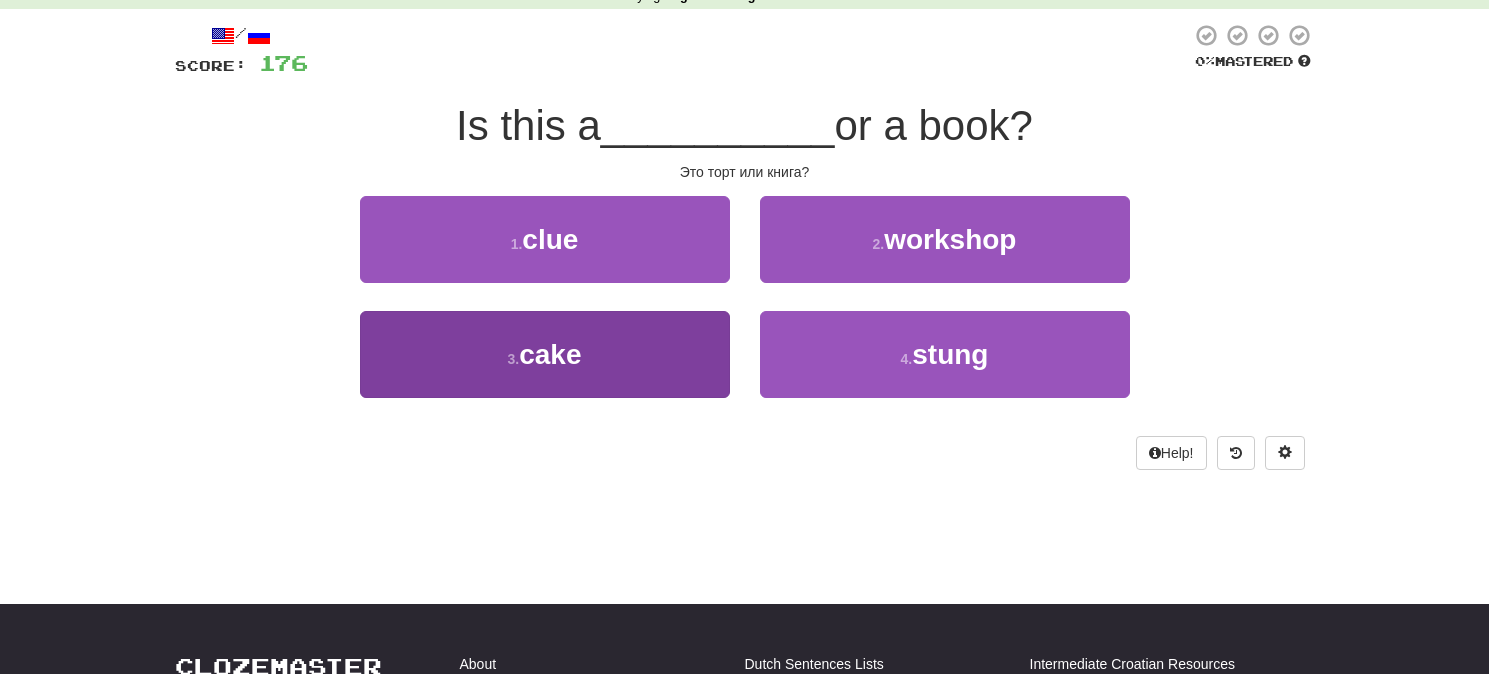 click on "3 .  cake" at bounding box center (545, 354) 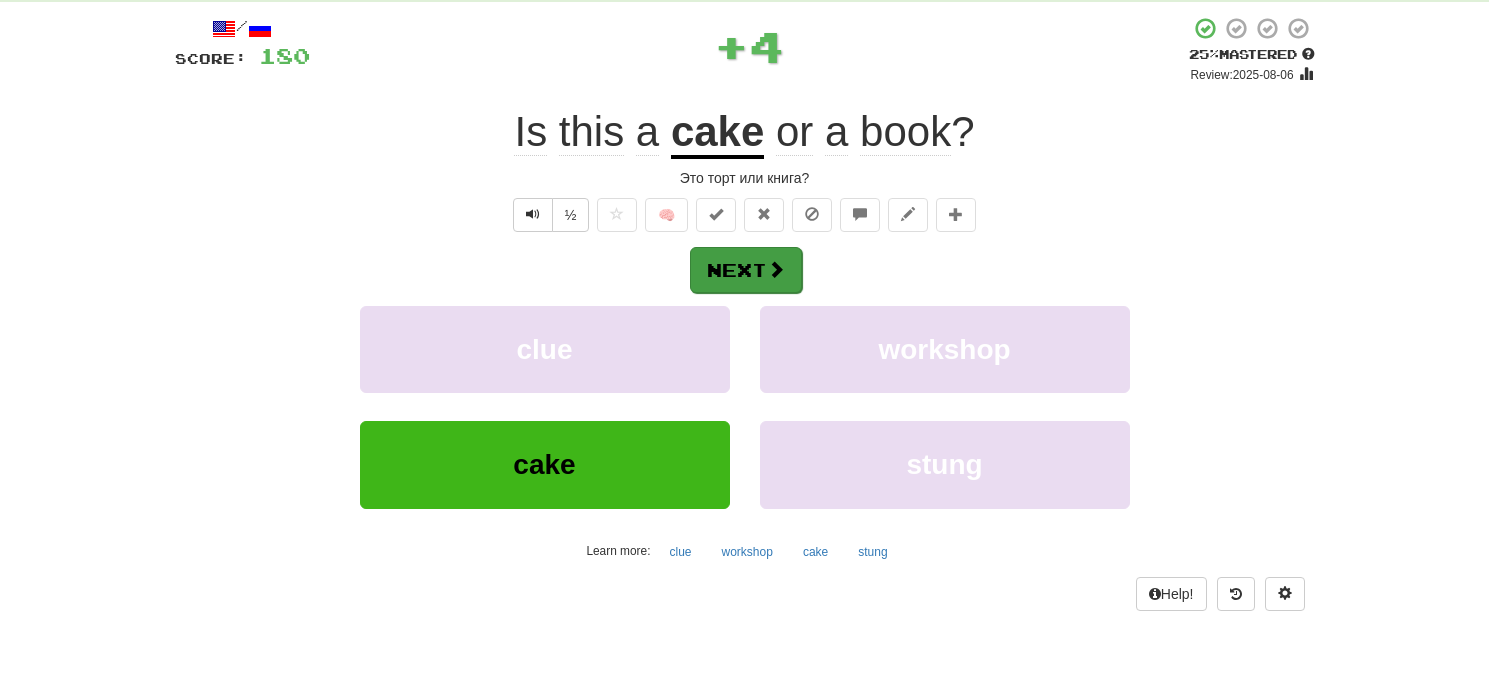 click on "Next" at bounding box center (746, 270) 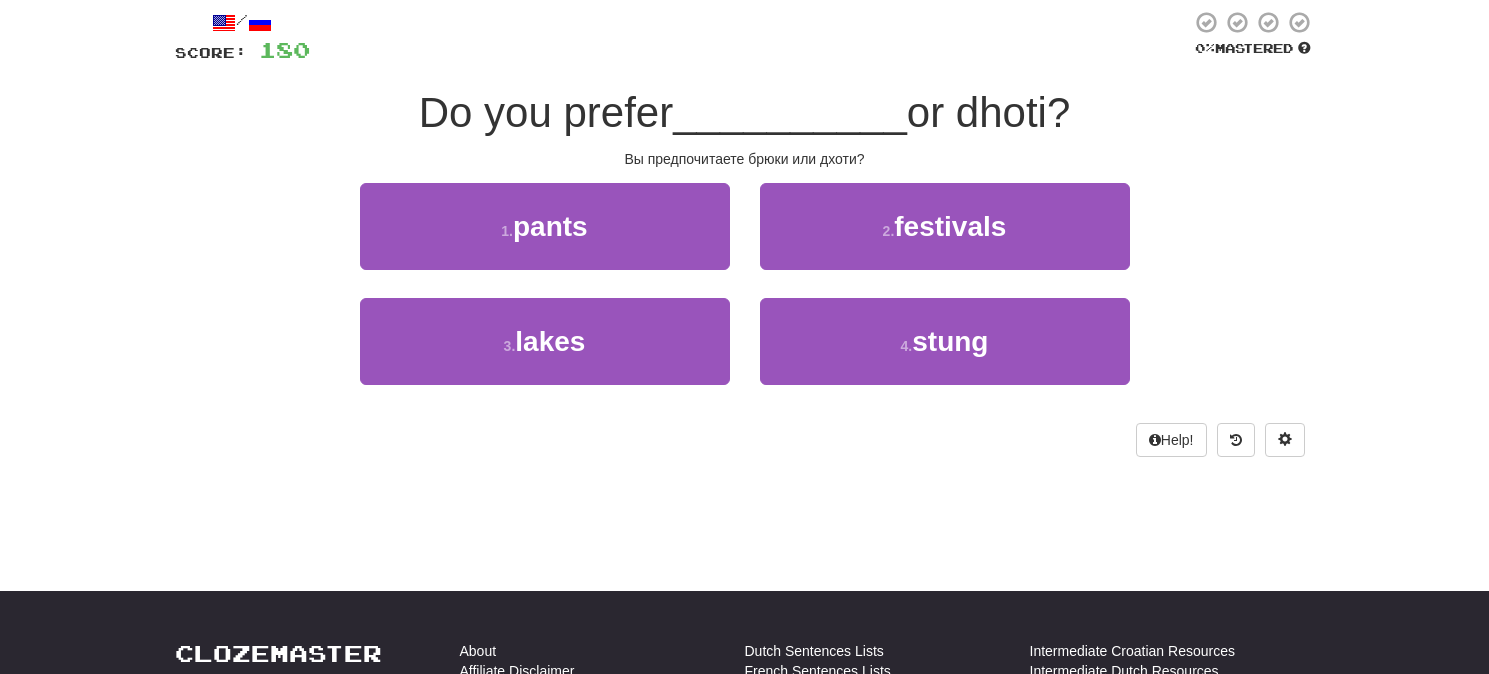 scroll, scrollTop: 136, scrollLeft: 3, axis: both 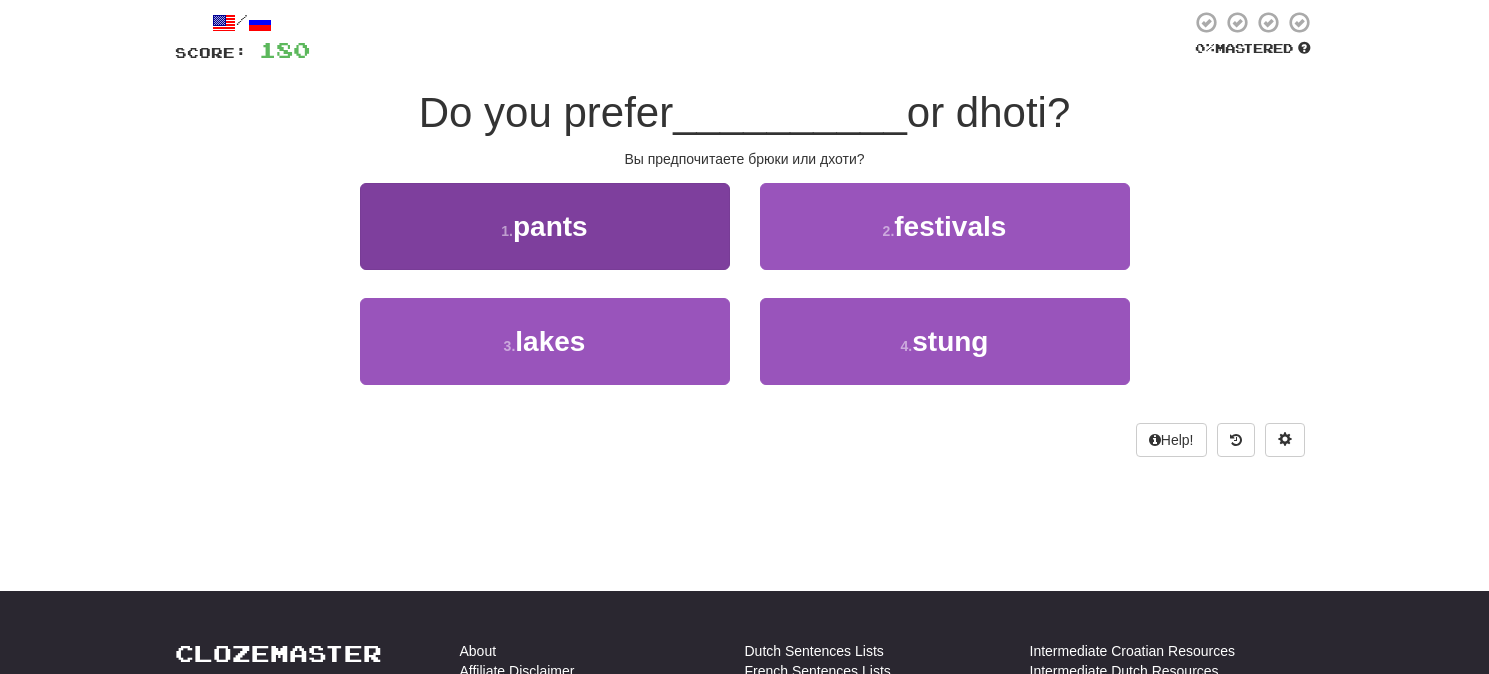 click on "1 .  pants" at bounding box center [545, 226] 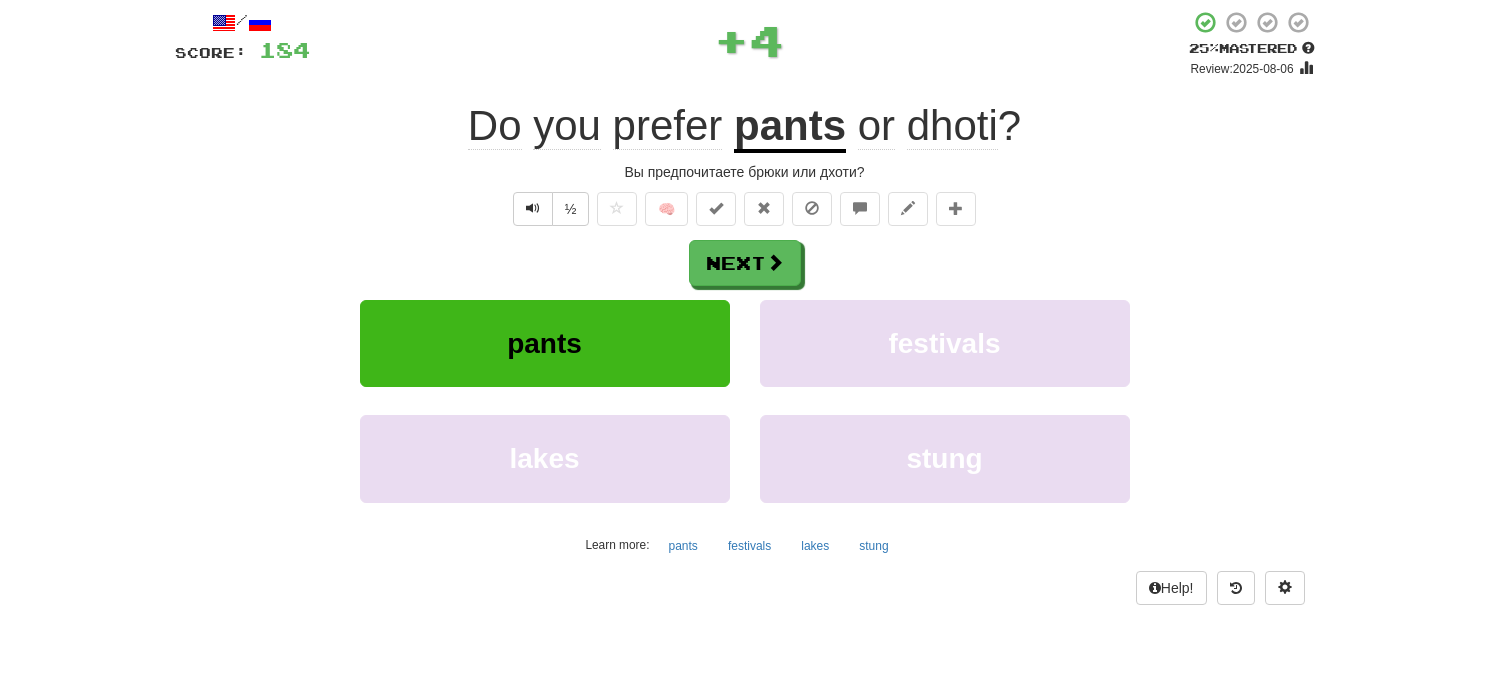 scroll, scrollTop: 138, scrollLeft: 3, axis: both 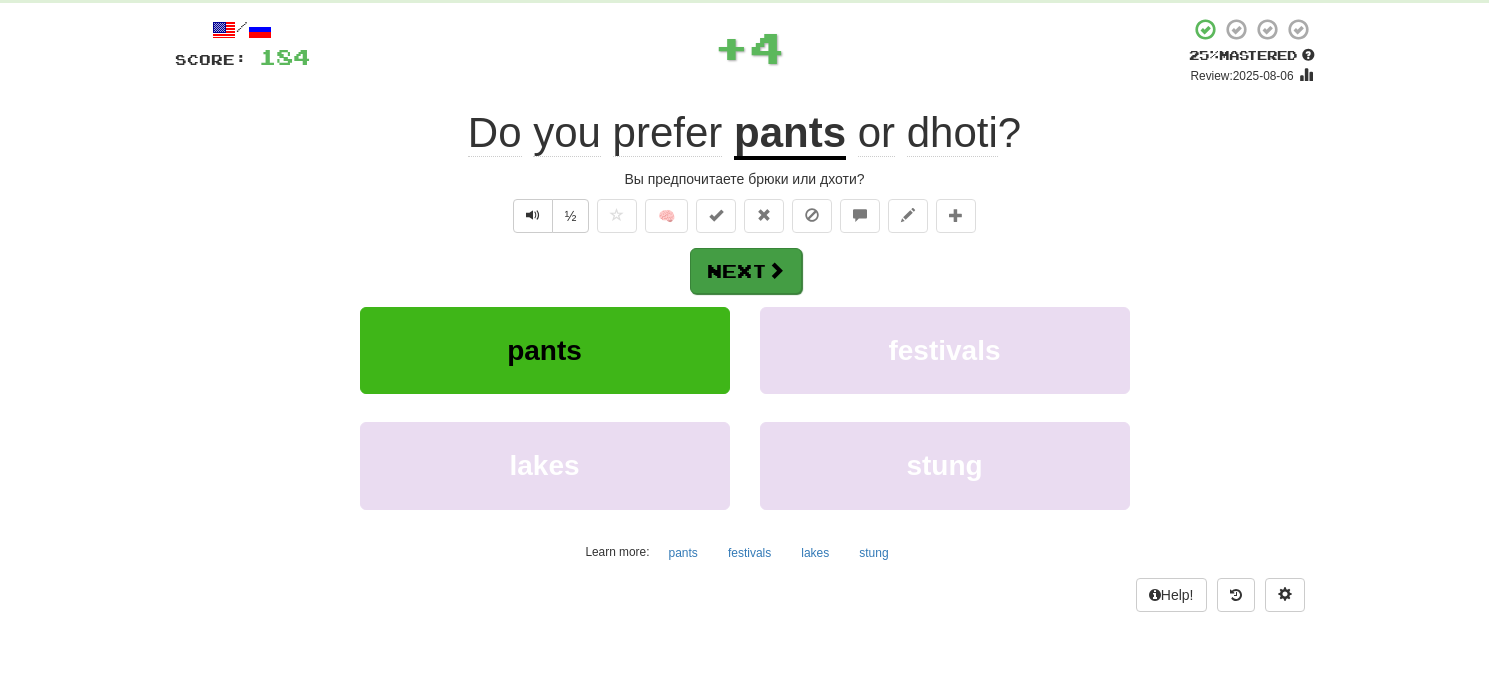 click on "Next" at bounding box center (746, 271) 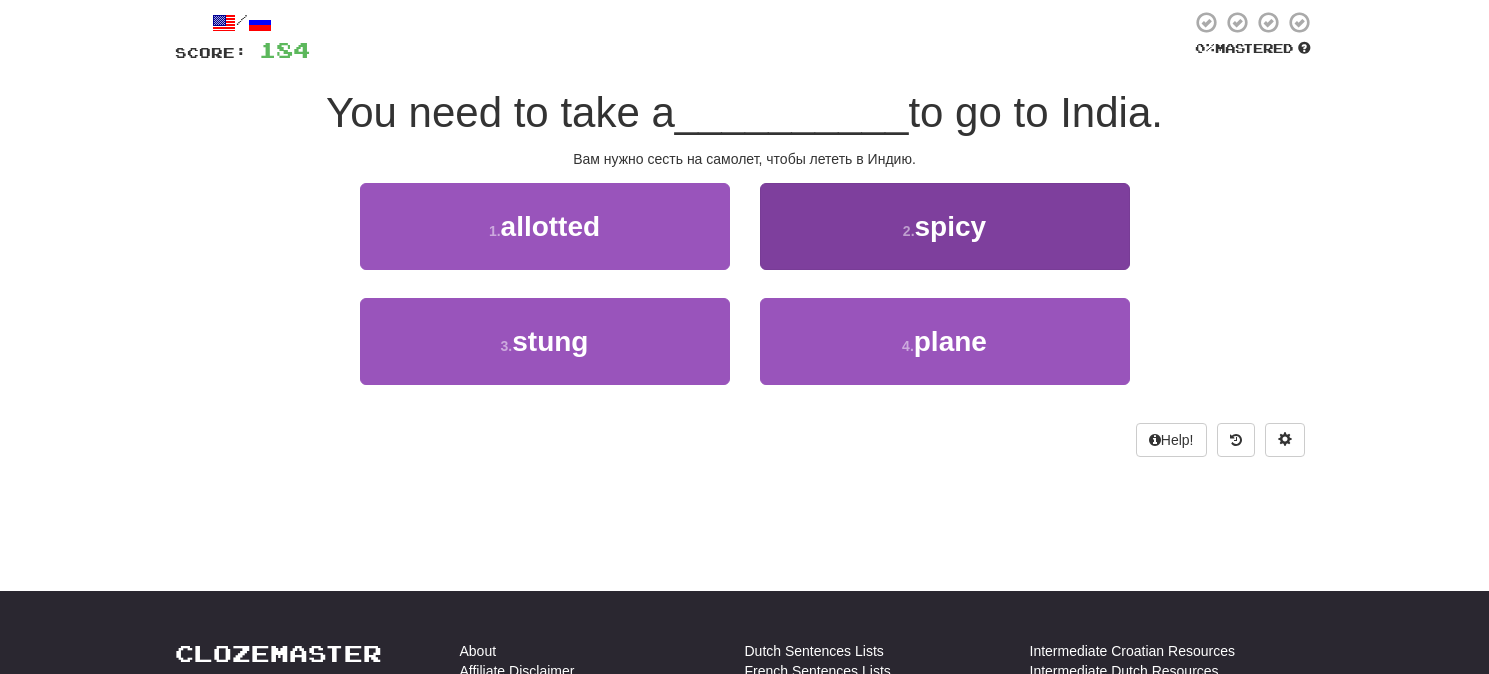 scroll, scrollTop: 135, scrollLeft: 3, axis: both 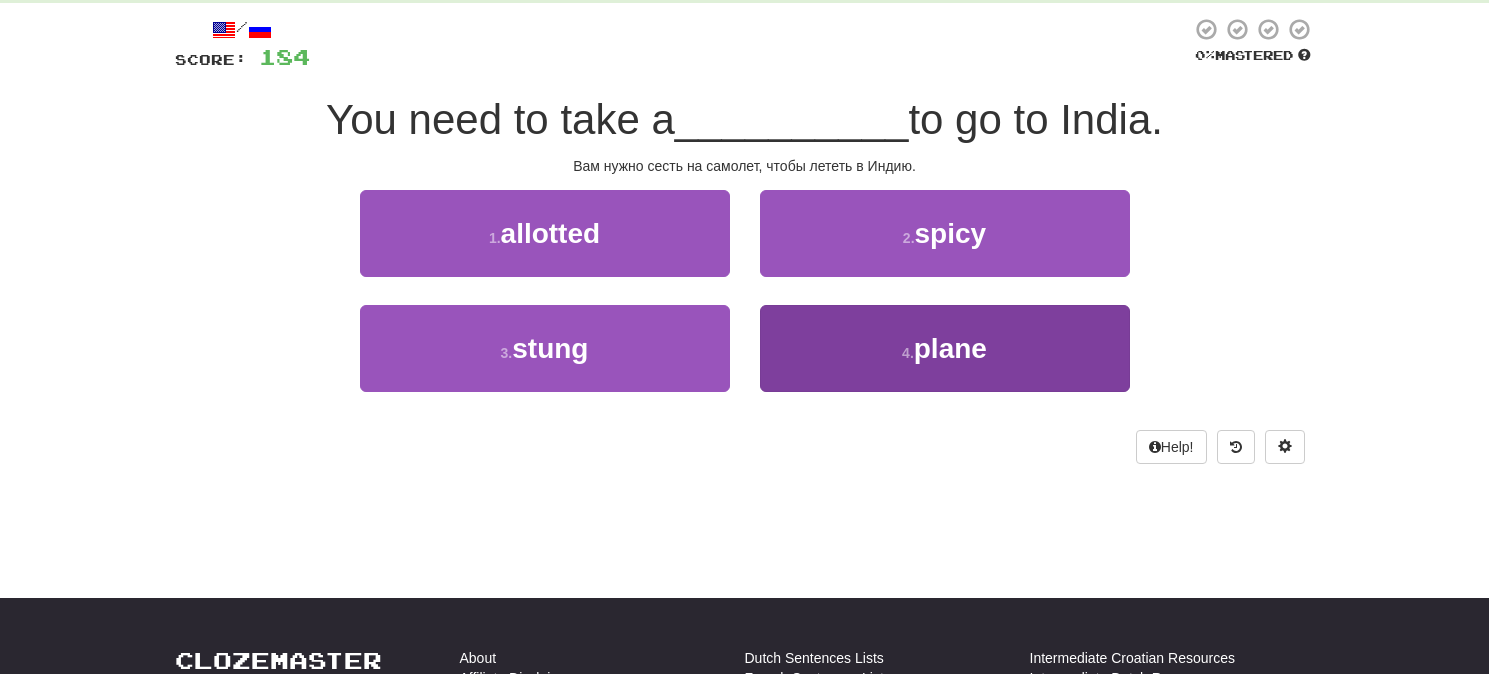 click on "4 .  plane" at bounding box center [945, 348] 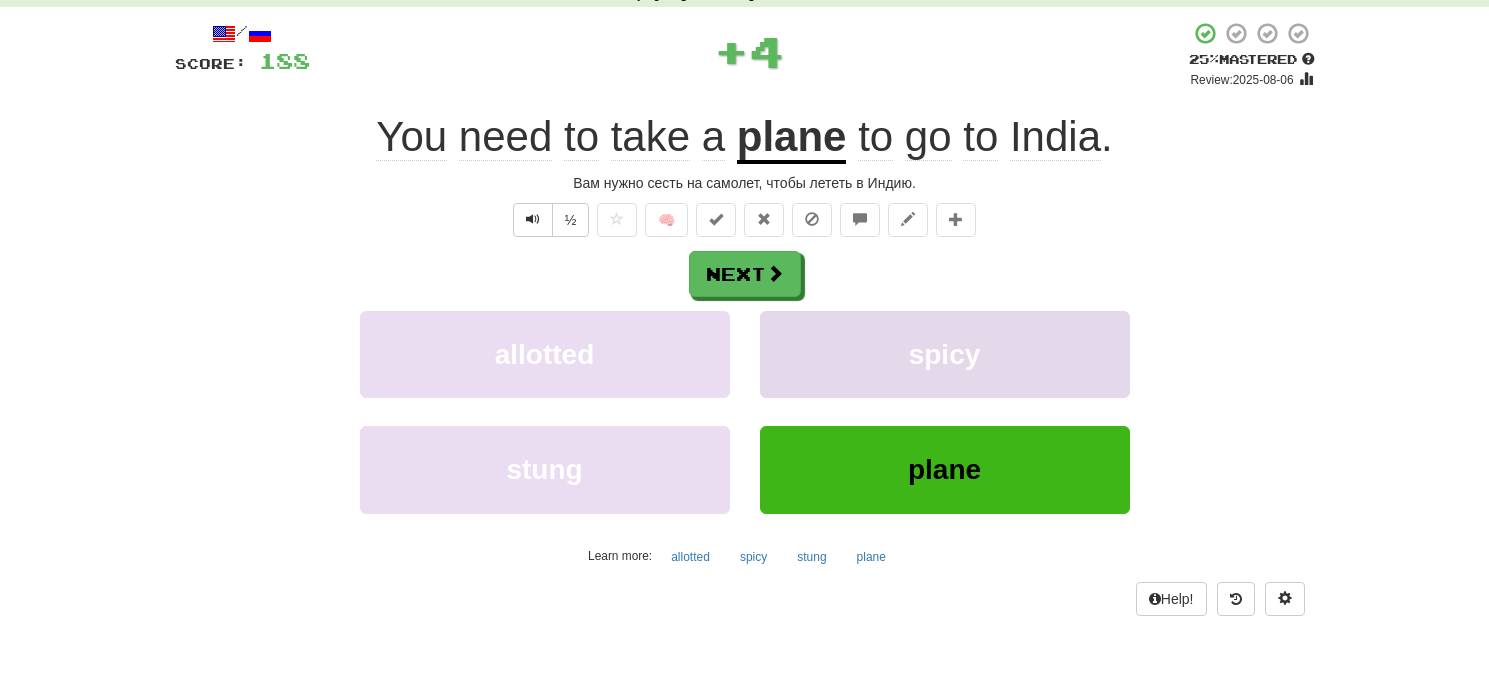 scroll, scrollTop: 123, scrollLeft: 3, axis: both 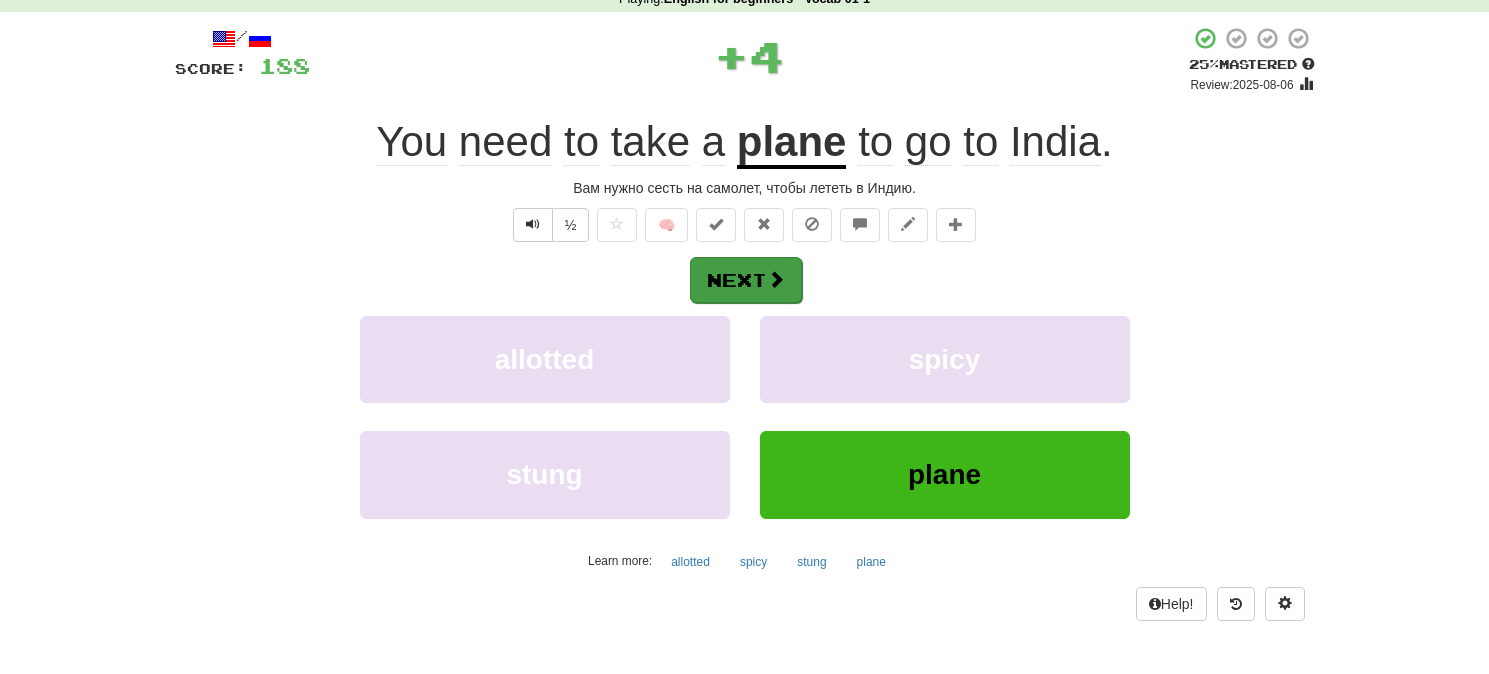 click at bounding box center [776, 279] 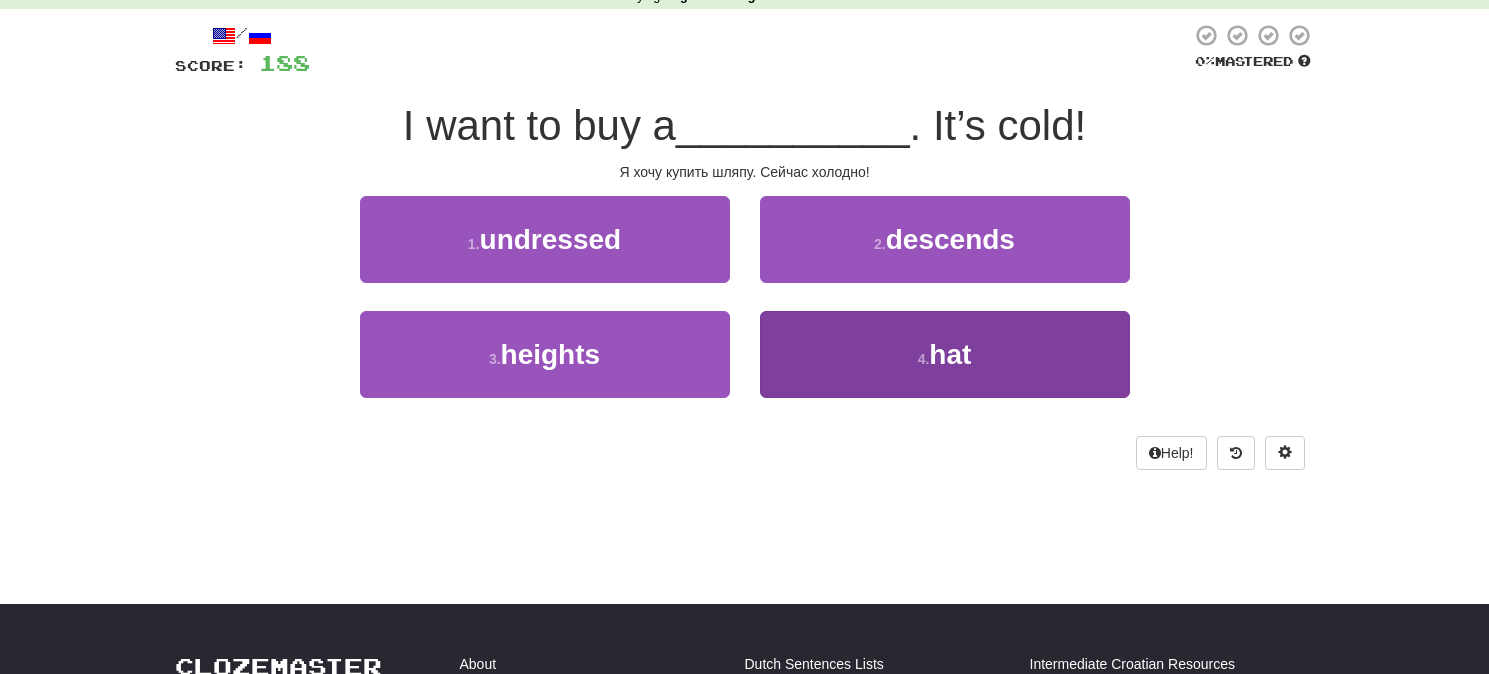 click on "4 .  hat" at bounding box center (945, 354) 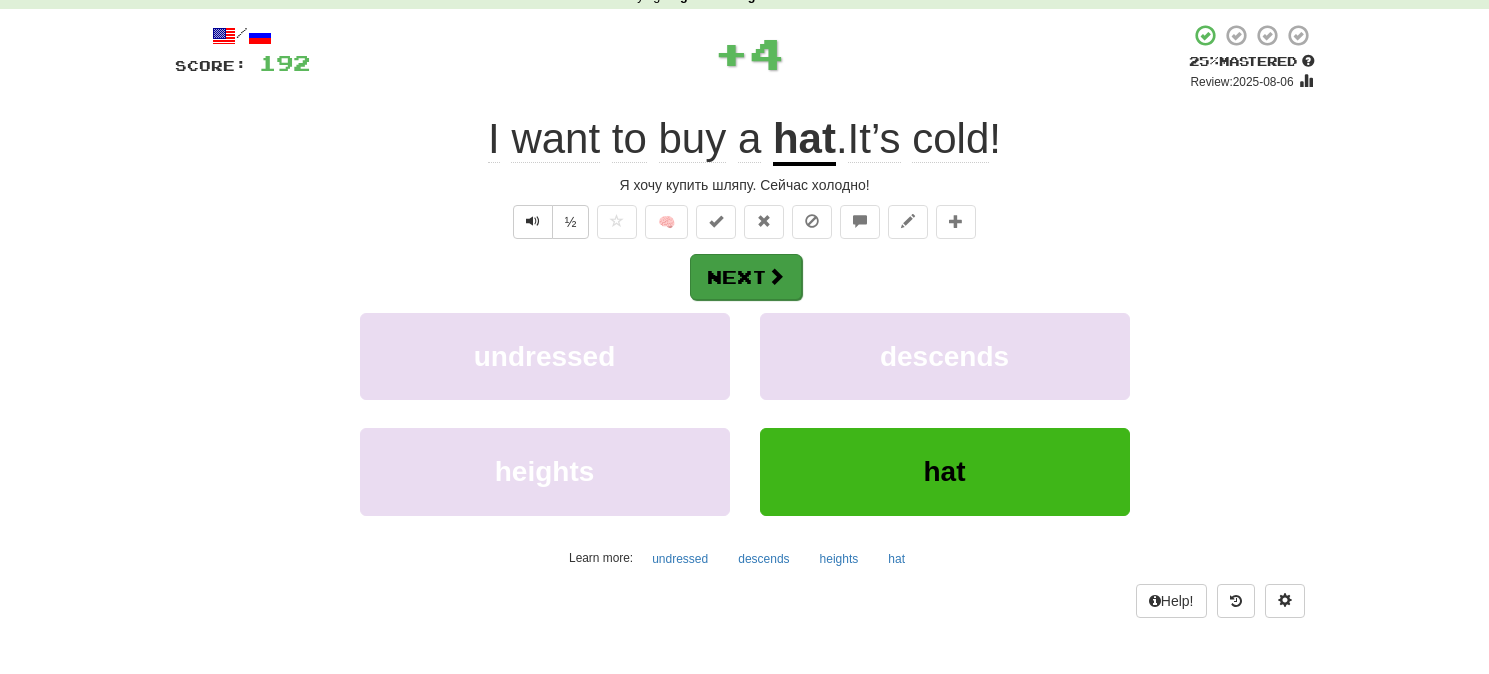 click at bounding box center (776, 276) 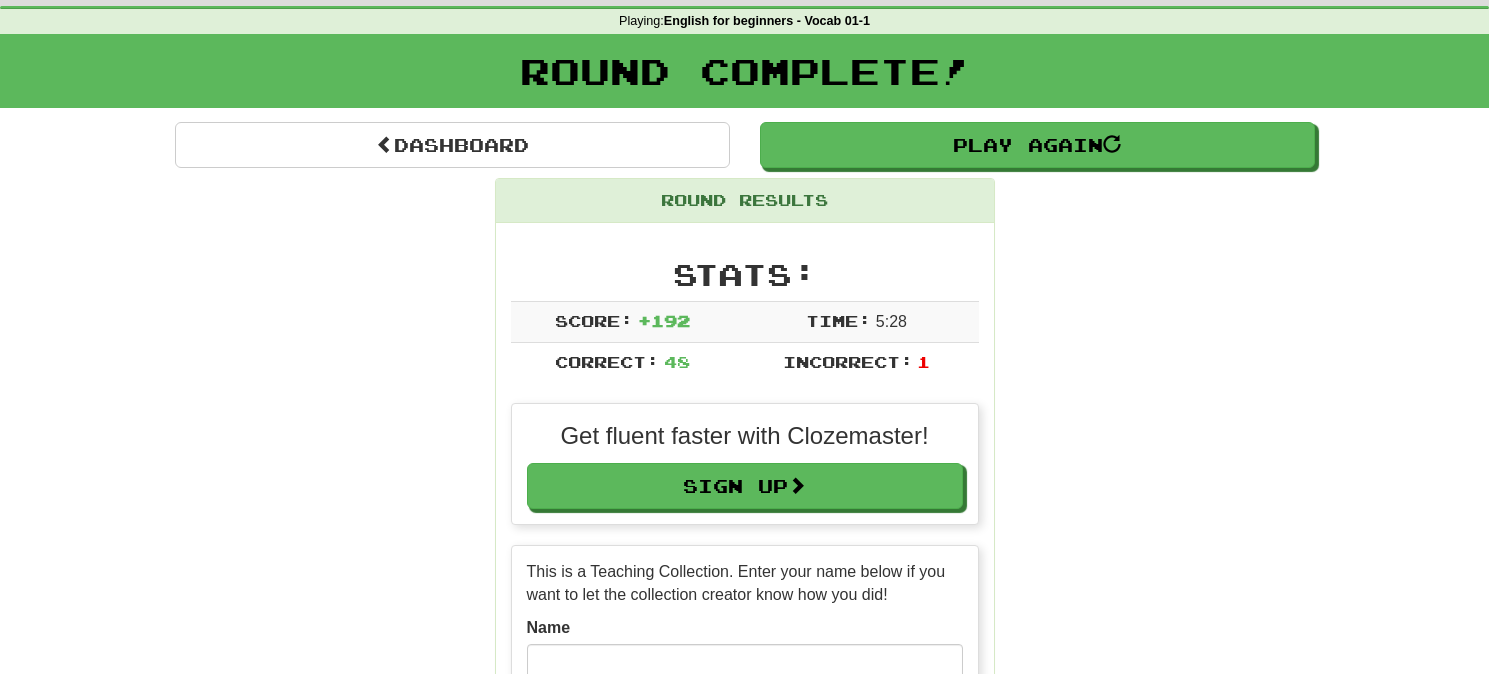 scroll, scrollTop: 94, scrollLeft: 4, axis: both 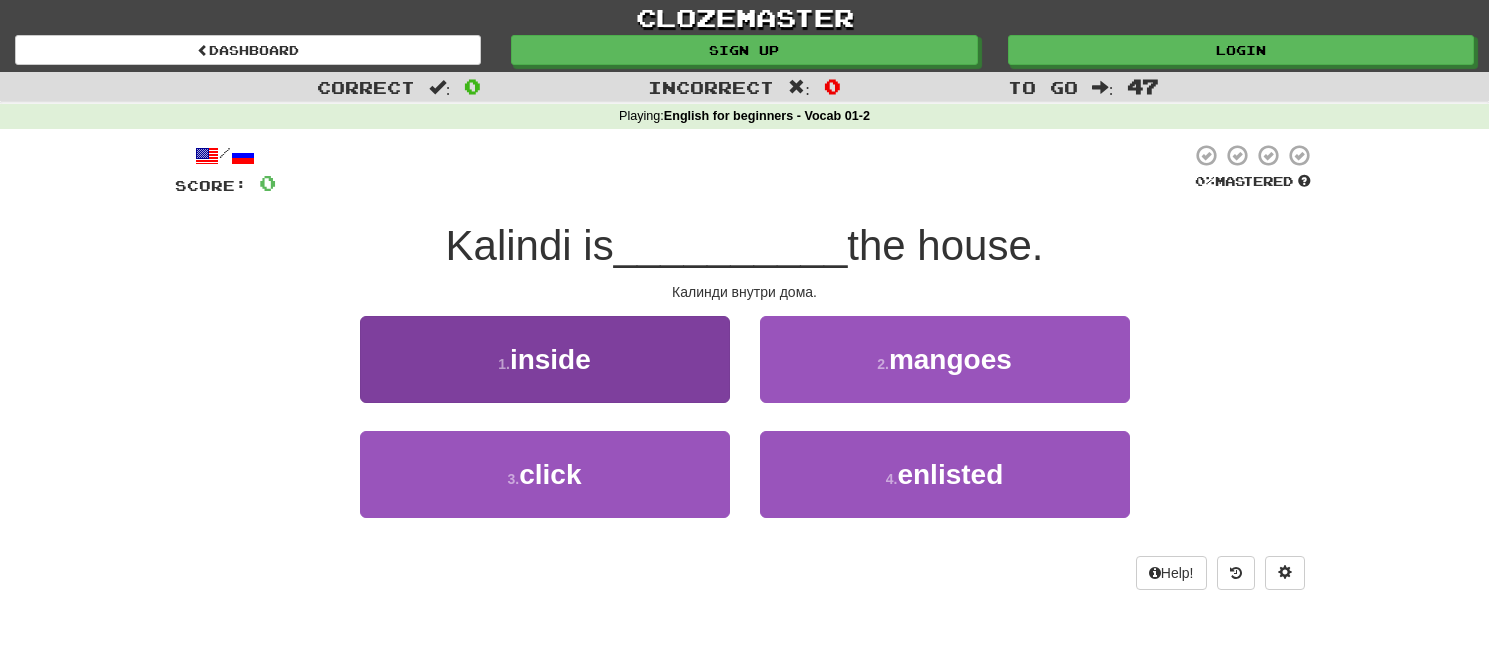 click on "inside" at bounding box center [550, 359] 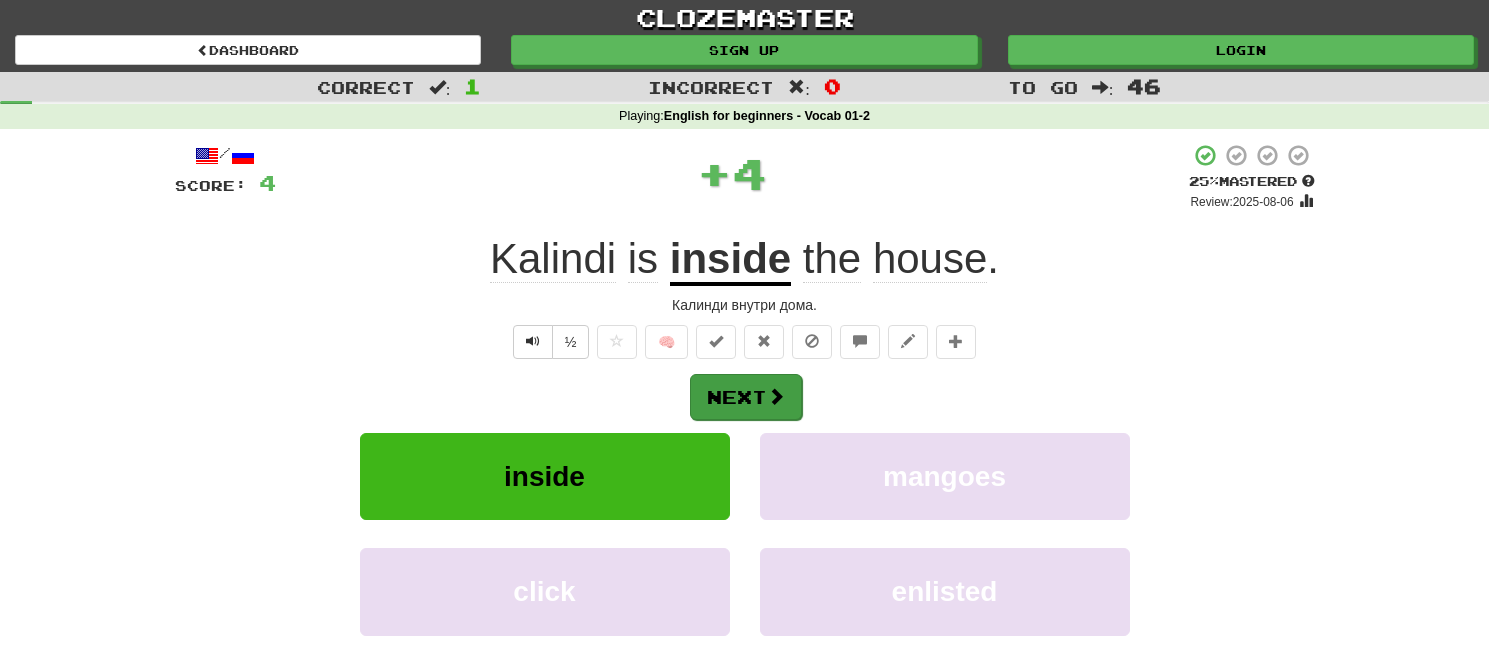 click on "Next" at bounding box center [746, 397] 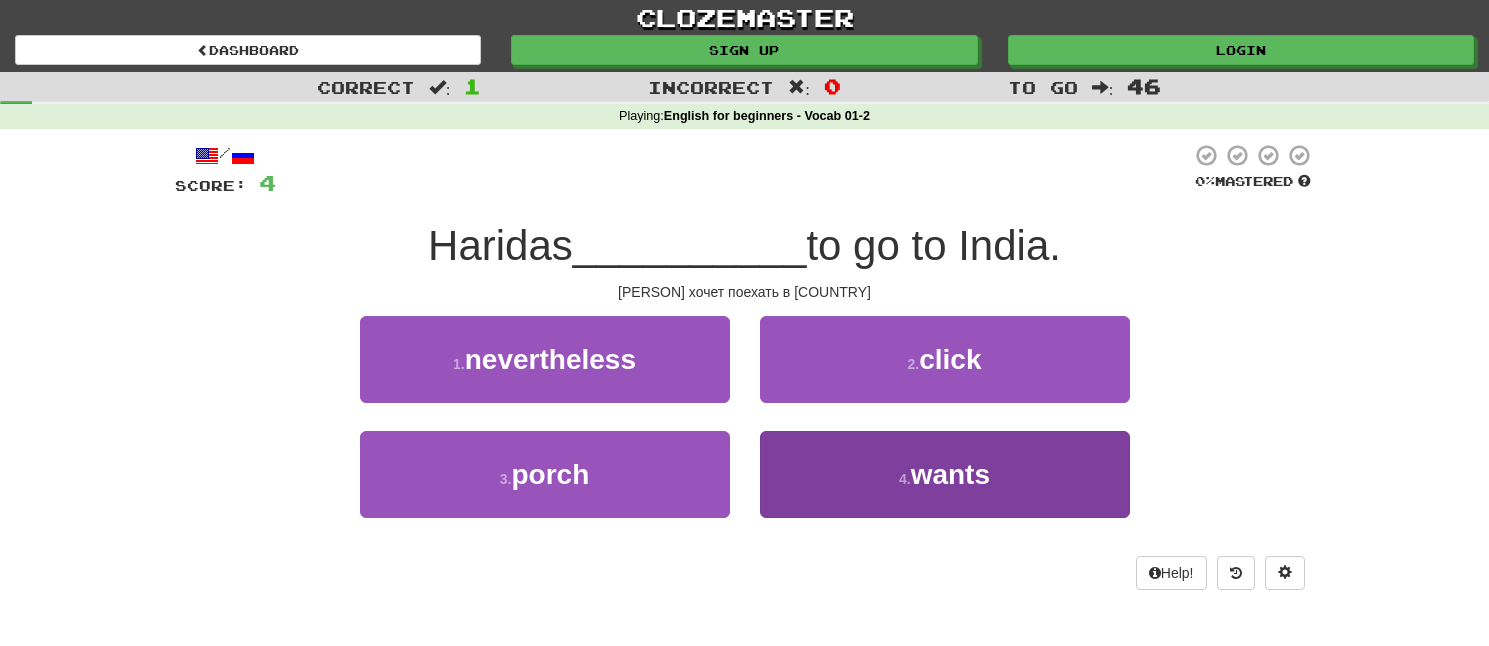click on "4 .  wants" at bounding box center [945, 474] 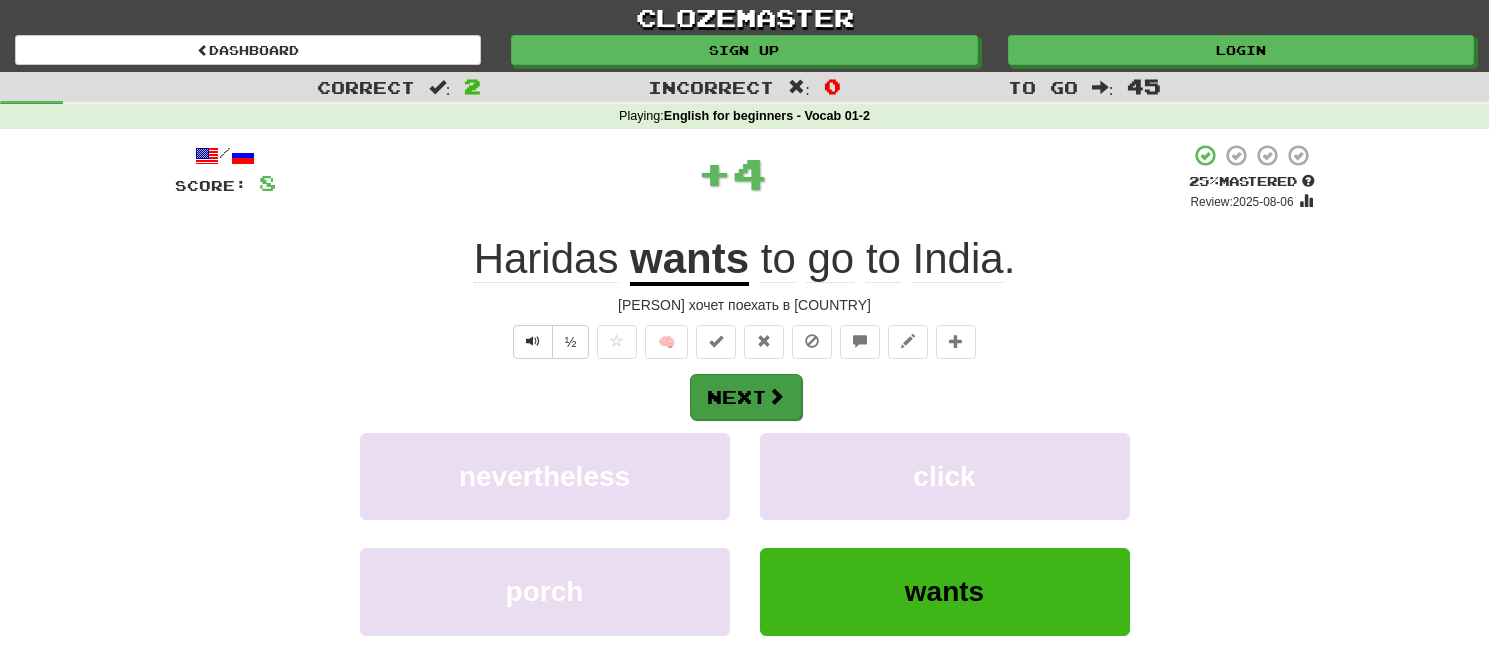 click on "Next" at bounding box center (746, 397) 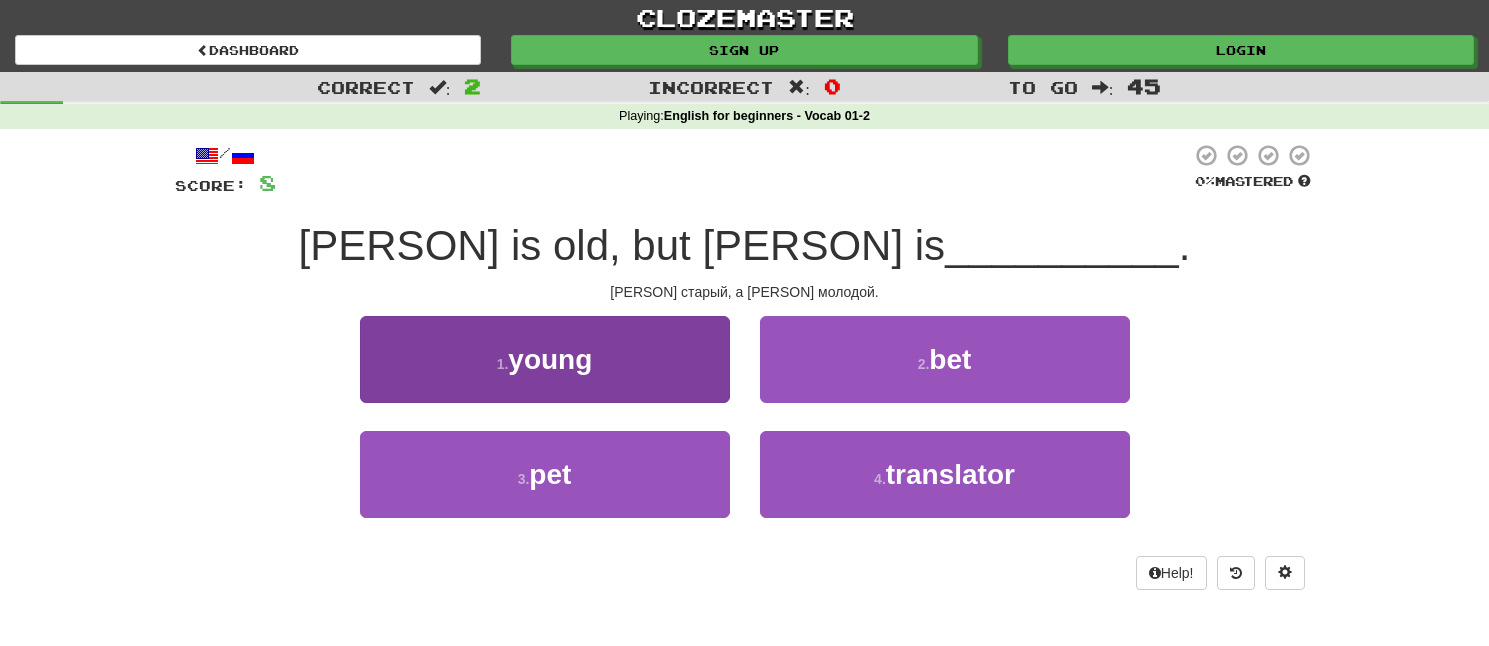 click on "1 .  young" at bounding box center (545, 359) 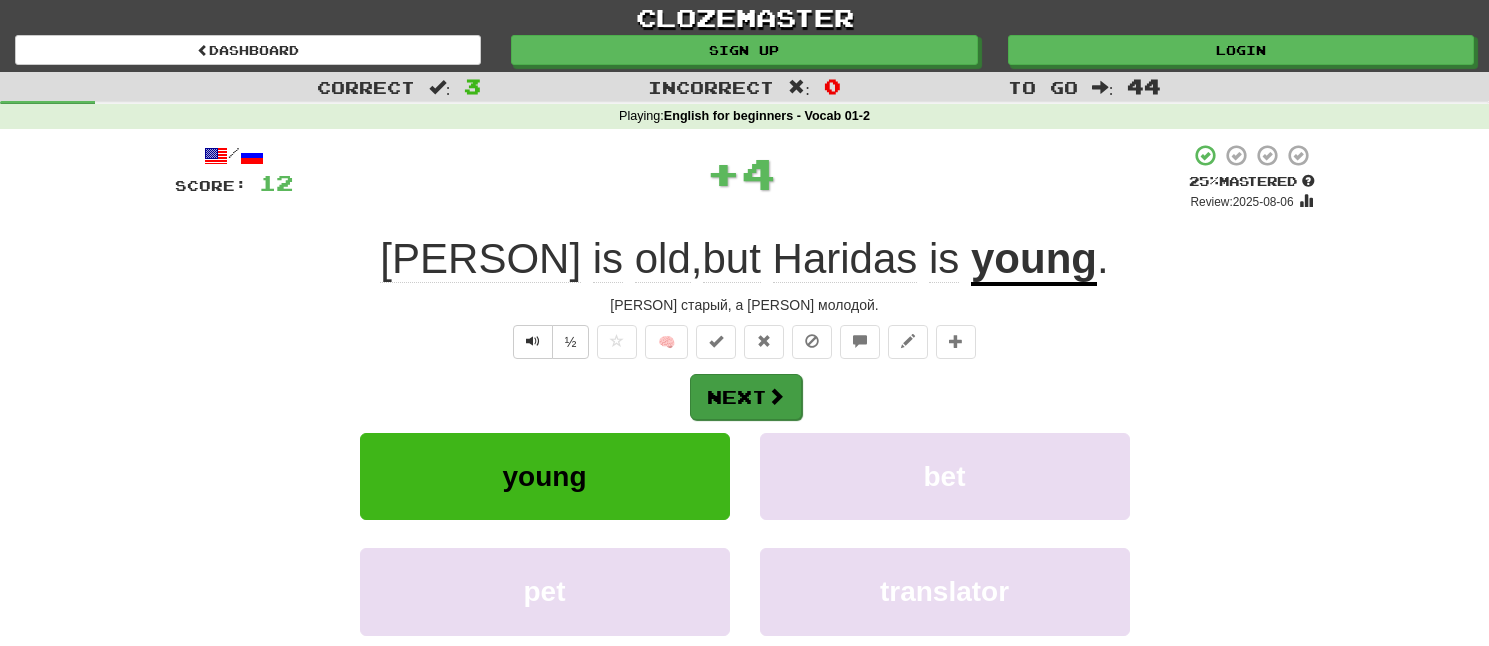 click on "Next" at bounding box center [746, 397] 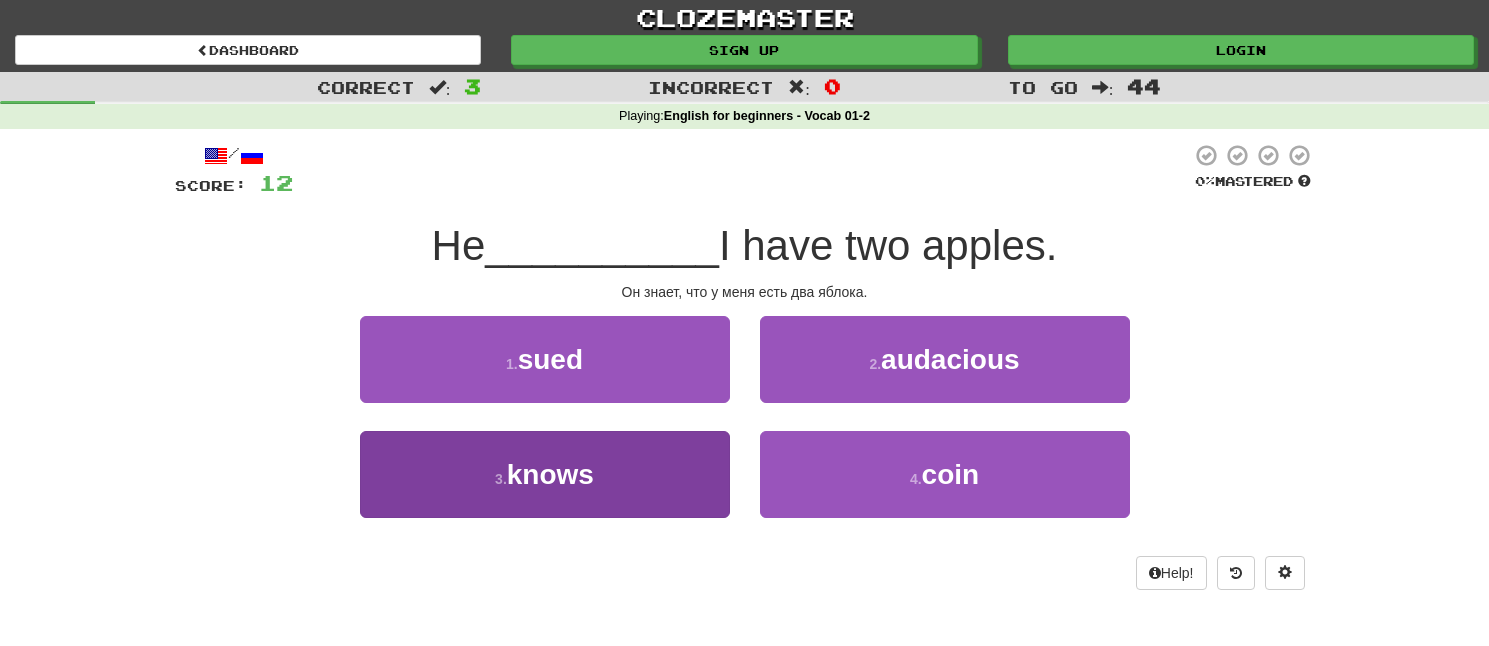 click on "3 .  knows" at bounding box center [545, 474] 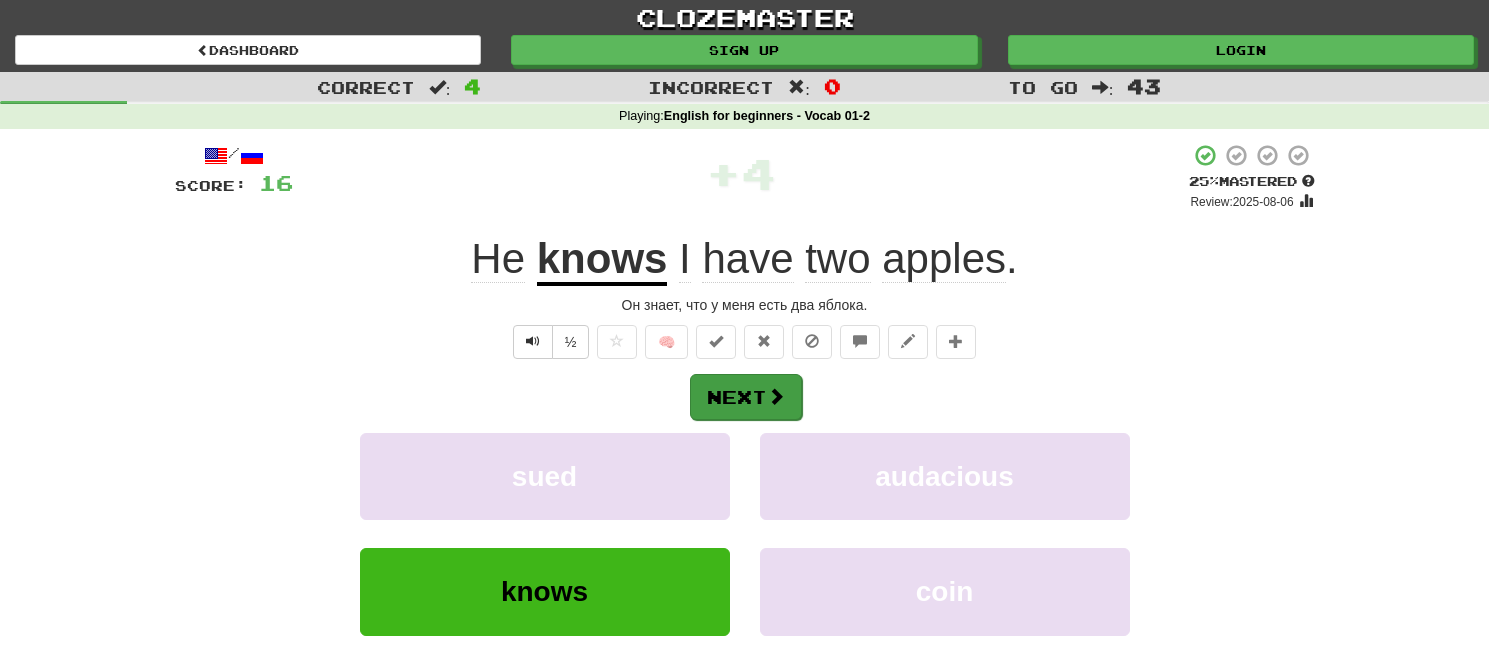 click on "Next" at bounding box center [746, 397] 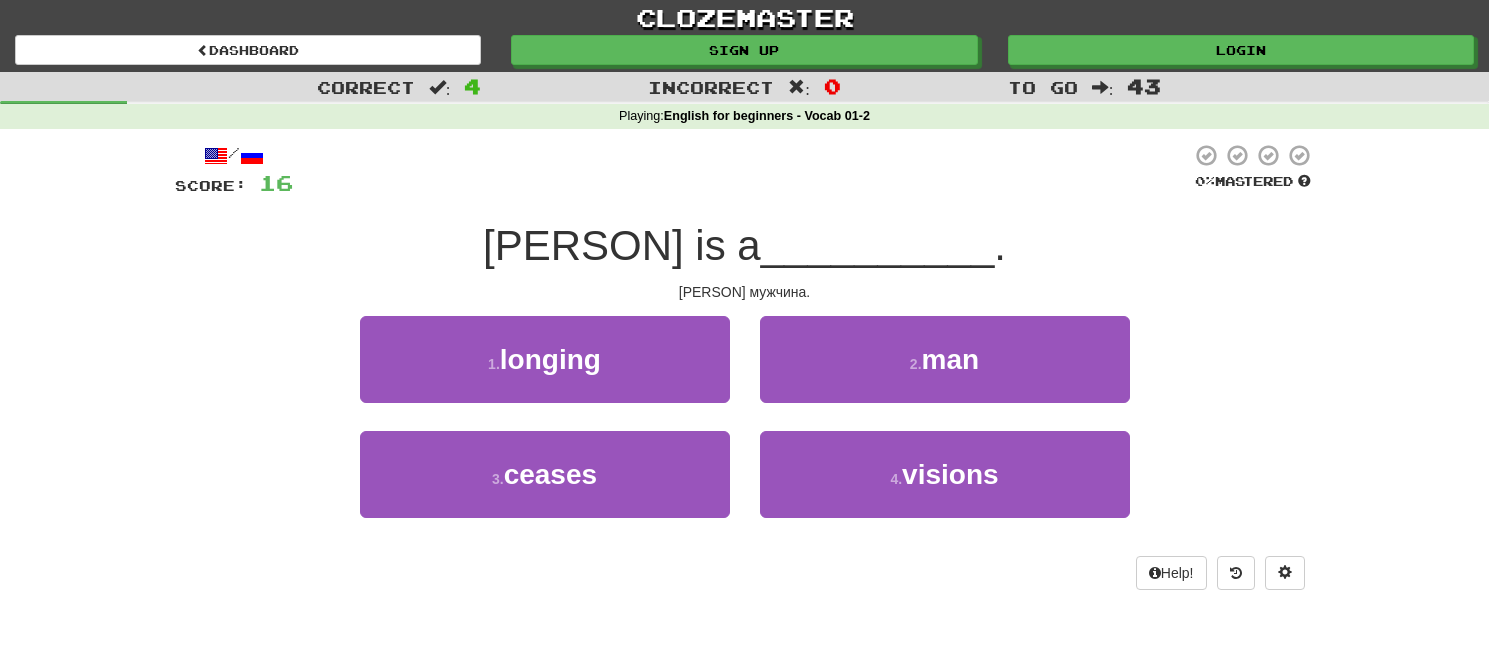 click on "2 .  man" at bounding box center [945, 359] 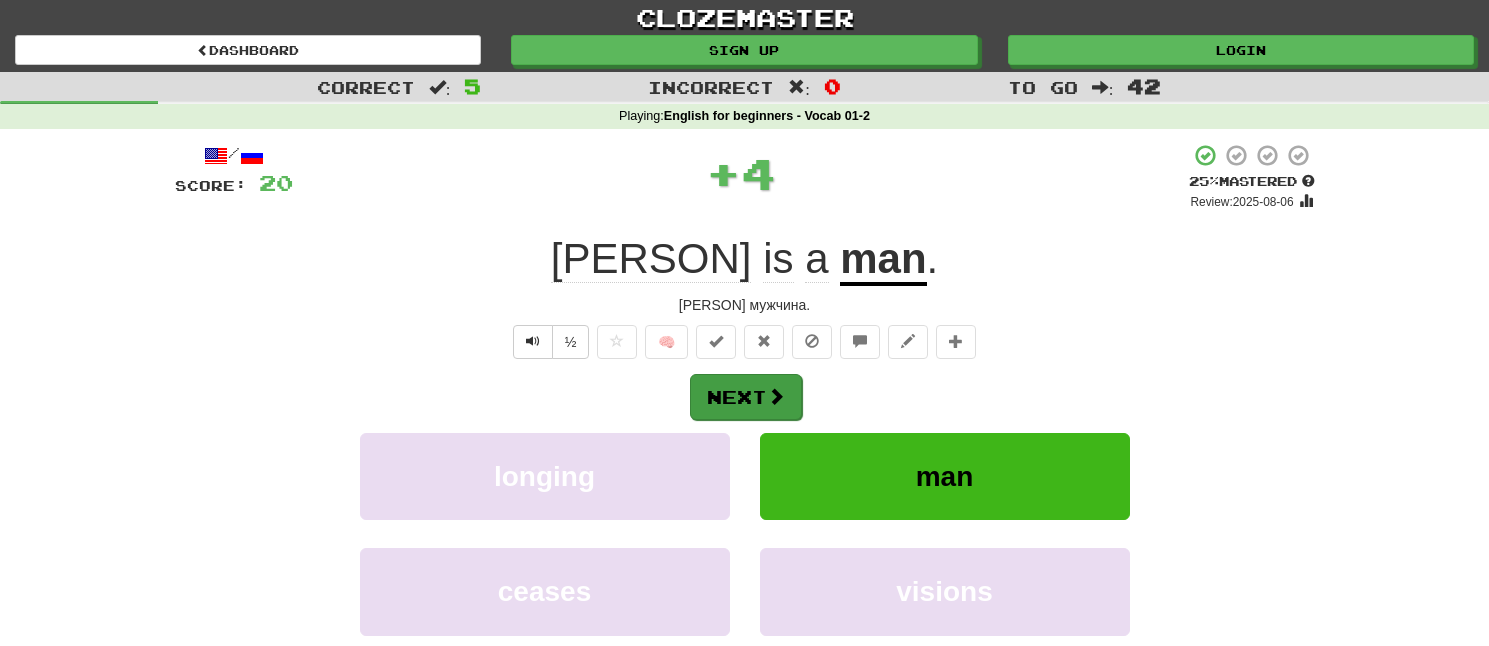click on "Next" at bounding box center (746, 397) 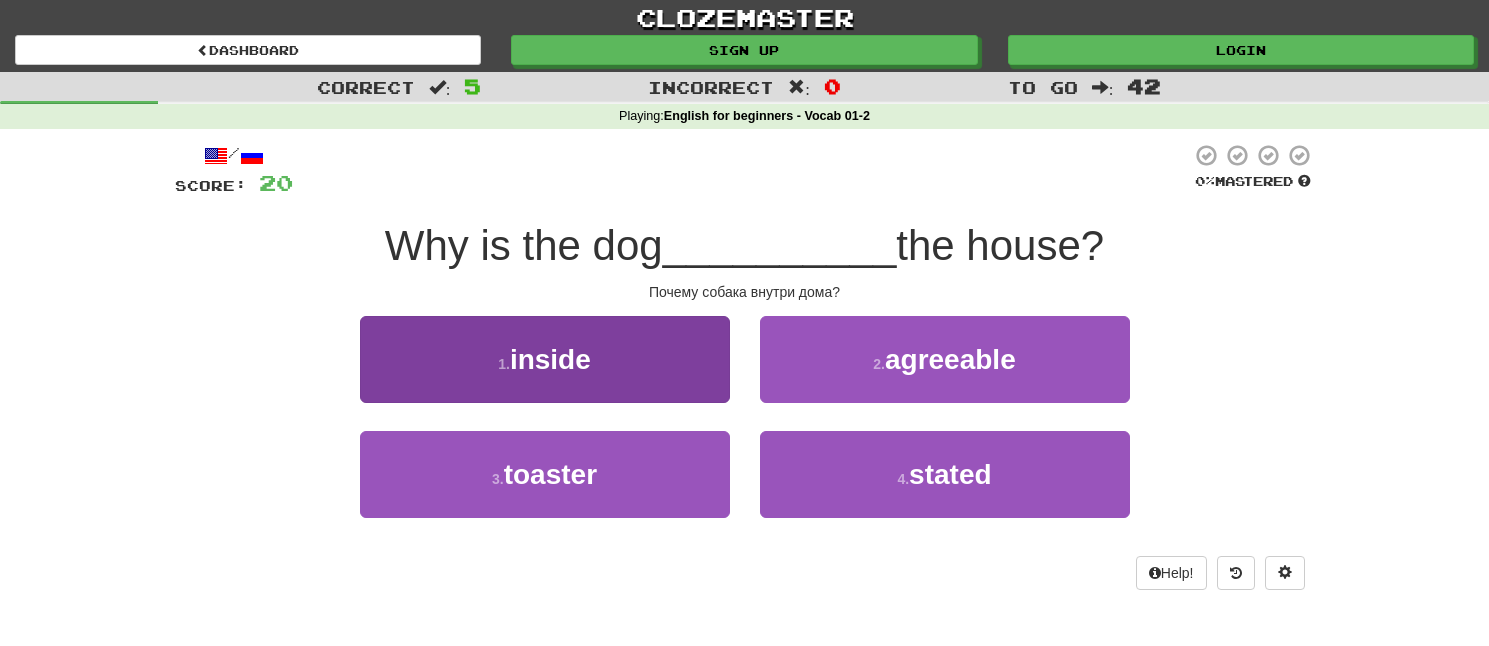 click on "1 .  inside" at bounding box center (545, 359) 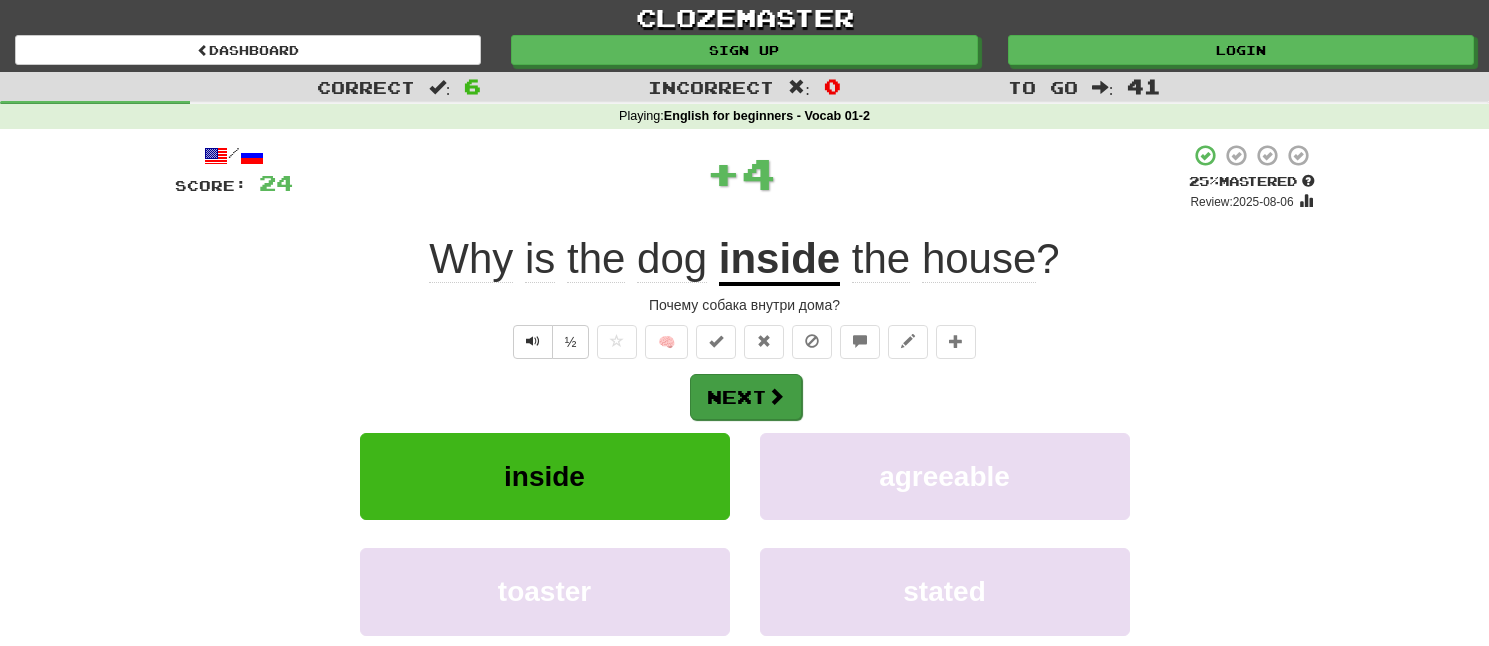 click on "Next" at bounding box center (746, 397) 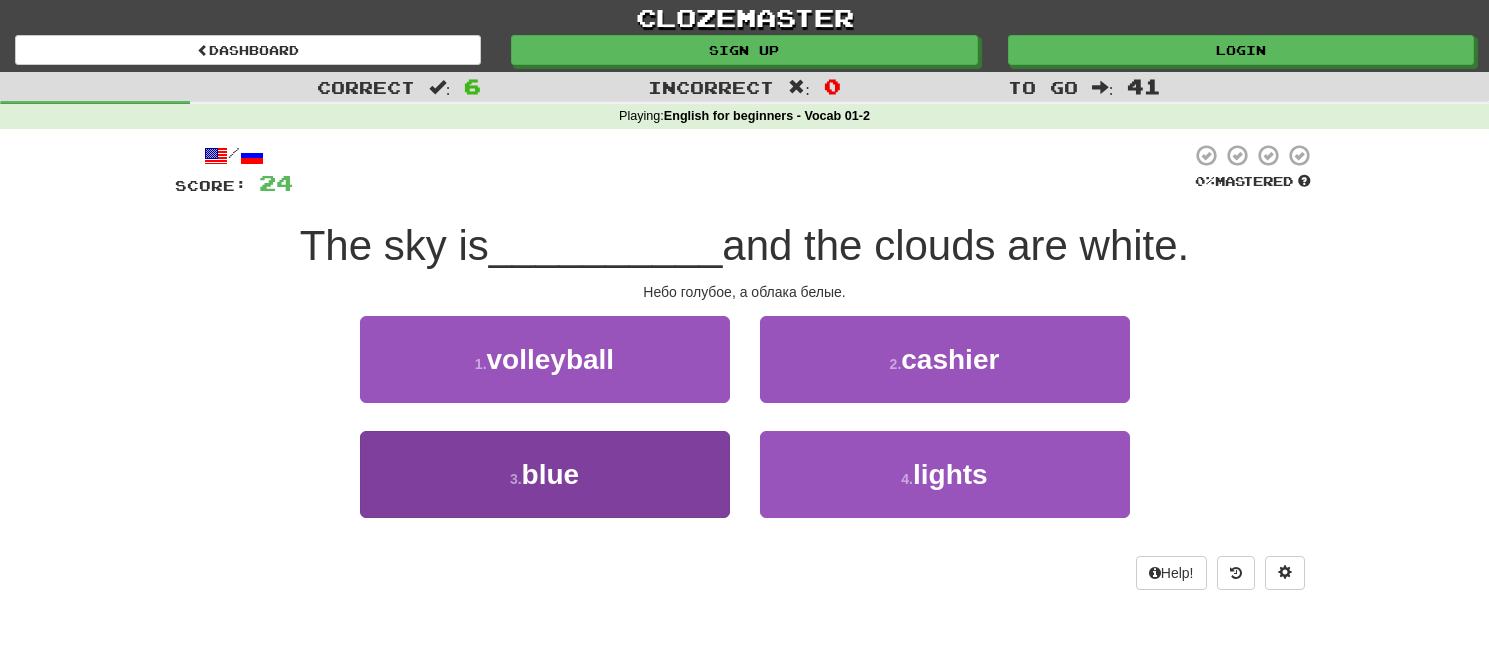 click on "3 .  blue" at bounding box center (545, 474) 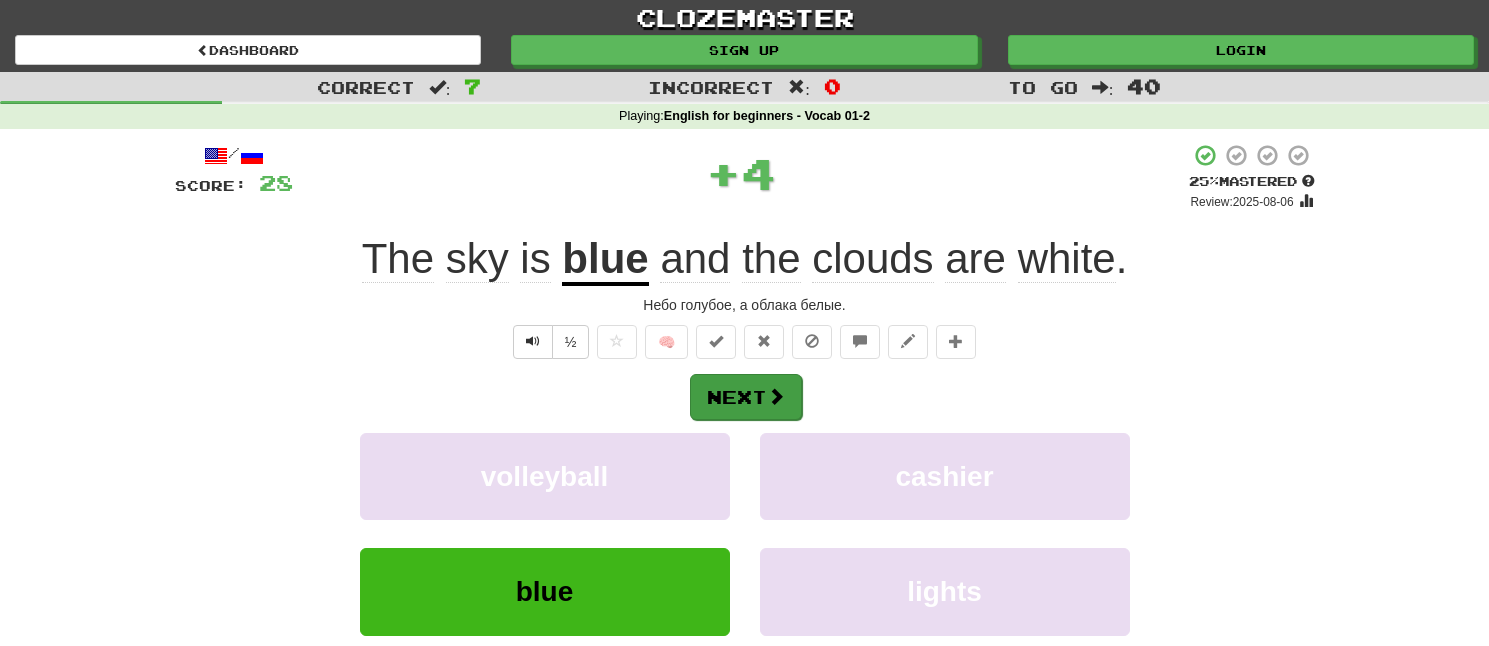 click on "Next" at bounding box center [746, 397] 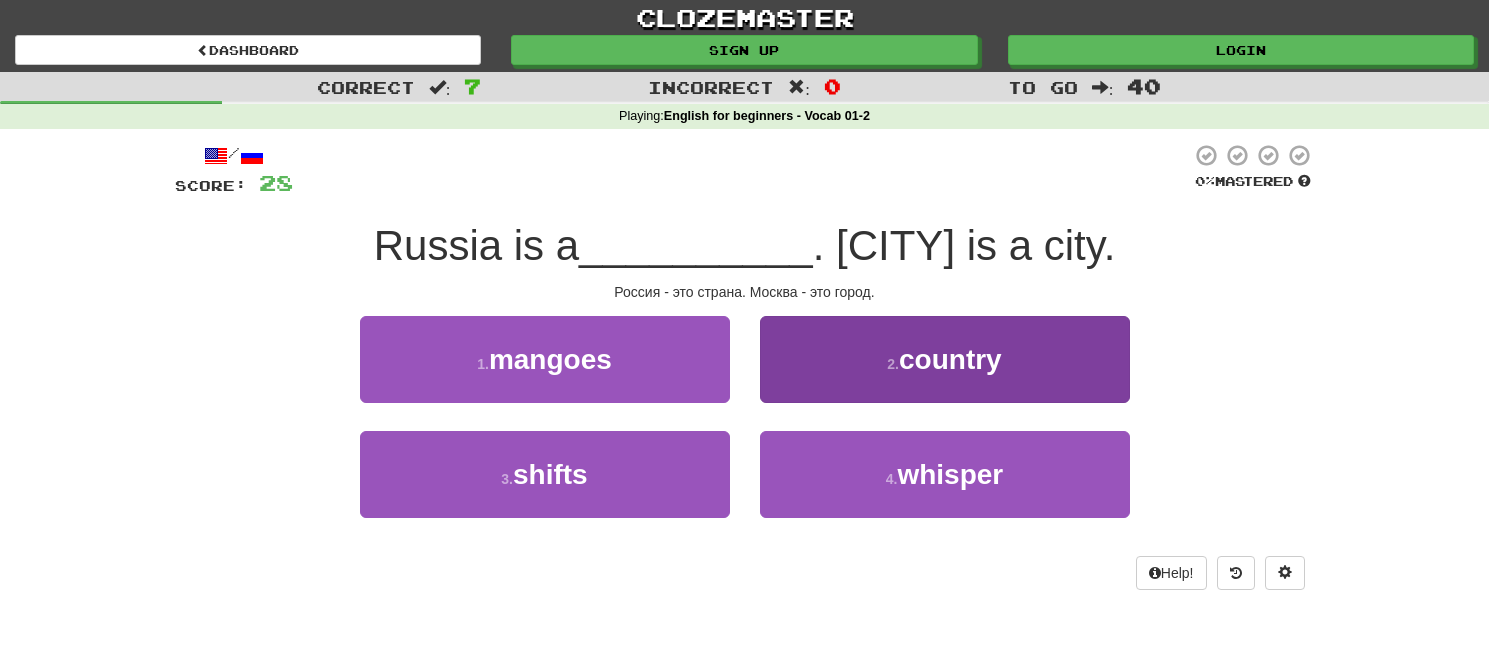 click on "2 .  country" at bounding box center (945, 359) 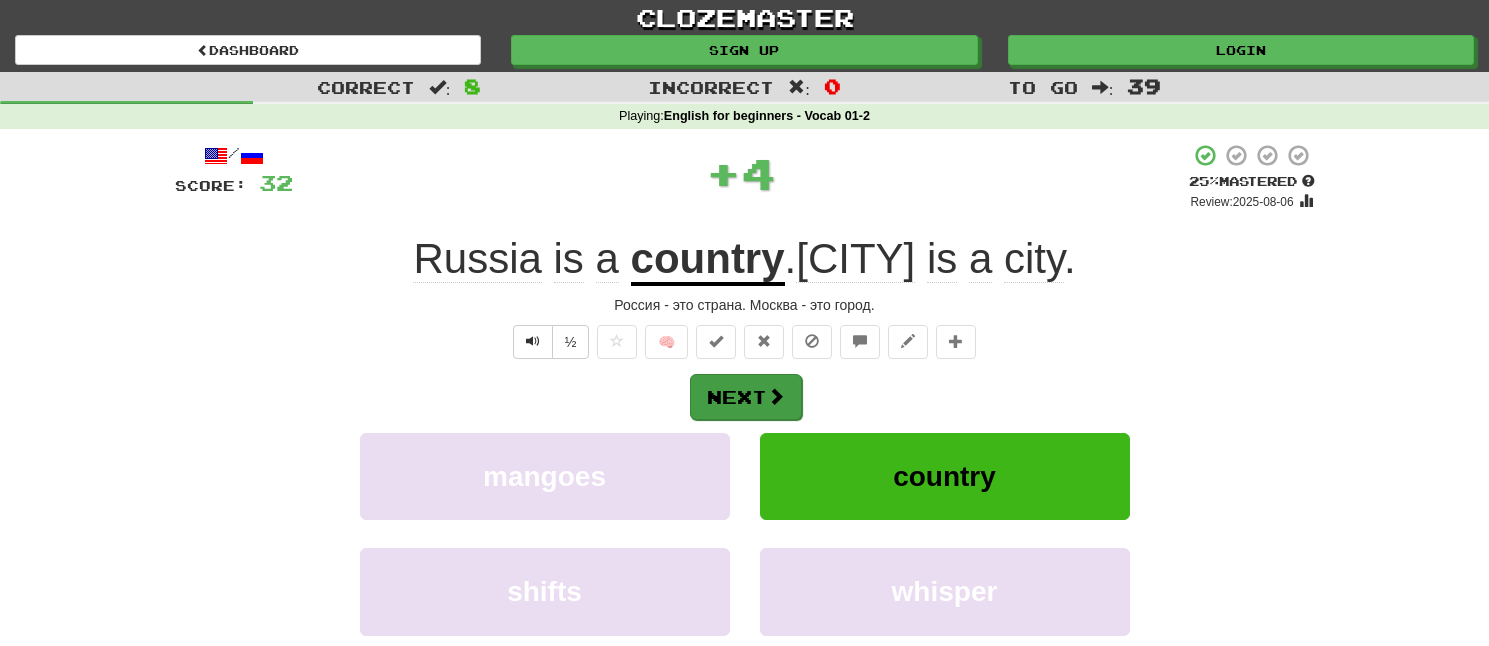click on "Next" at bounding box center (746, 397) 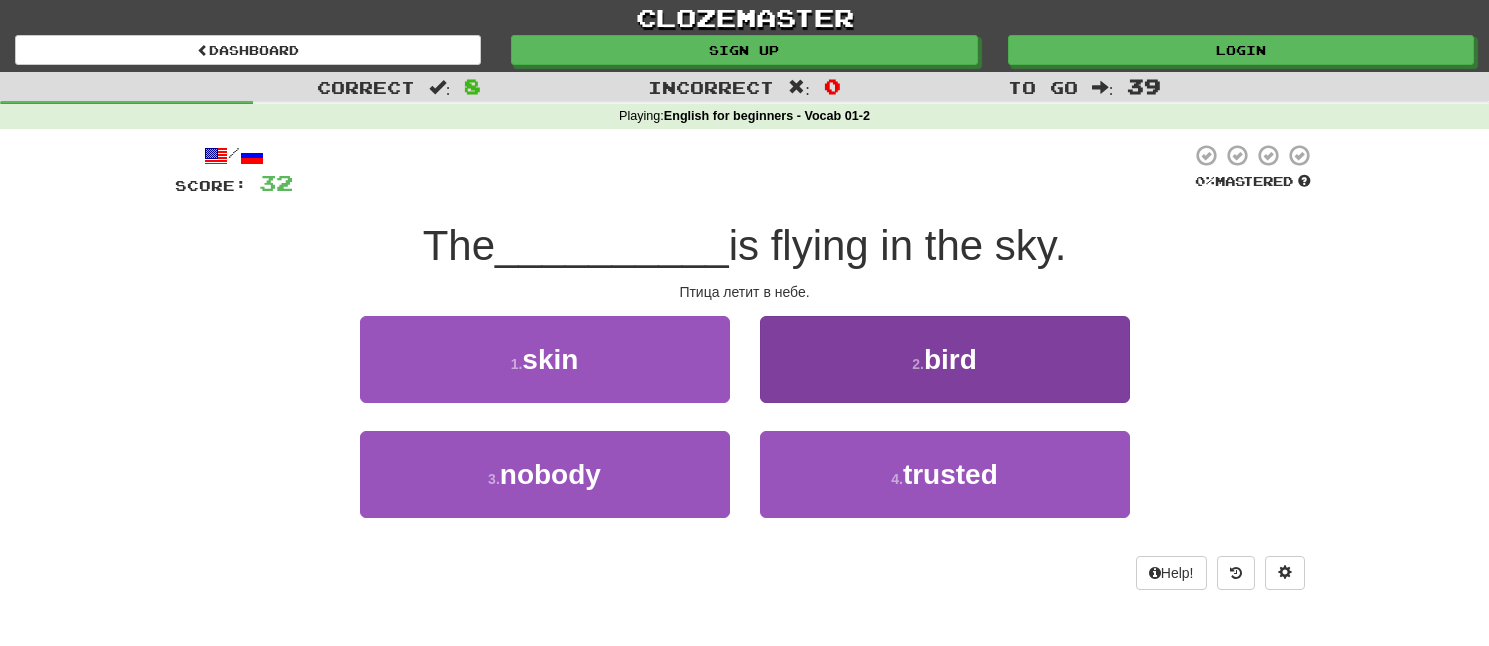click on "2 .  bird" at bounding box center (945, 359) 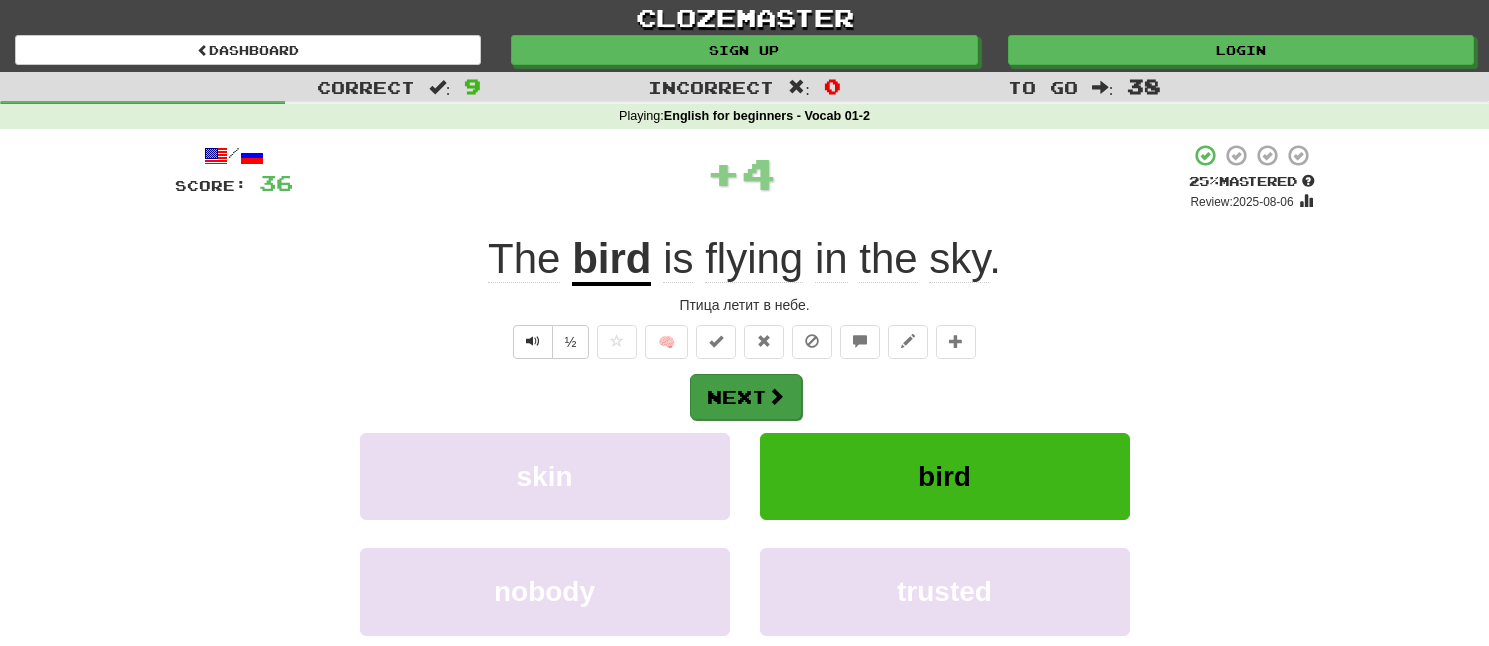click on "Next" at bounding box center (746, 397) 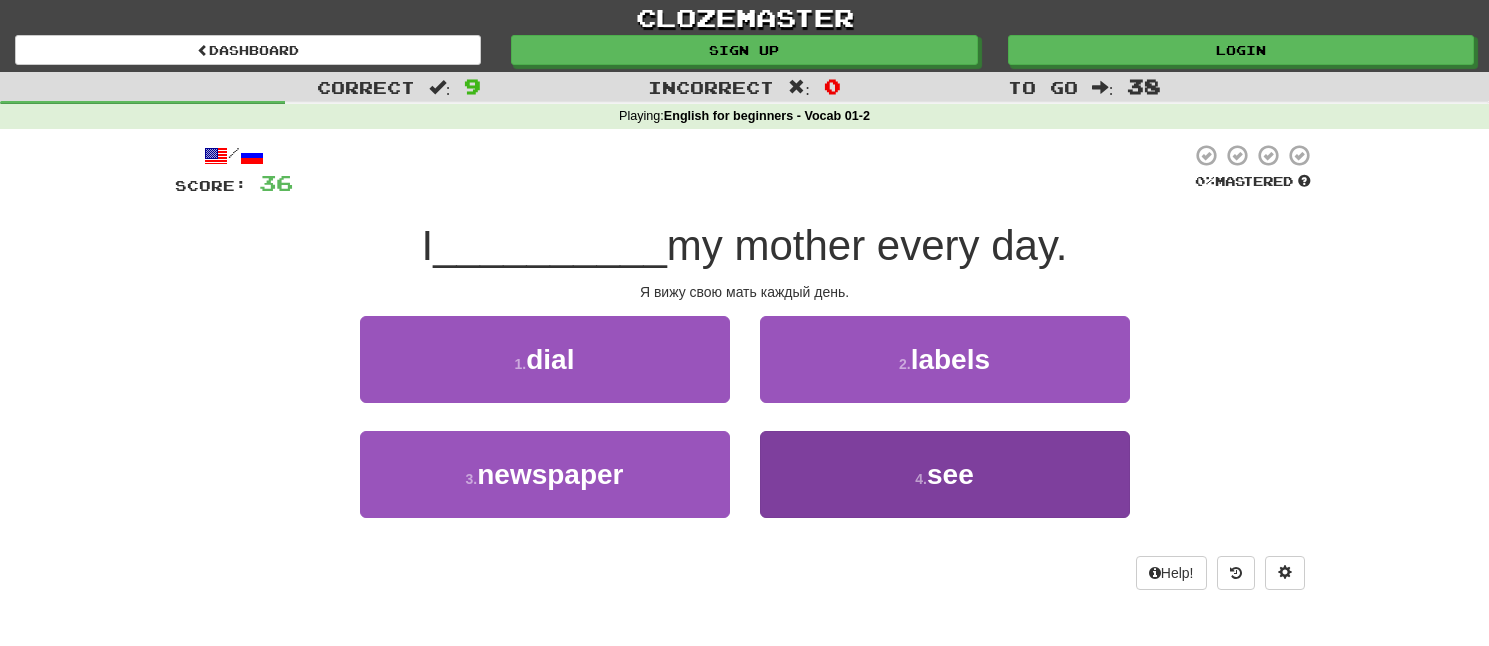 click on "4 .  see" at bounding box center [945, 474] 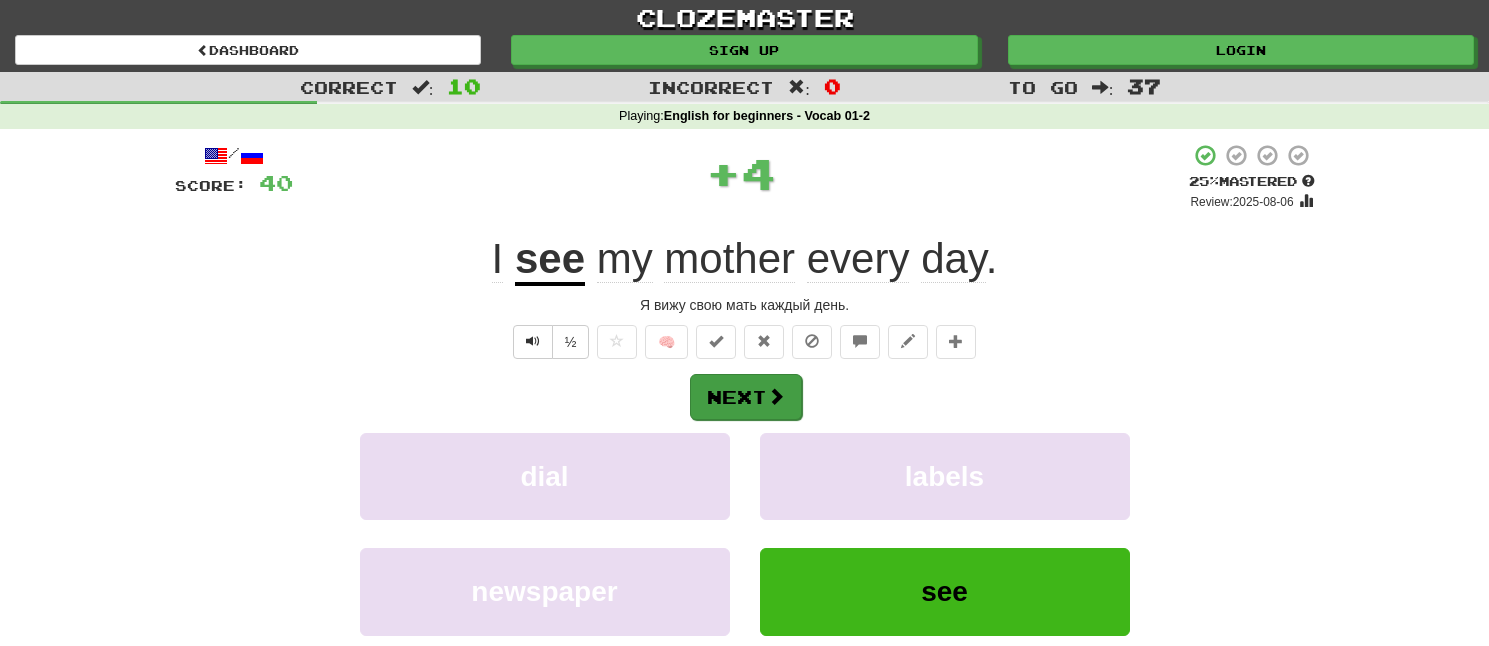 click on "Next" at bounding box center (746, 397) 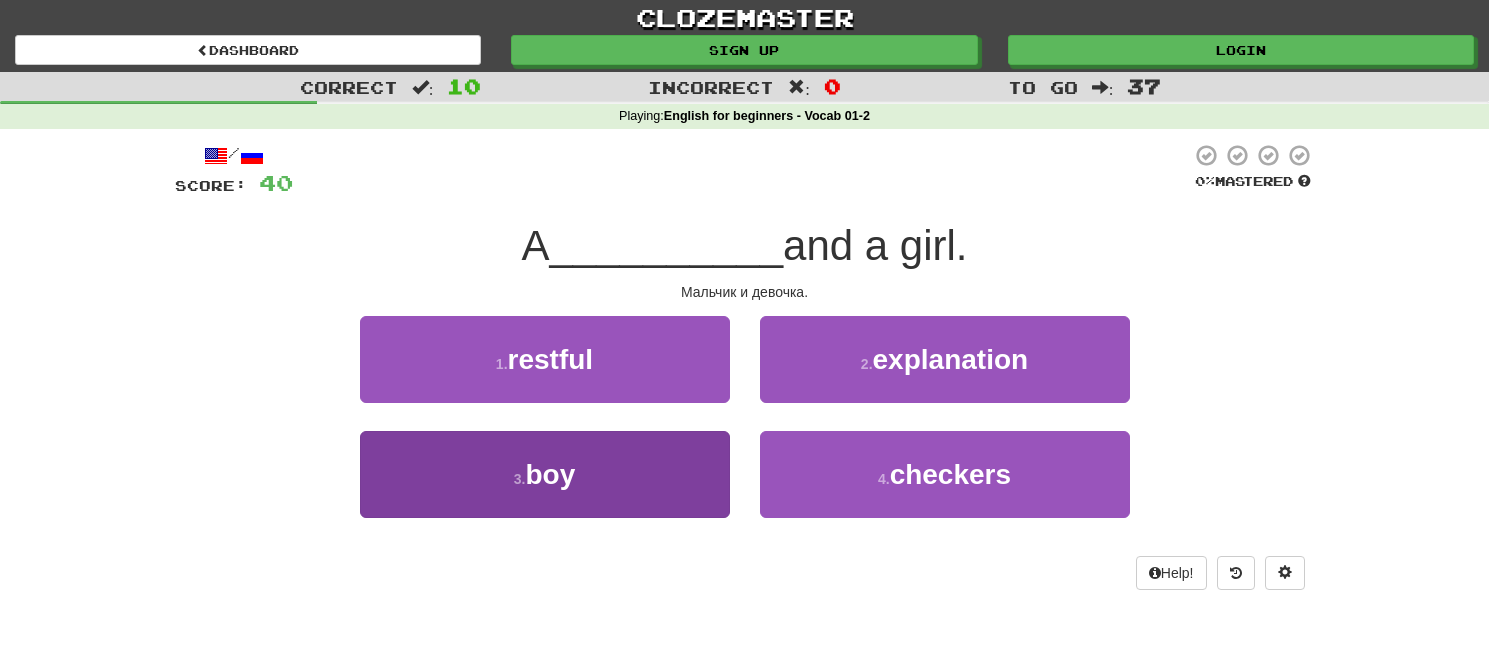 click on "3 .  boy" at bounding box center (545, 474) 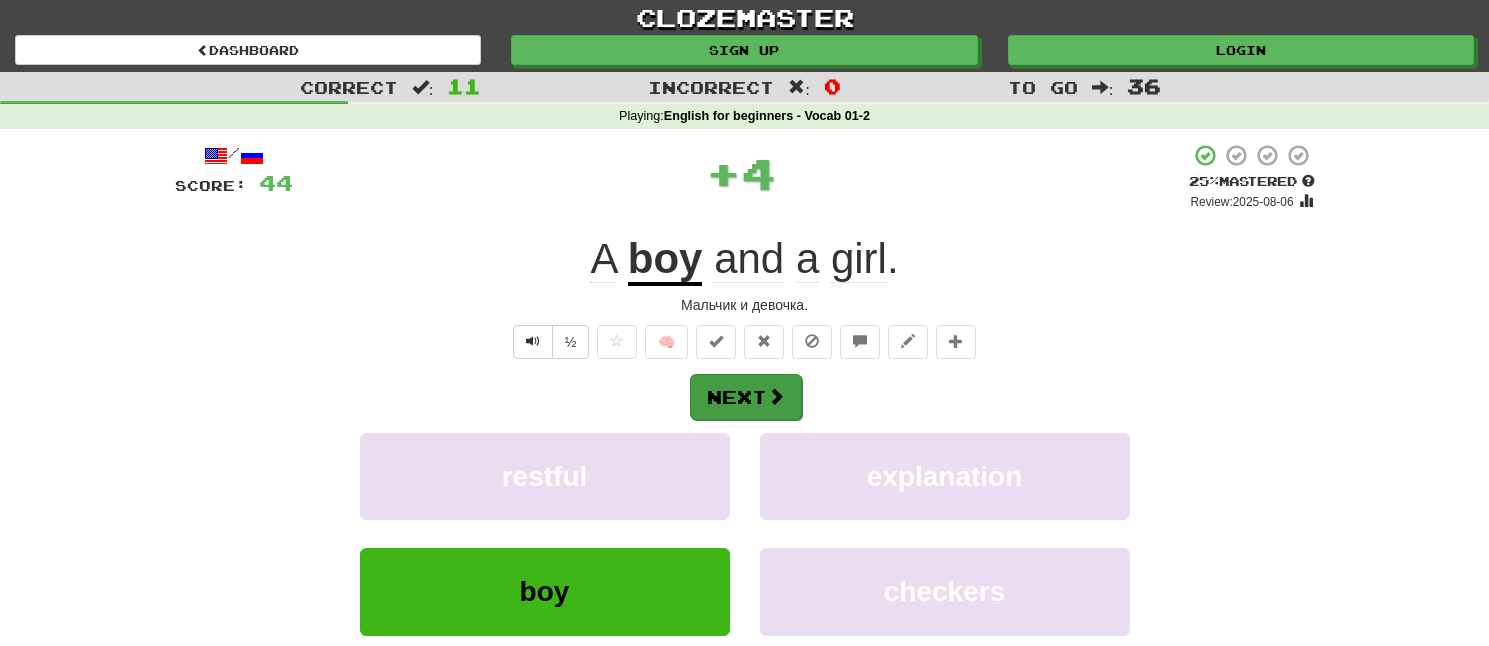 click on "Next" at bounding box center (746, 397) 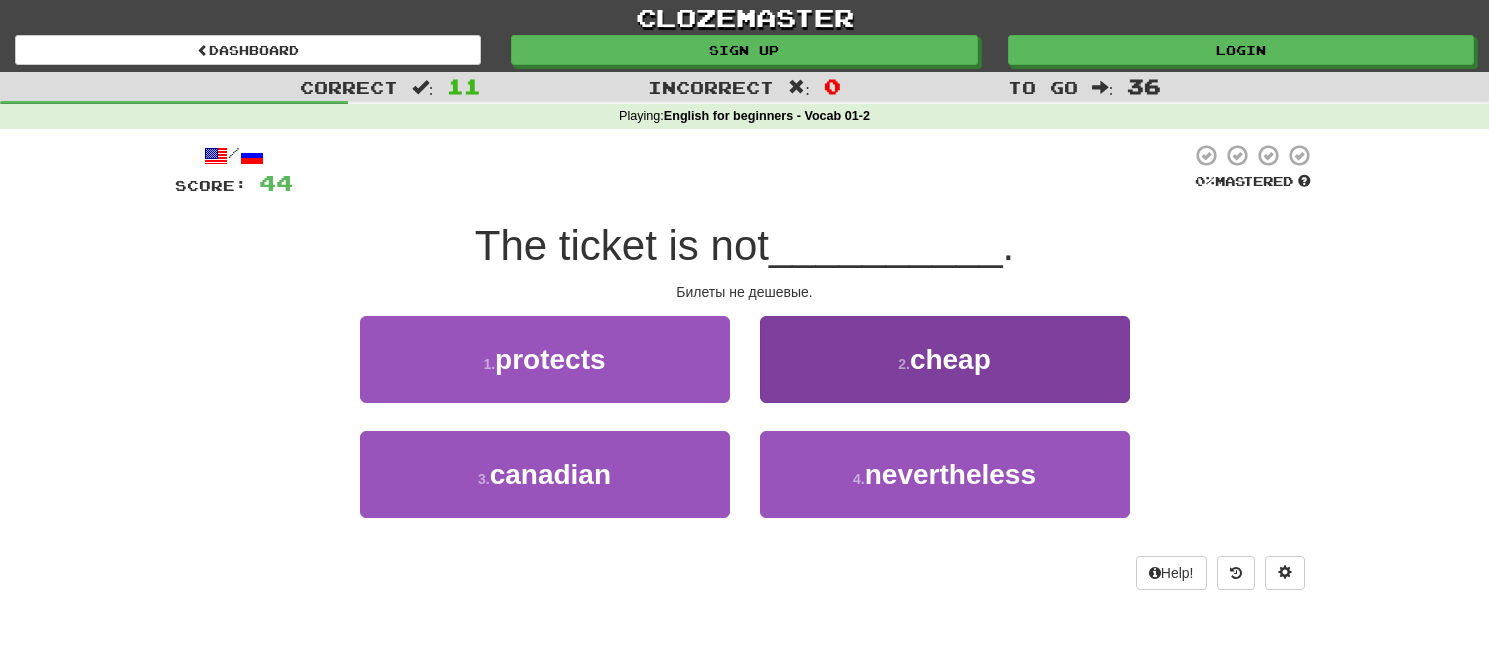 click on "2 .  cheap" at bounding box center [945, 359] 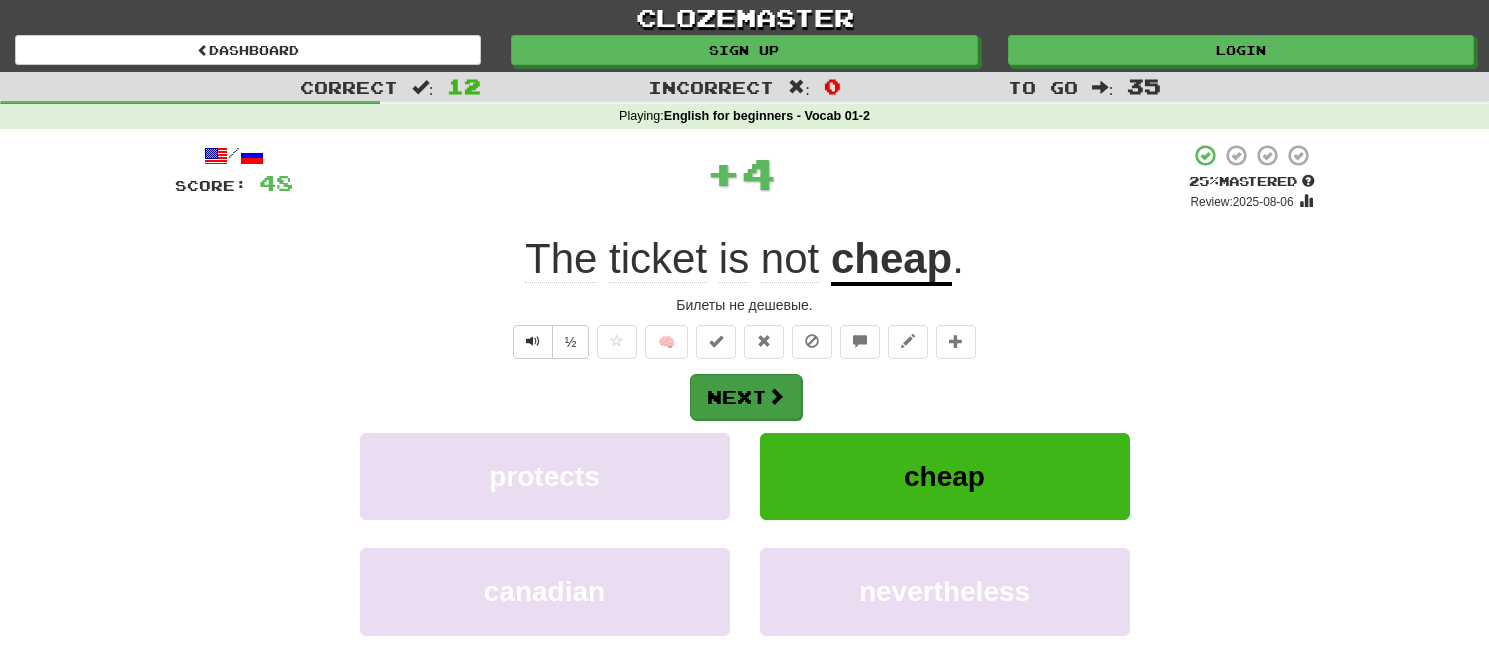click on "Next" at bounding box center (746, 397) 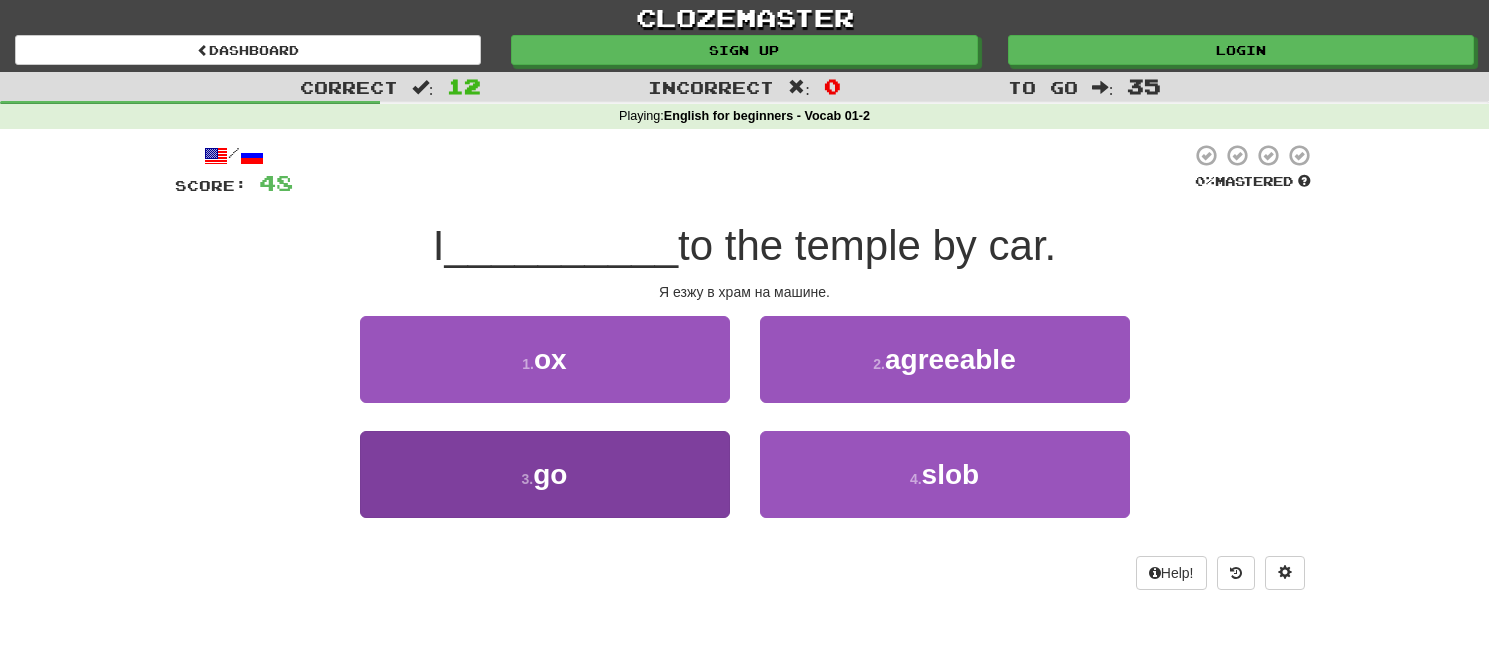 click on "3 .  go" at bounding box center (545, 474) 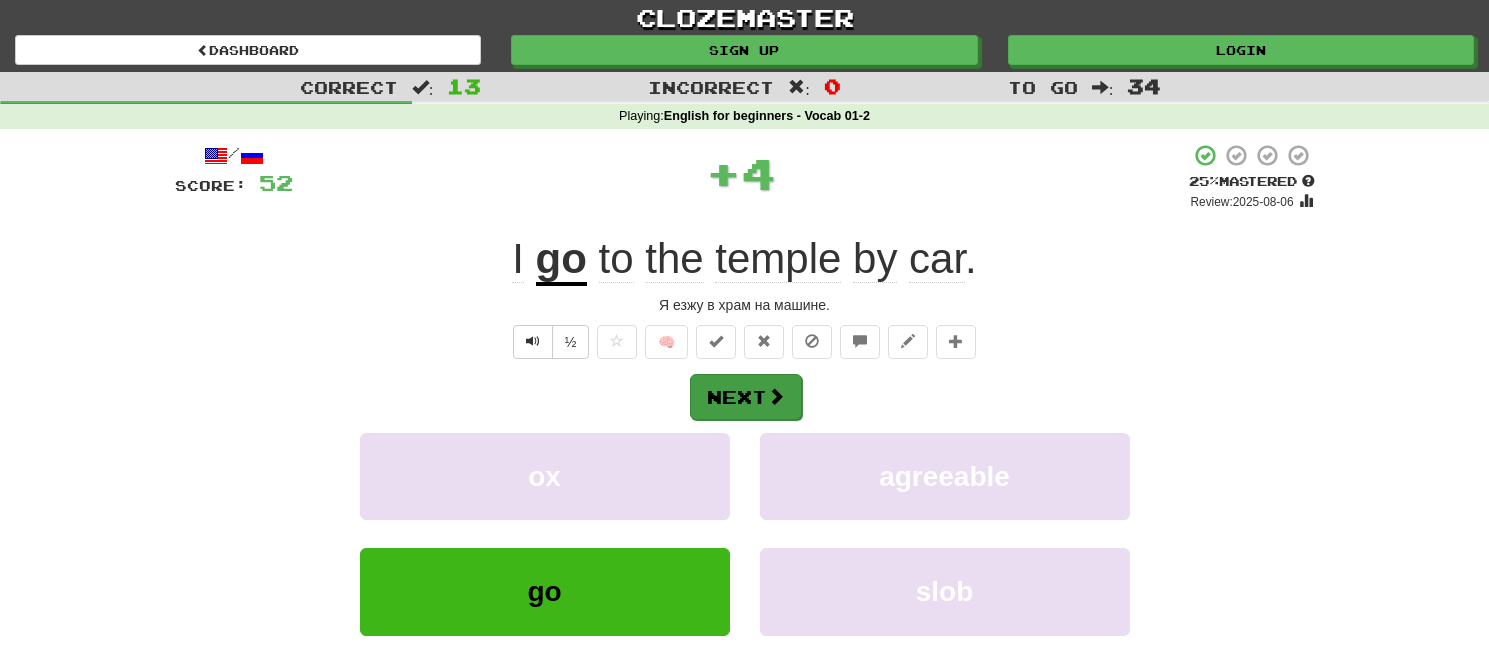 click on "Next" at bounding box center [746, 397] 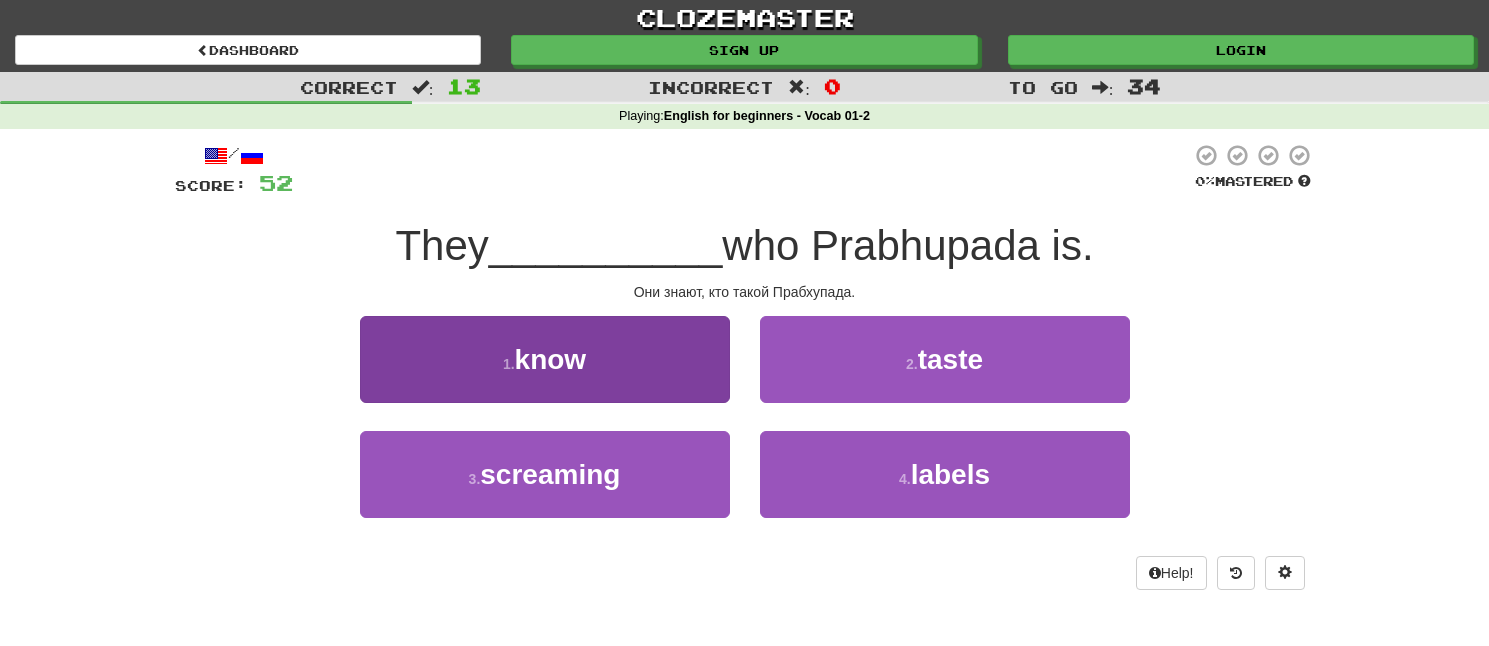 click on "1 .  know" at bounding box center [545, 359] 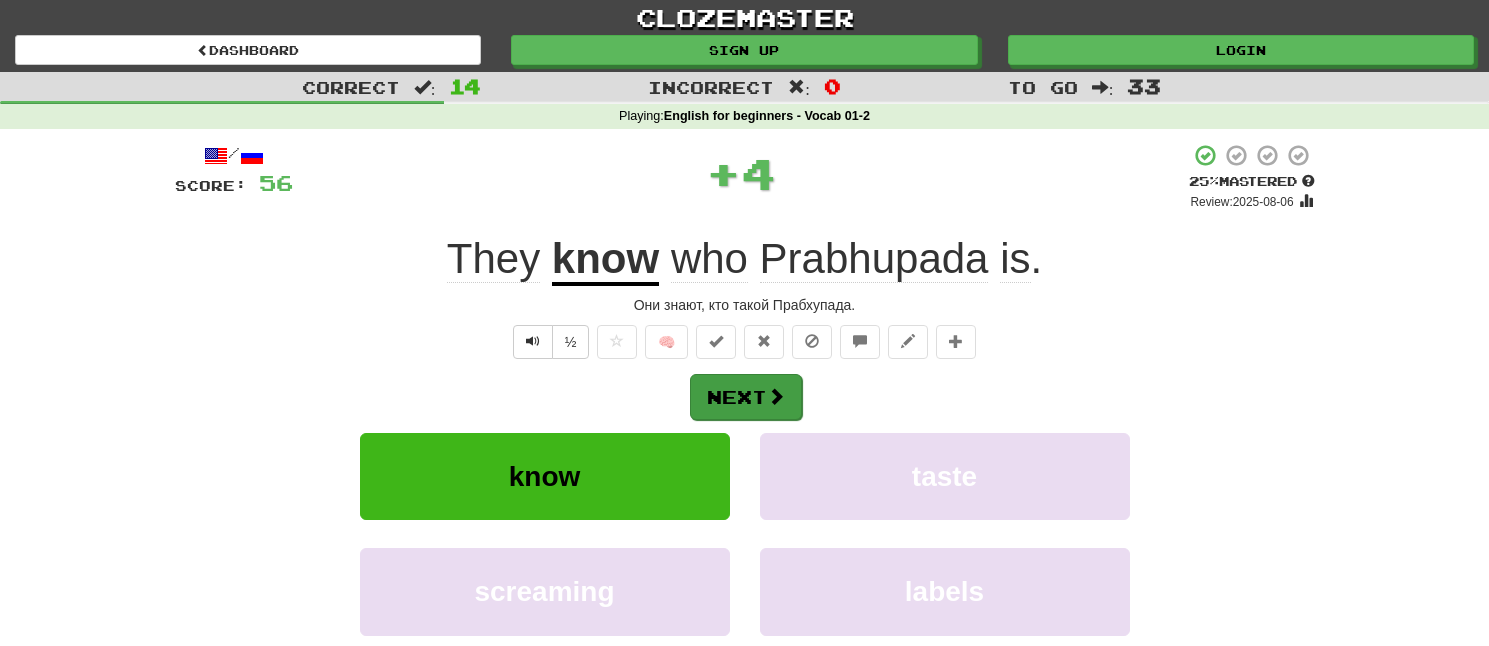 click on "Next" at bounding box center (746, 397) 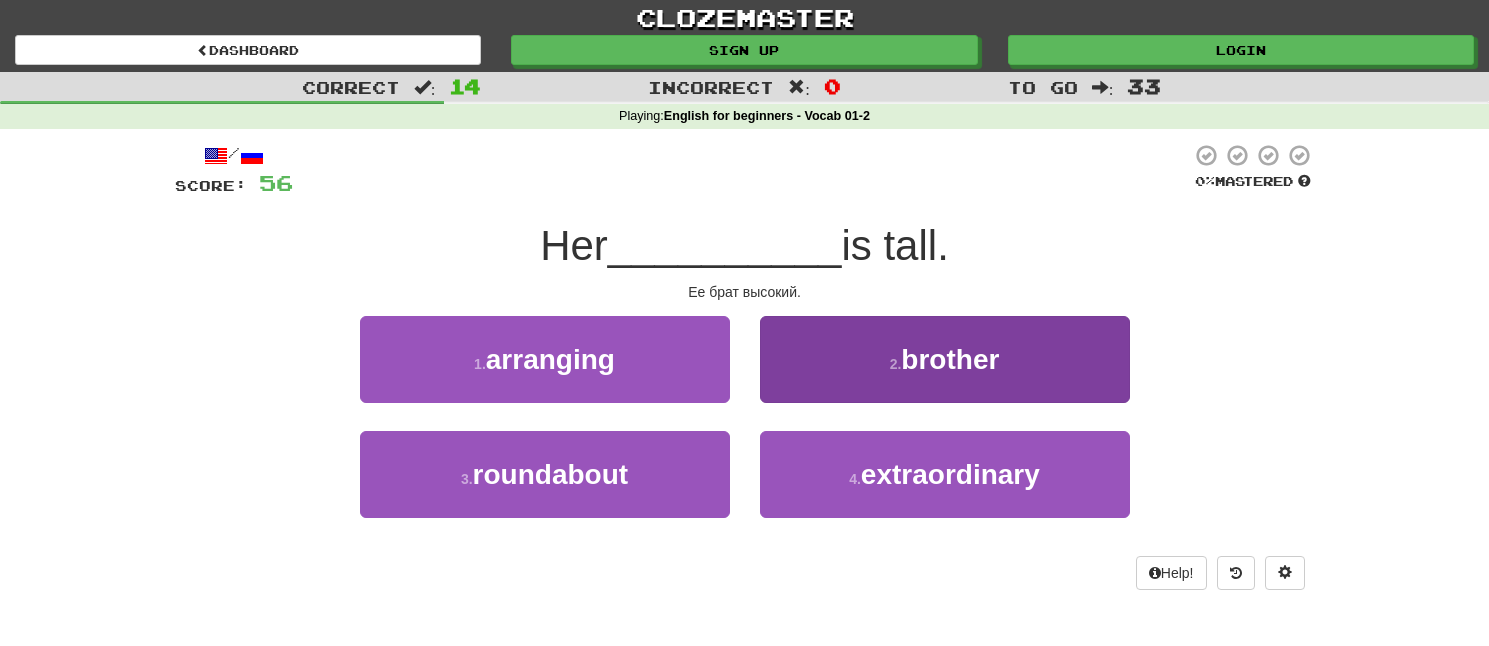 click on "2 .  brother" at bounding box center (945, 359) 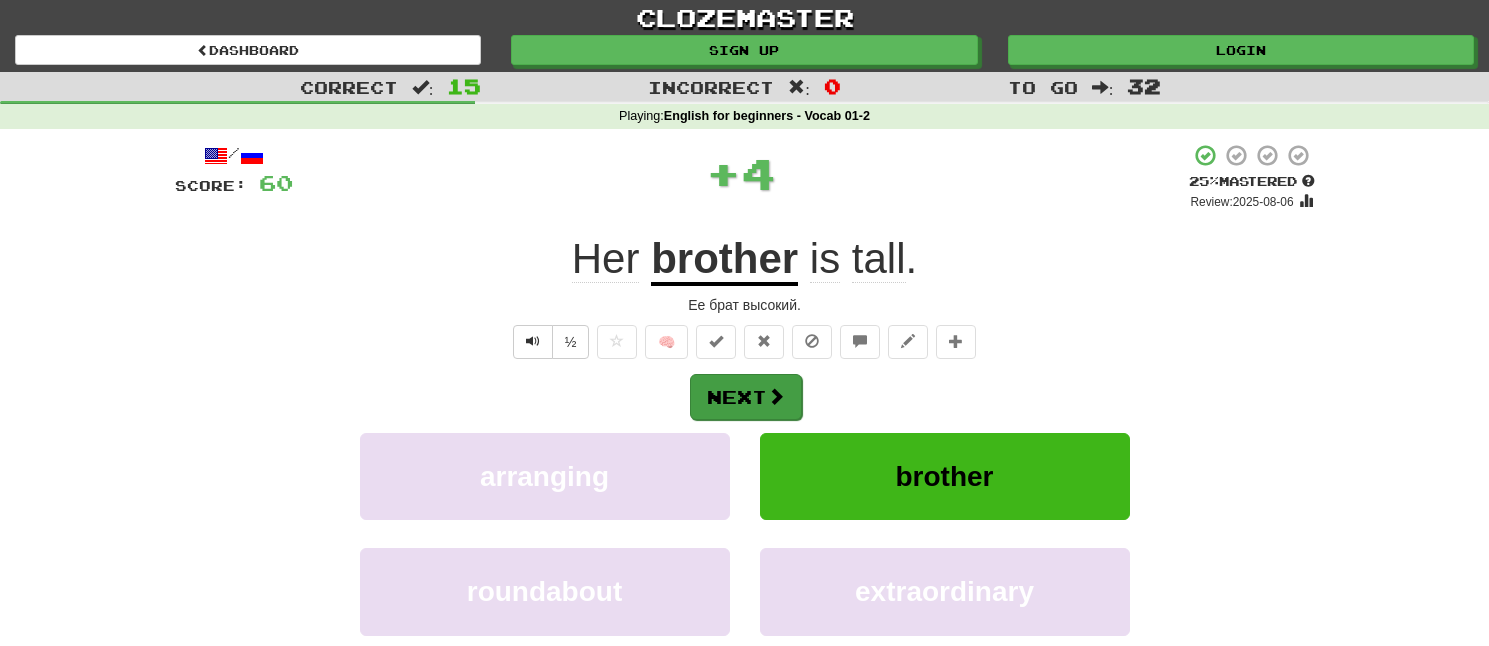 click at bounding box center (776, 396) 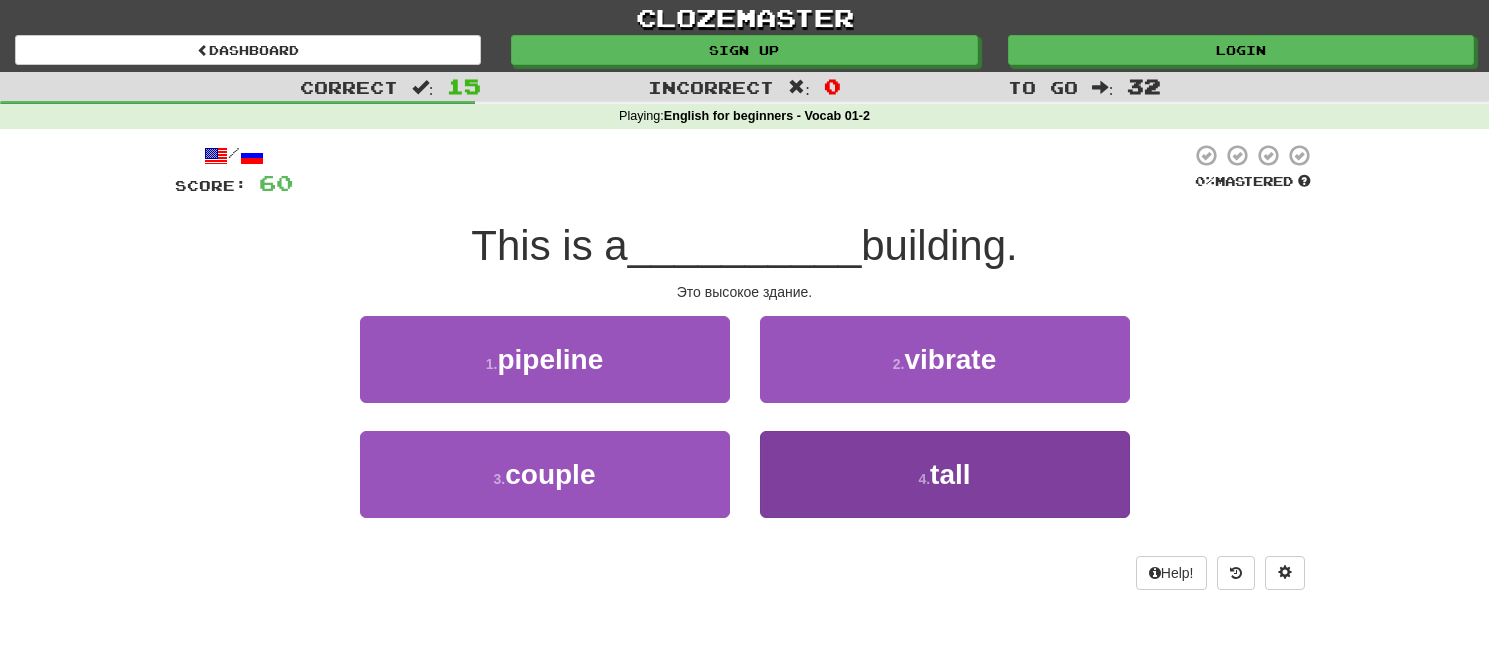 click on "4 .  tall" at bounding box center [945, 474] 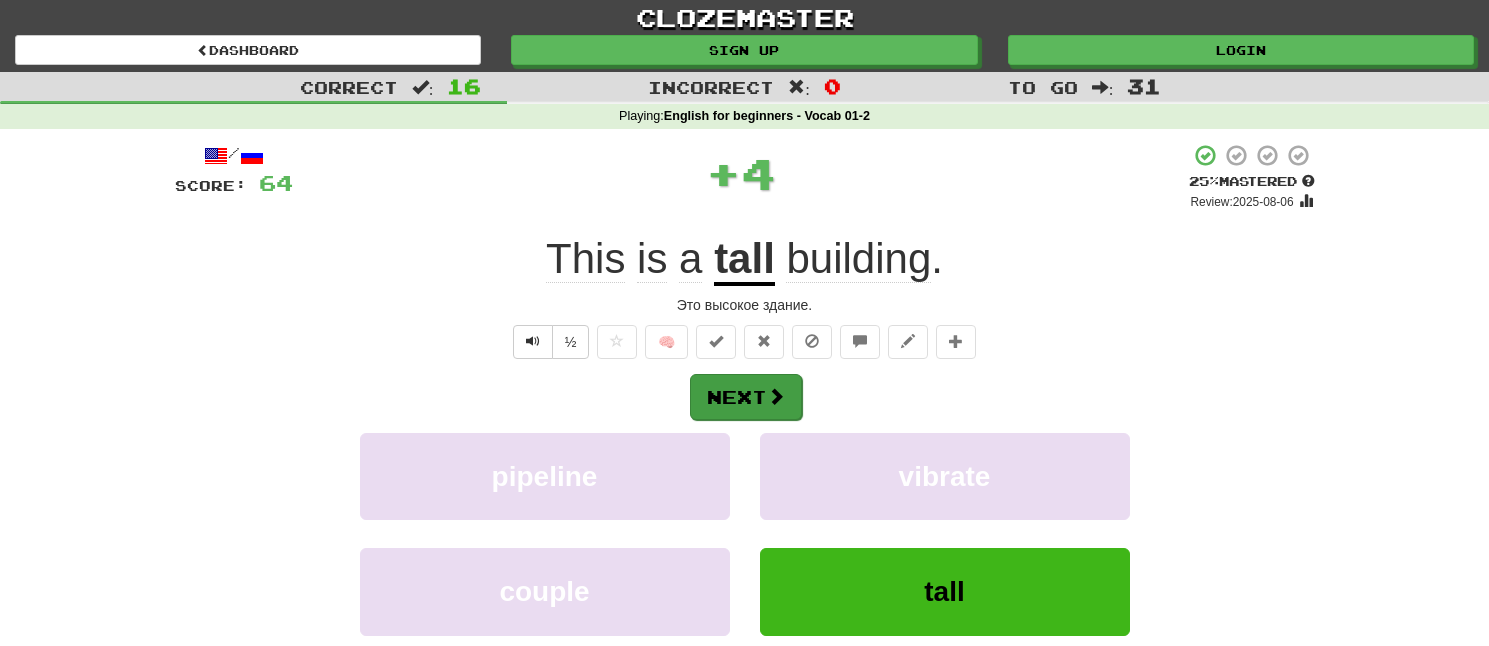 click on "Next" at bounding box center (746, 397) 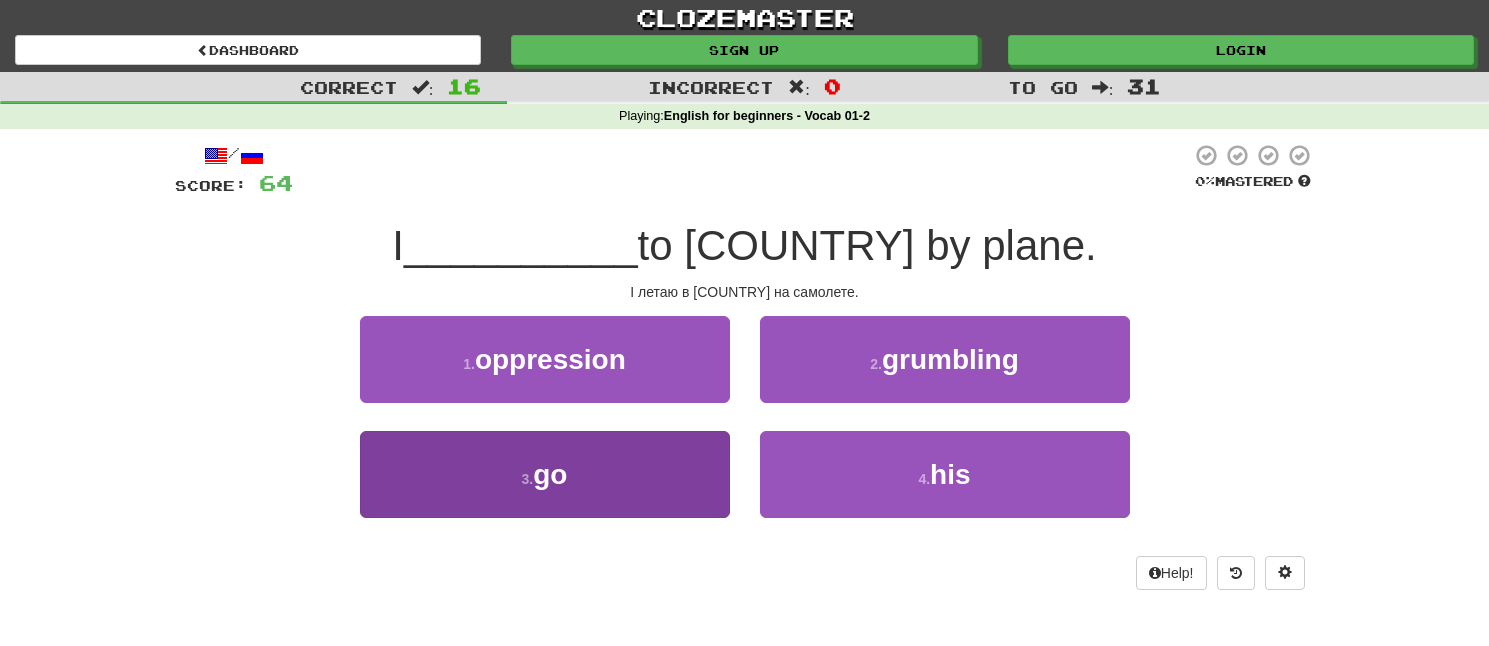 click on "3 .  go" at bounding box center [545, 474] 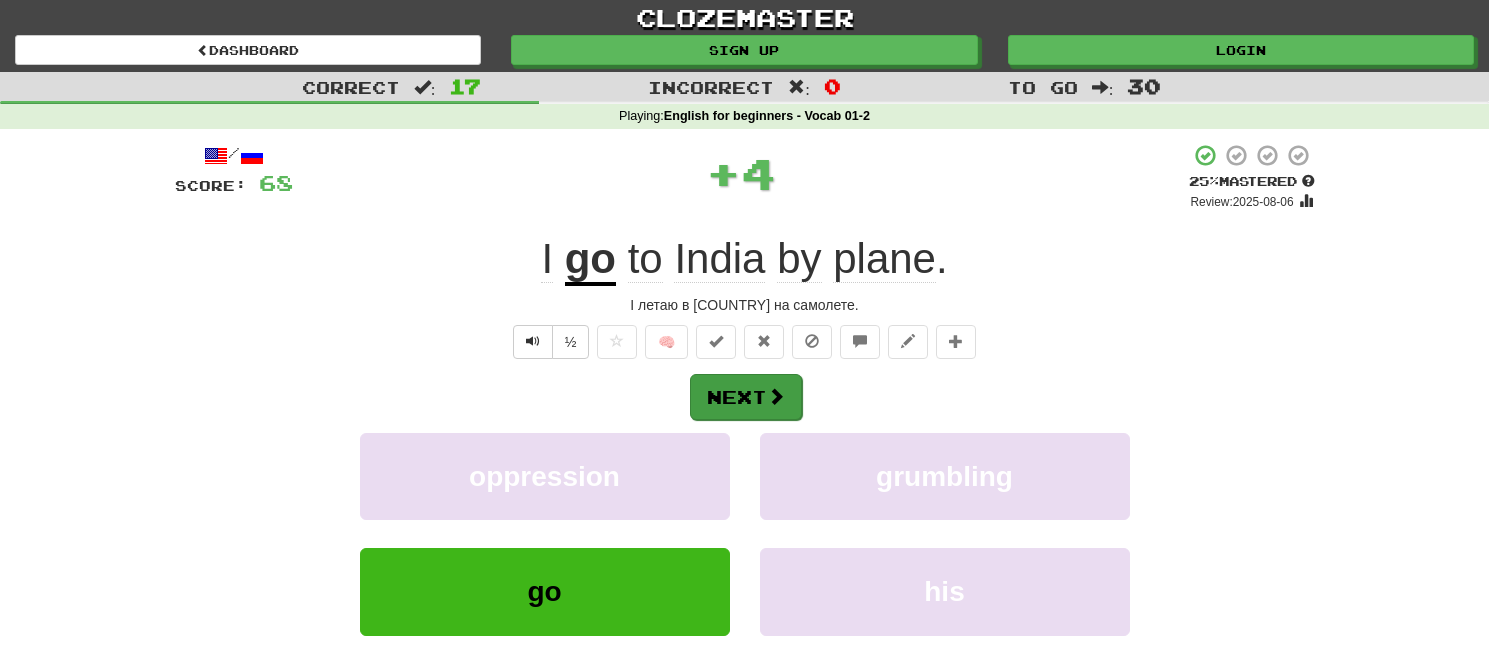 click on "Next" at bounding box center (746, 397) 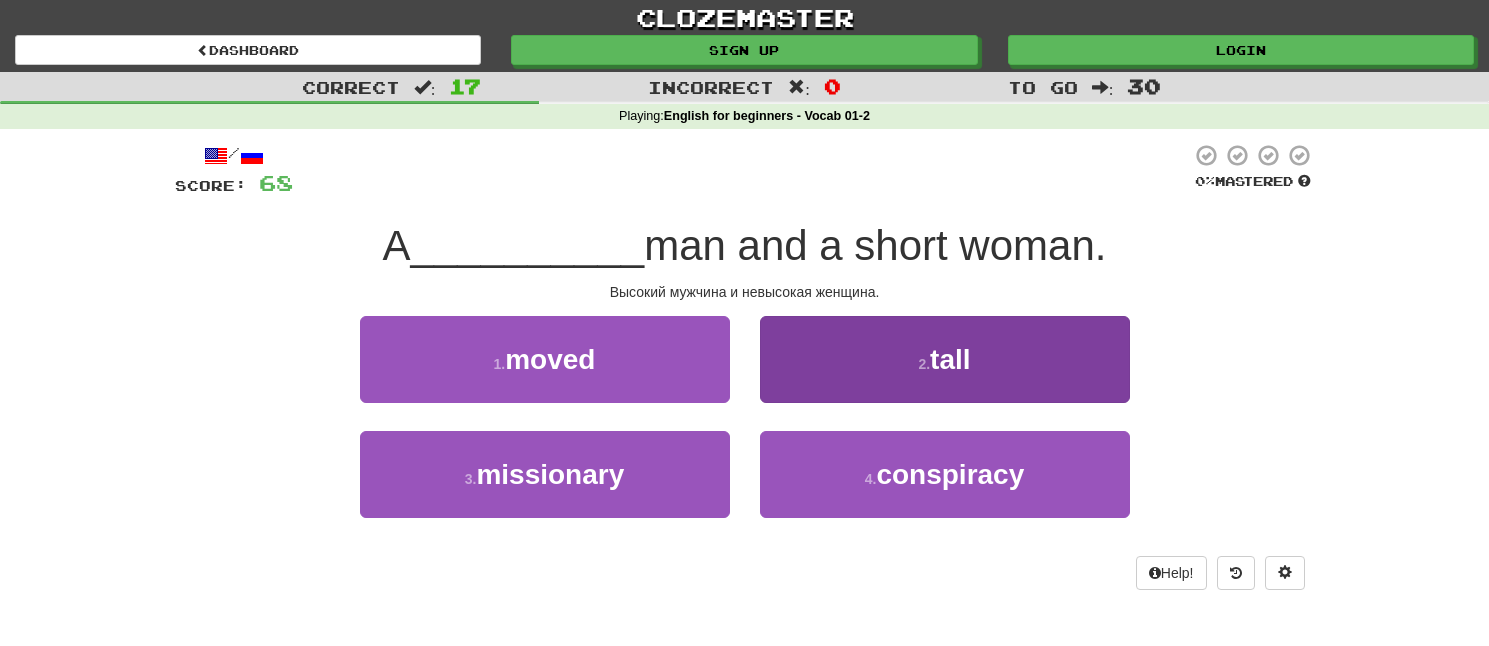 click on "2 .  tall" at bounding box center [945, 359] 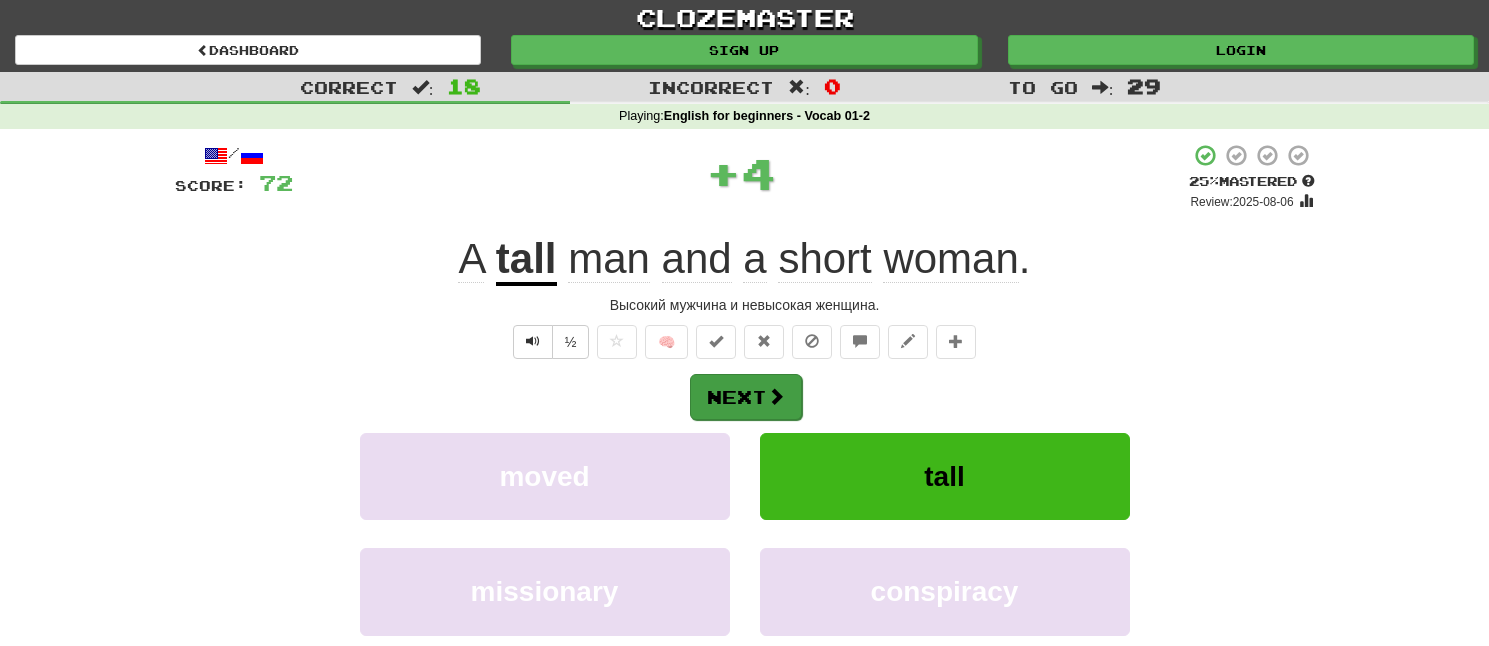 click on "Next" at bounding box center (746, 397) 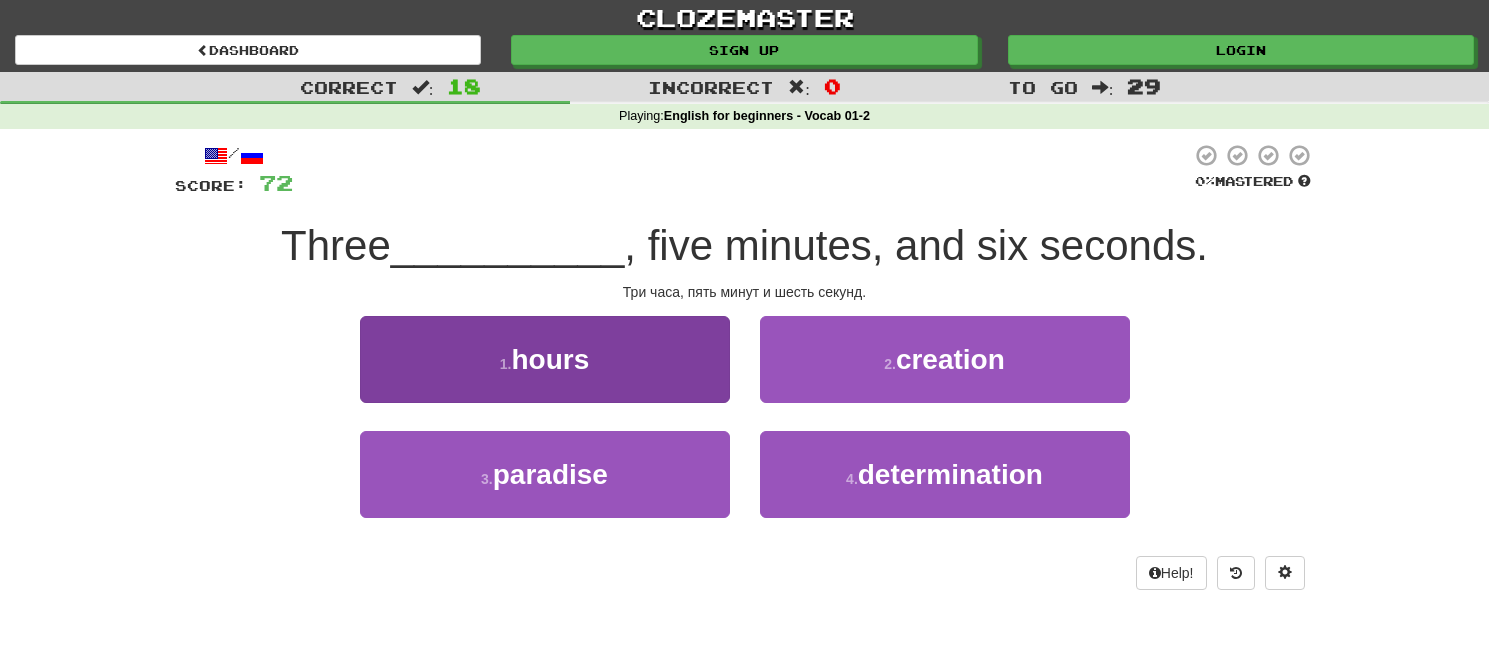 click on "1 .  hours" at bounding box center [545, 359] 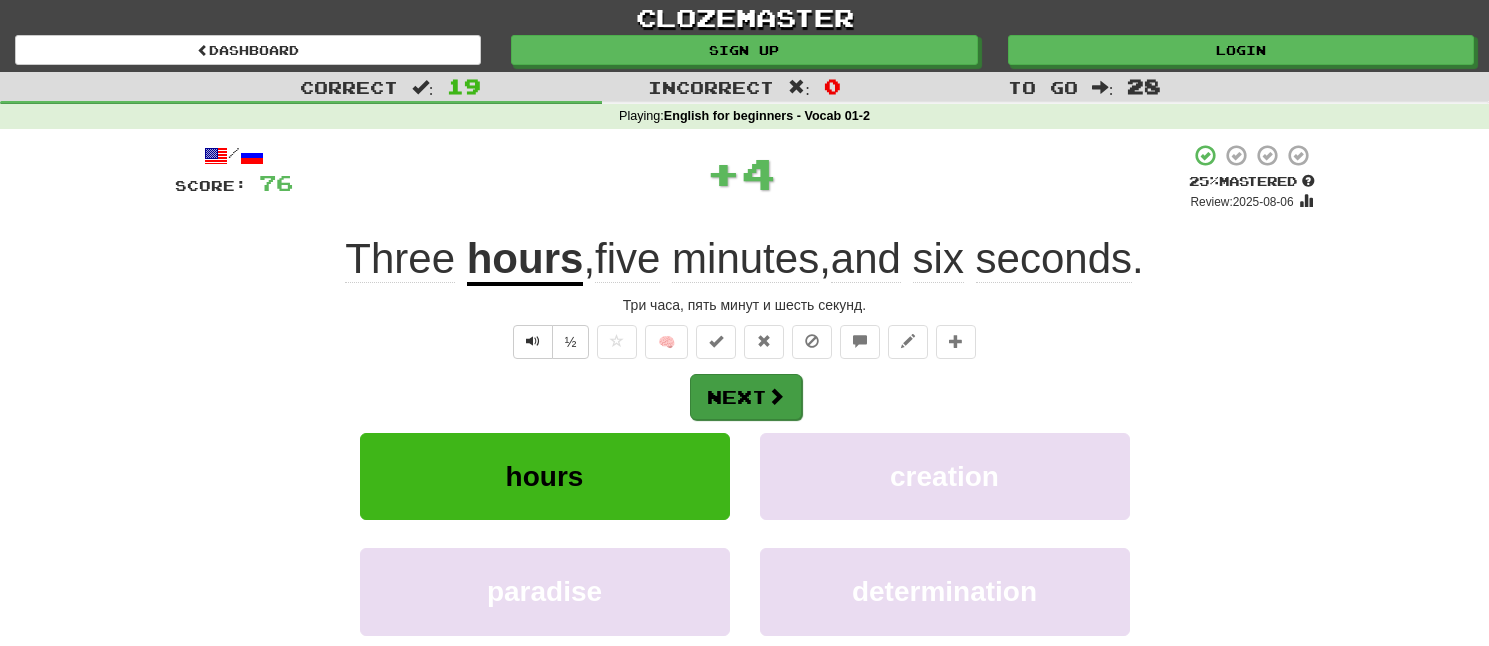 click on "Next" at bounding box center (746, 397) 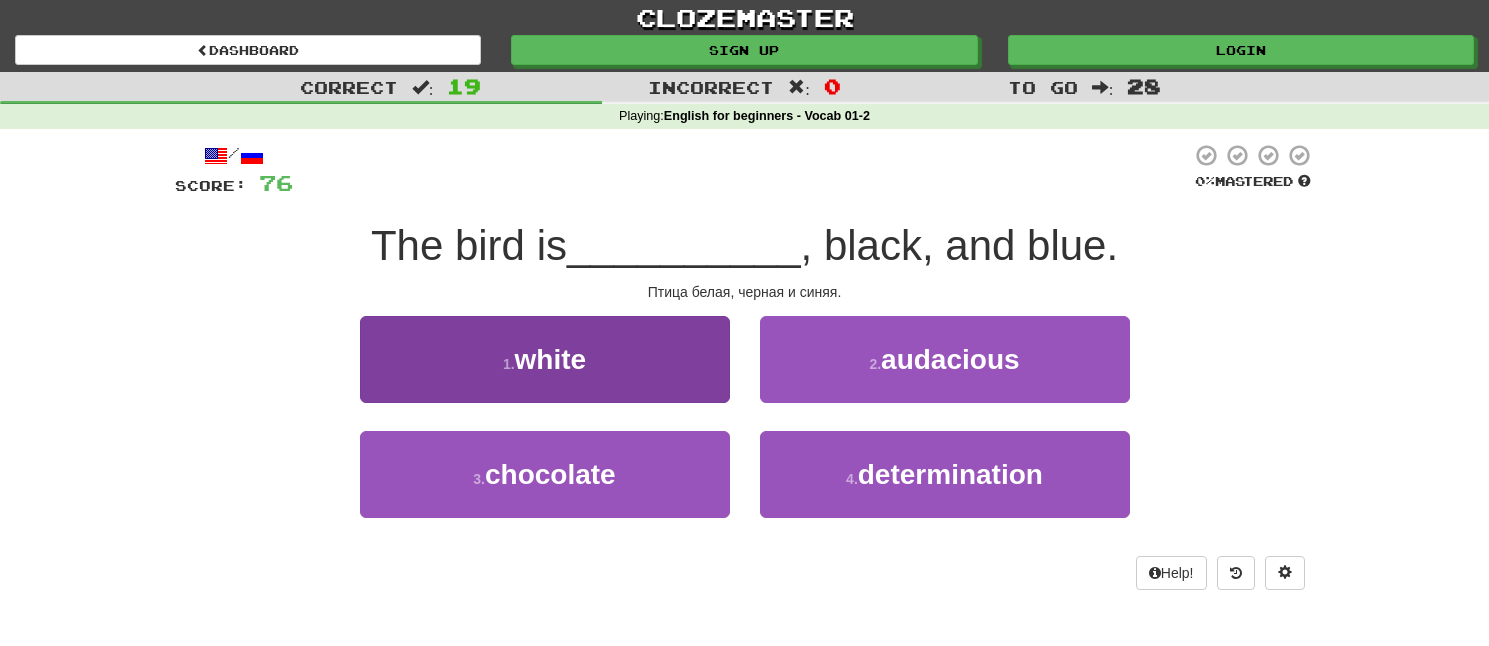 click on "1 .  white" at bounding box center [545, 359] 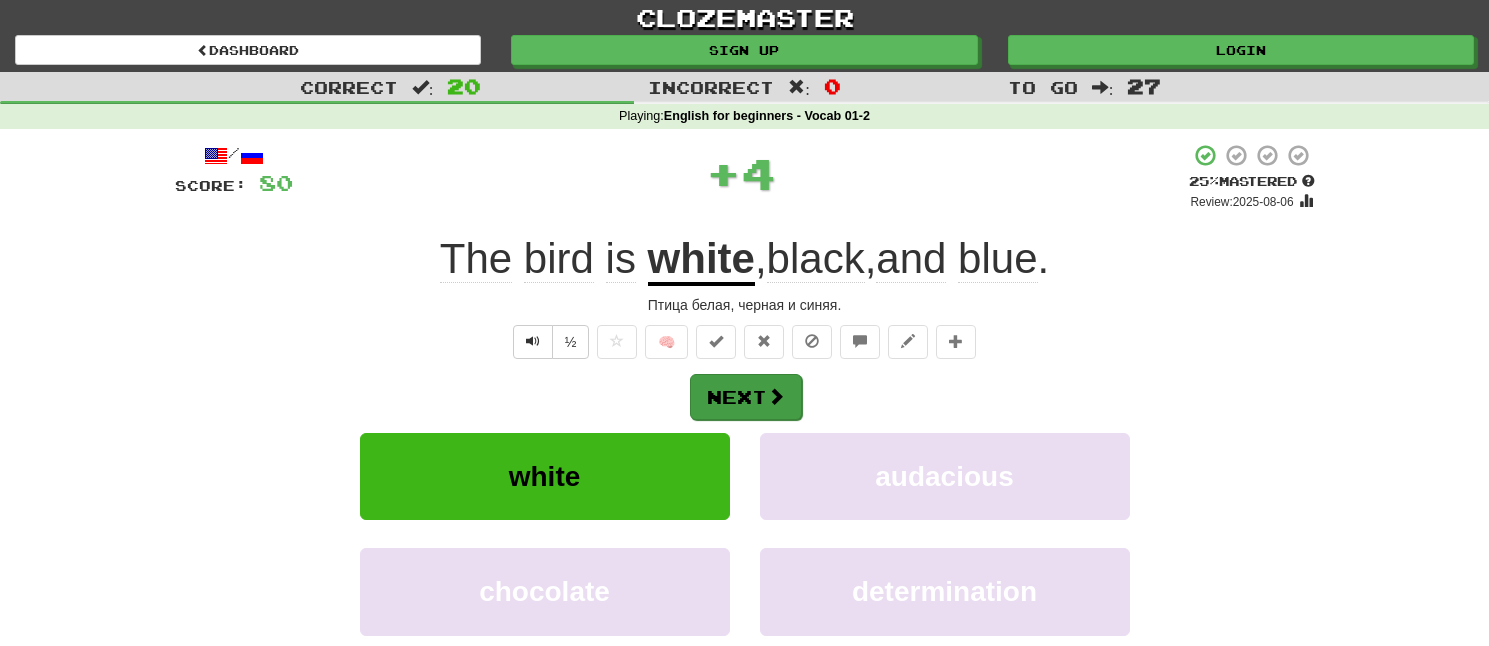 click on "Next" at bounding box center [746, 397] 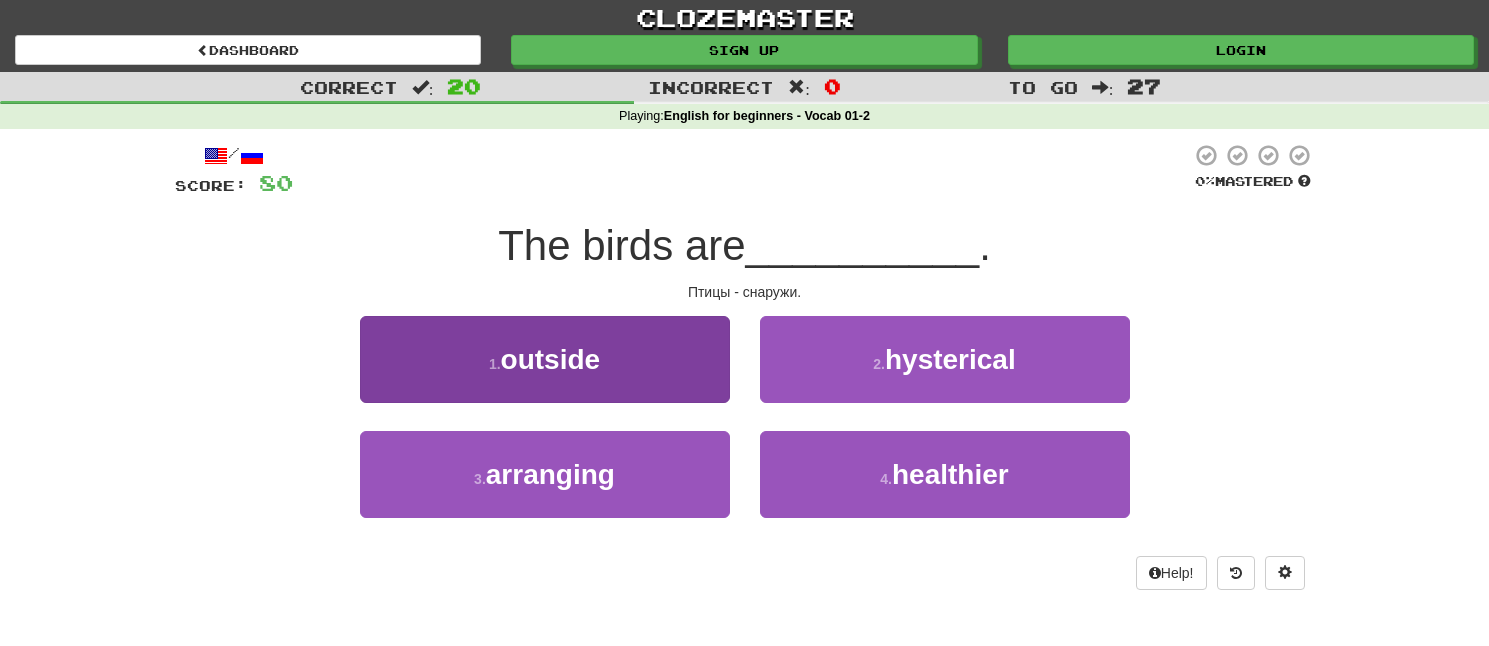 click on "1 .  outside" at bounding box center (545, 359) 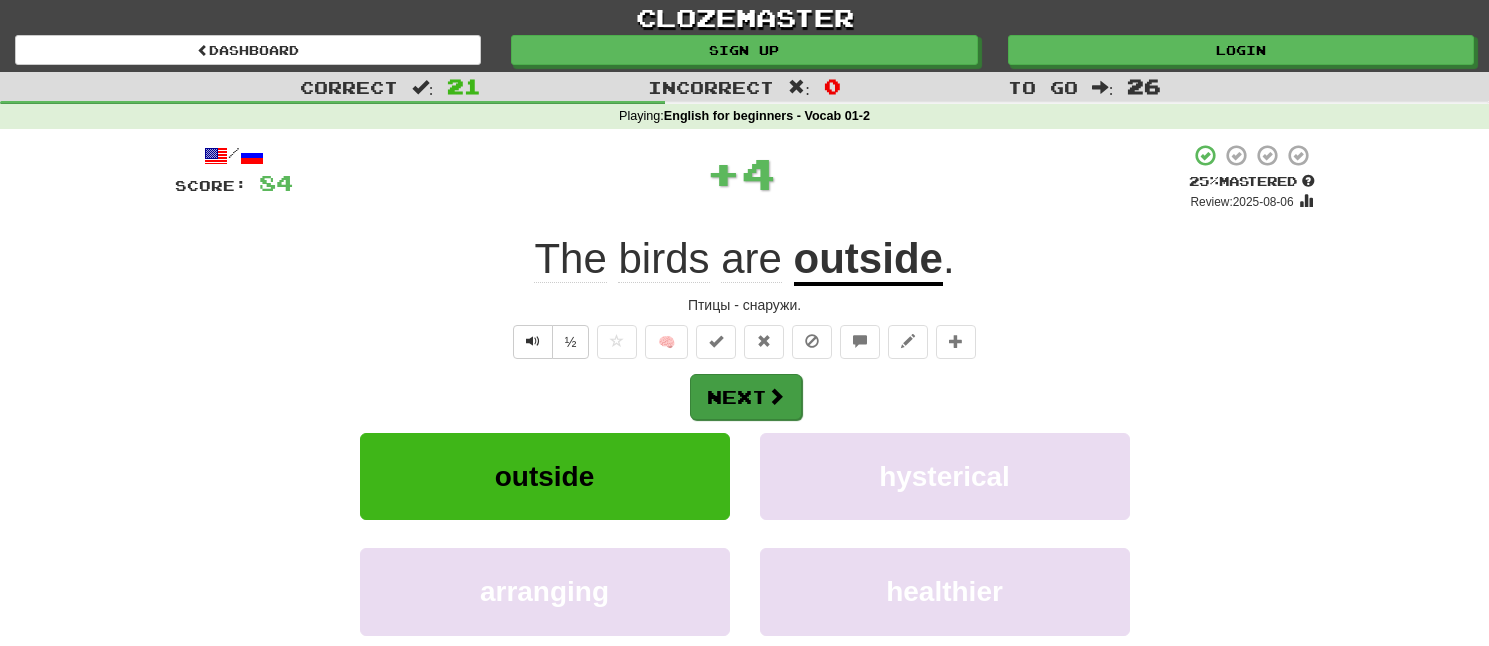 click on "Next" at bounding box center (746, 397) 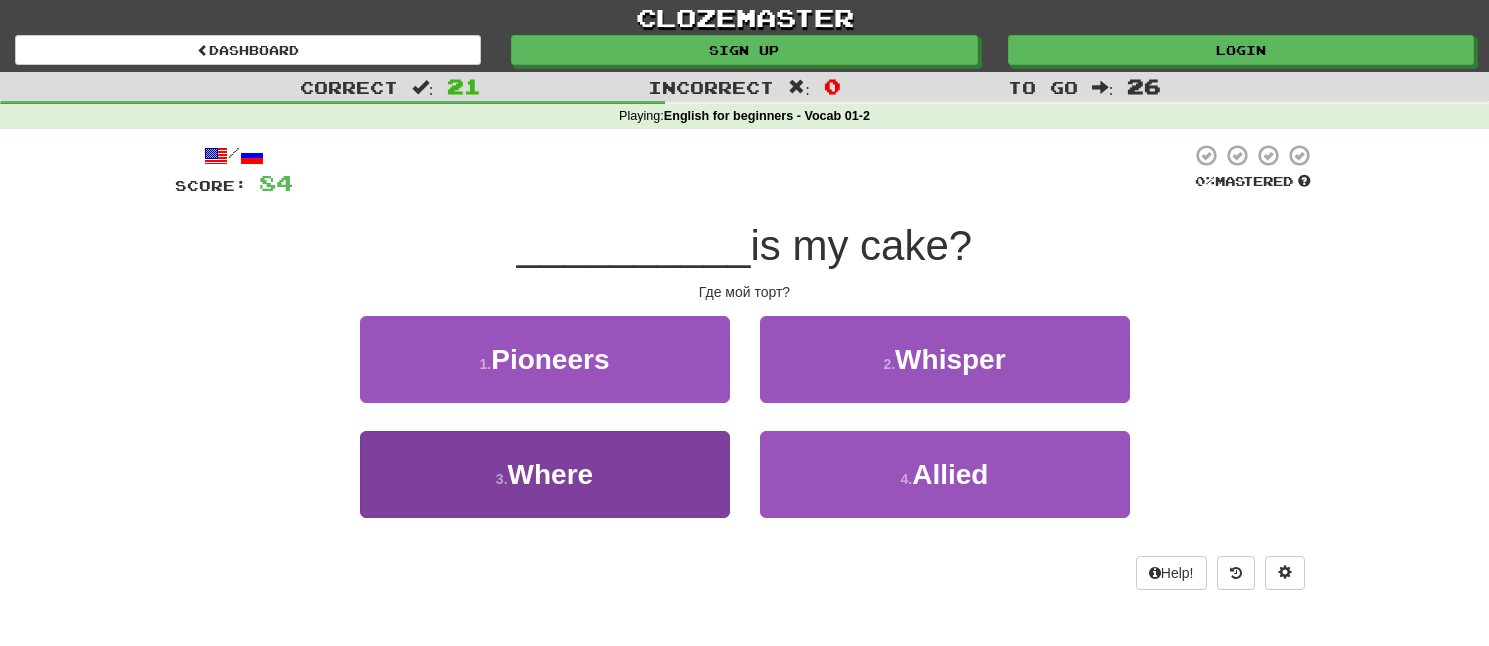 click on "3 .  Where" at bounding box center (545, 474) 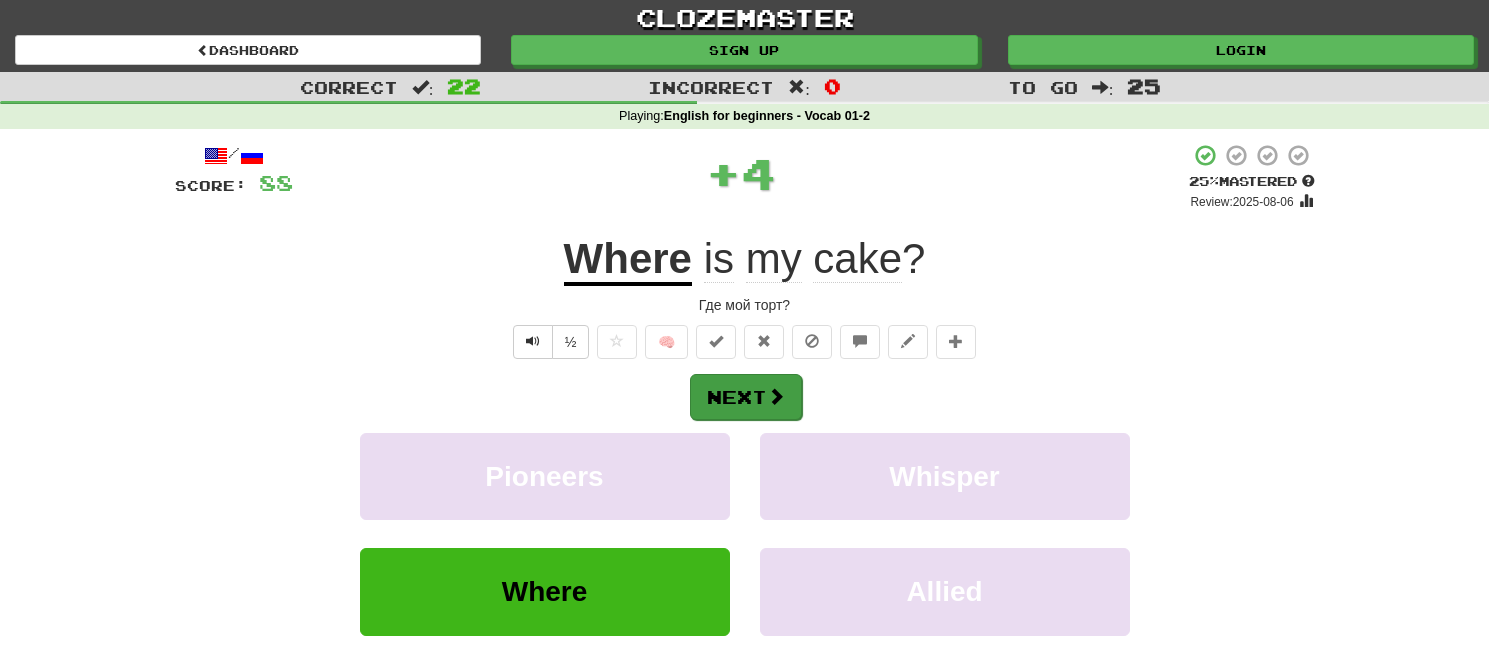 click on "Next" at bounding box center (746, 397) 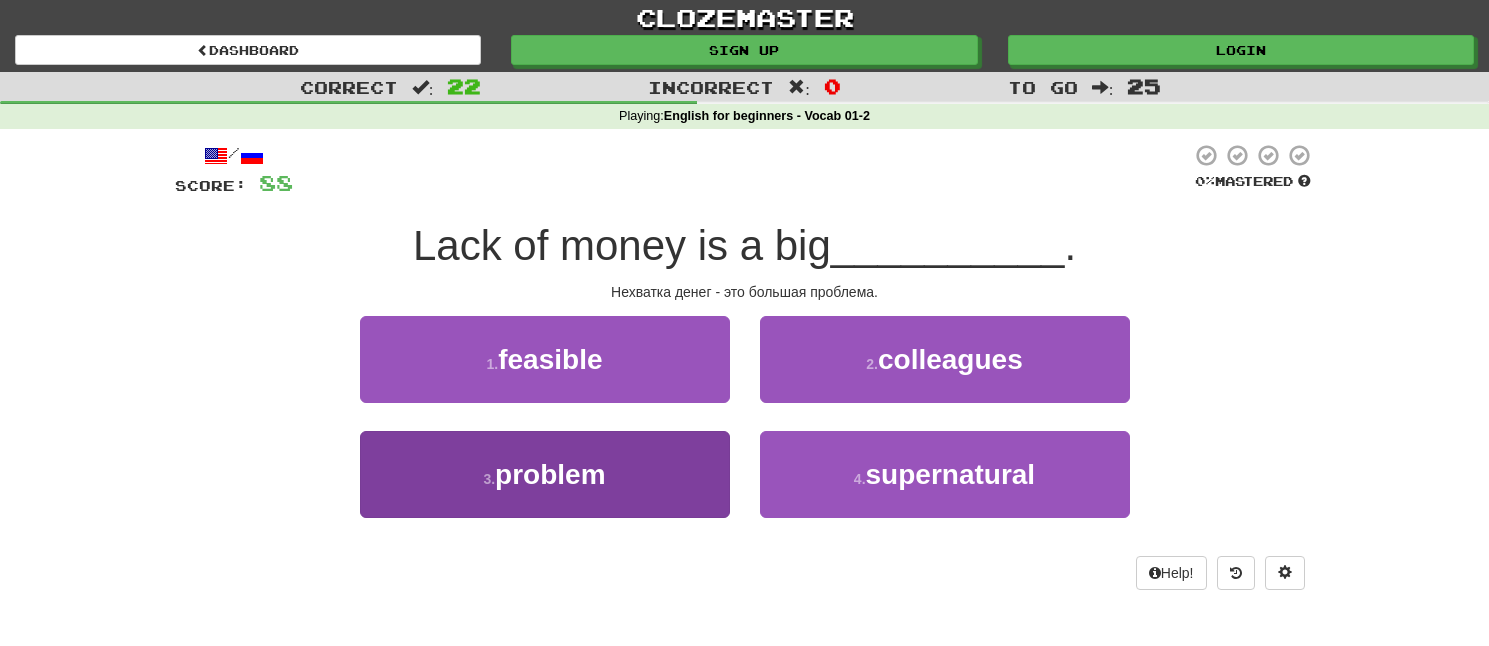 click on "3 .  problem" at bounding box center [545, 474] 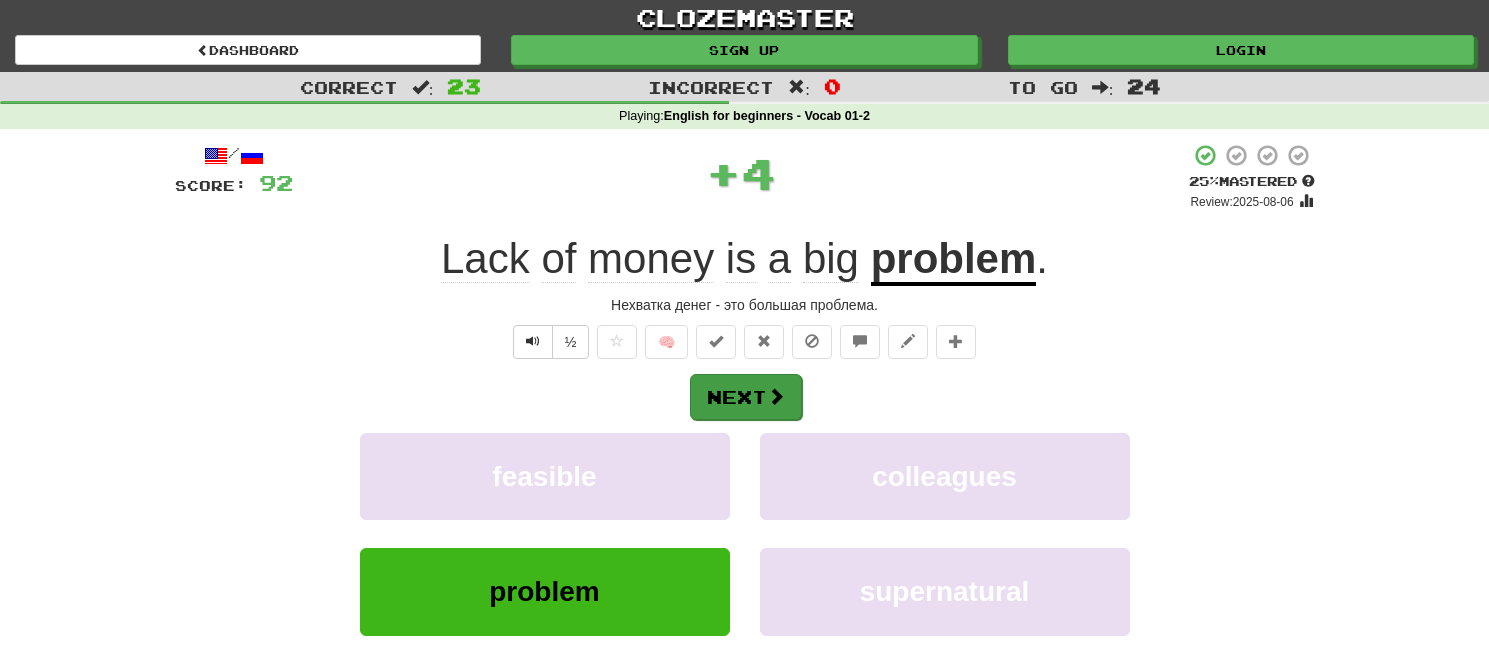 click at bounding box center (776, 396) 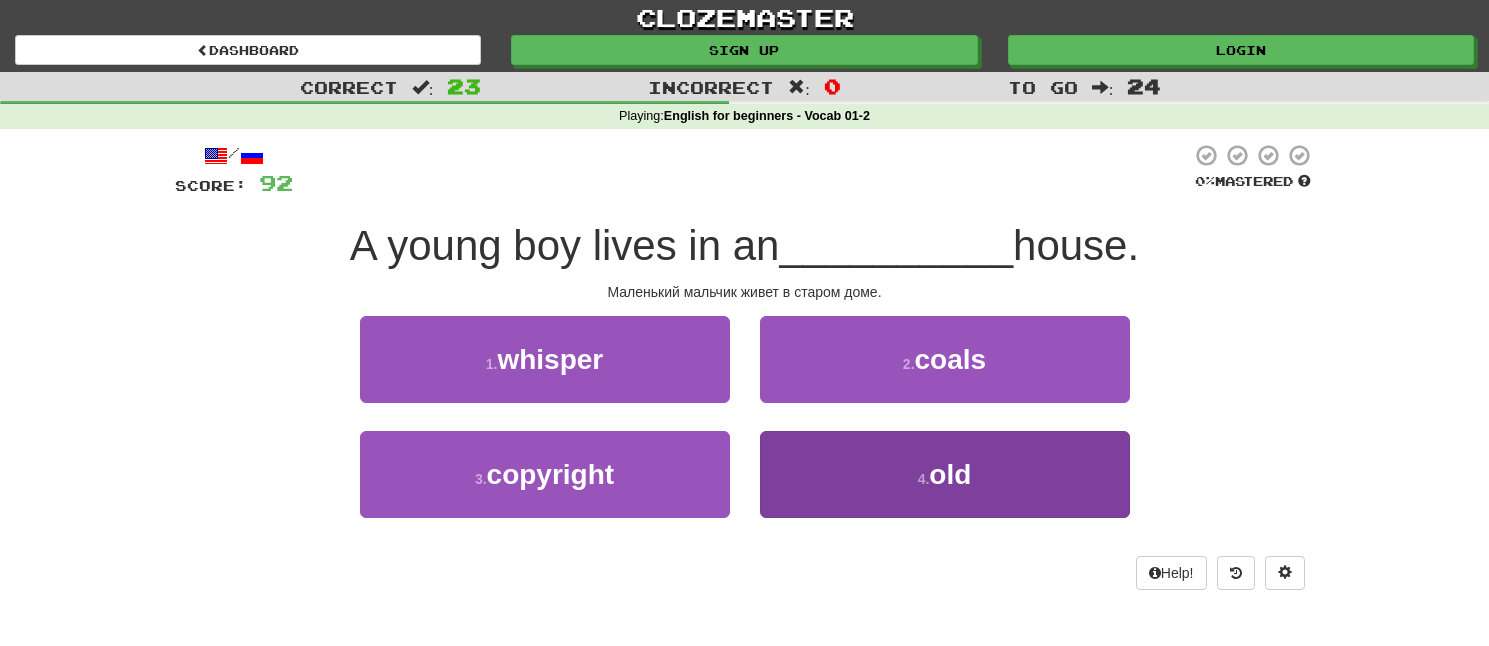 click on "4 .  old" at bounding box center (945, 474) 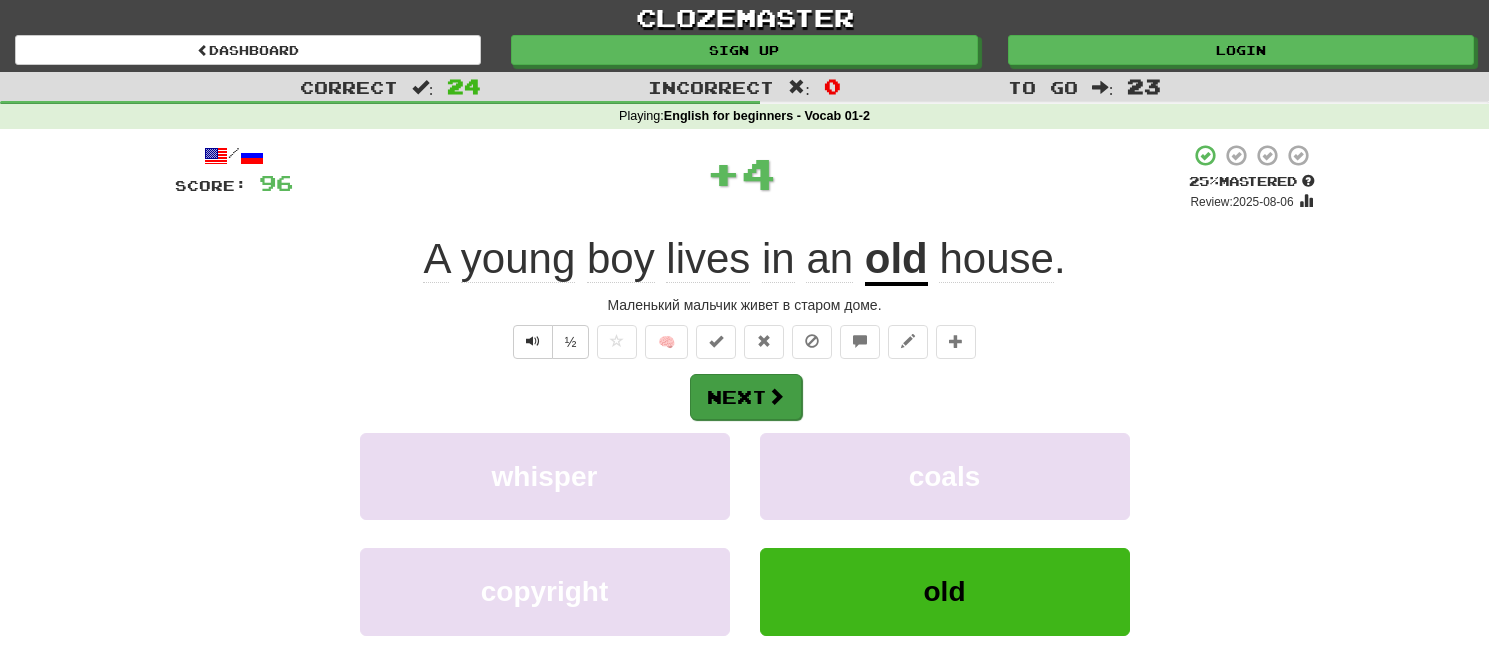 click on "Next" at bounding box center (746, 397) 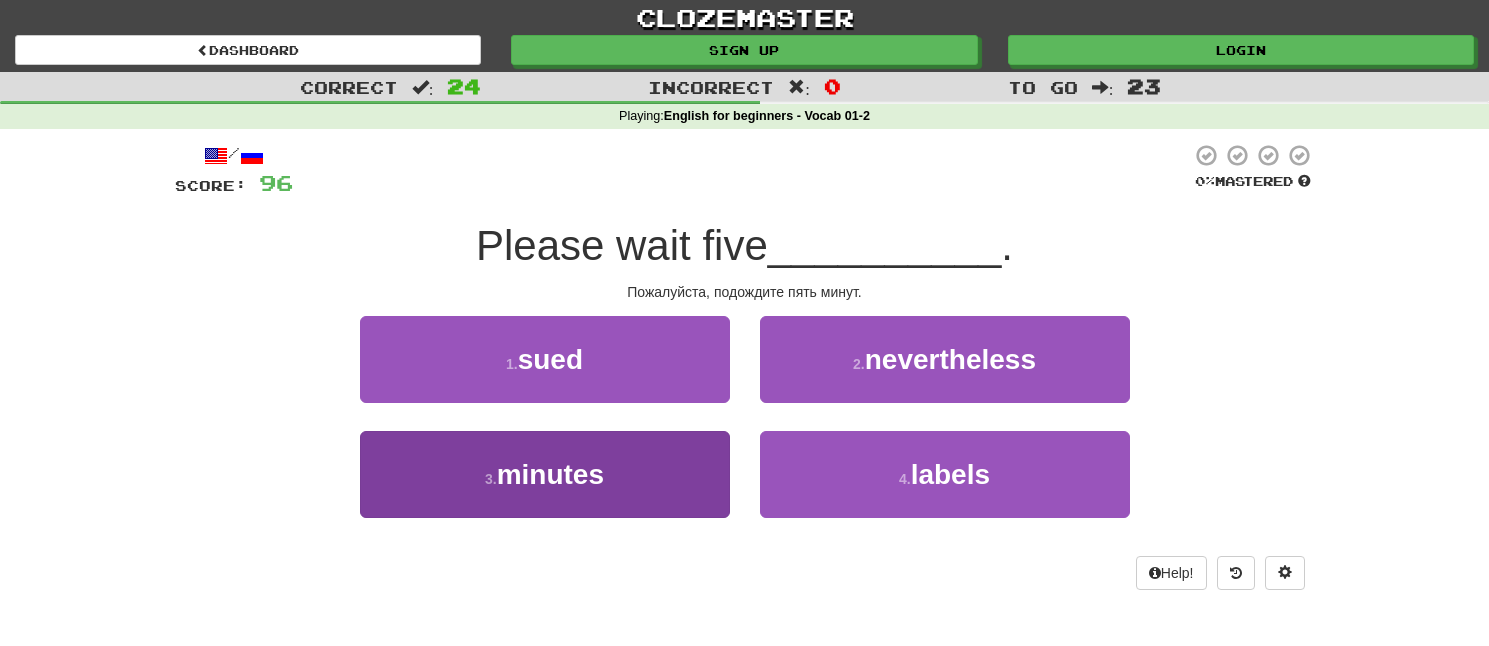 click on "3 .  minutes" at bounding box center (545, 474) 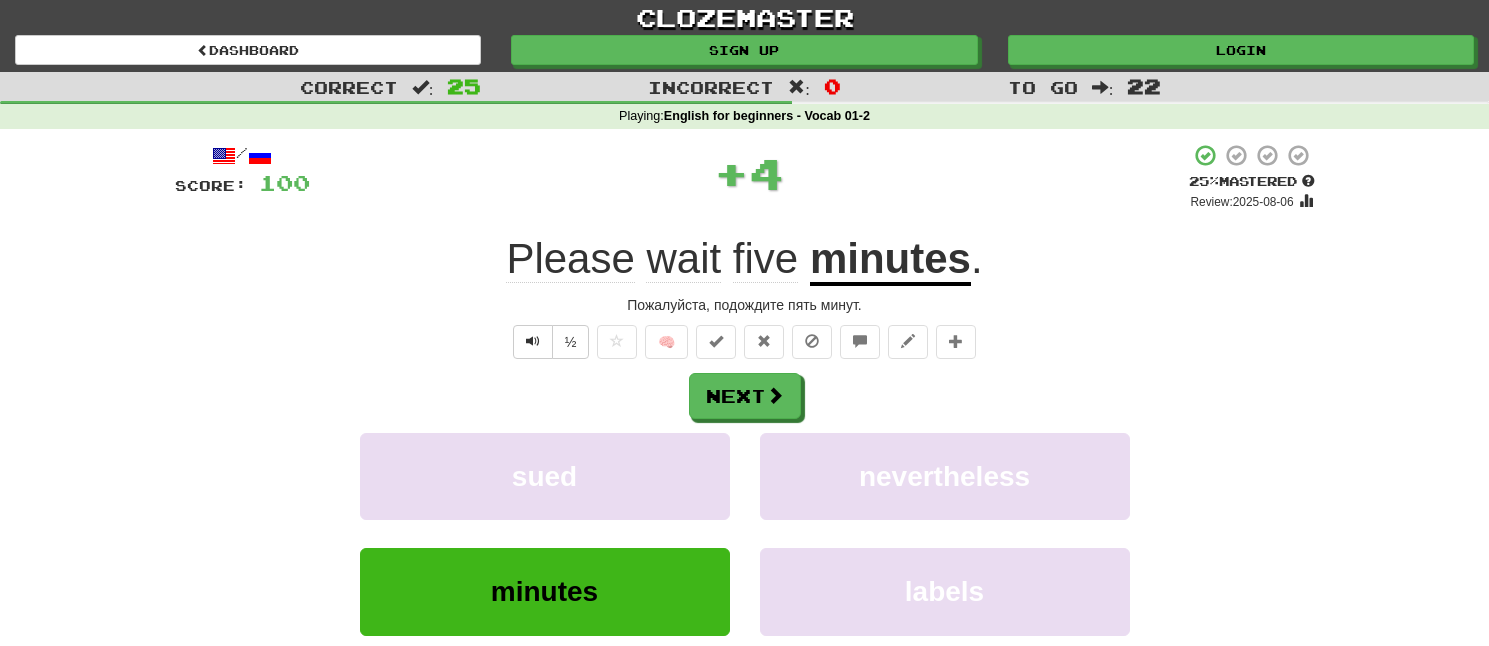 click on "Next sued nevertheless minutes labels Learn more: sued nevertheless minutes labels" at bounding box center [745, 533] 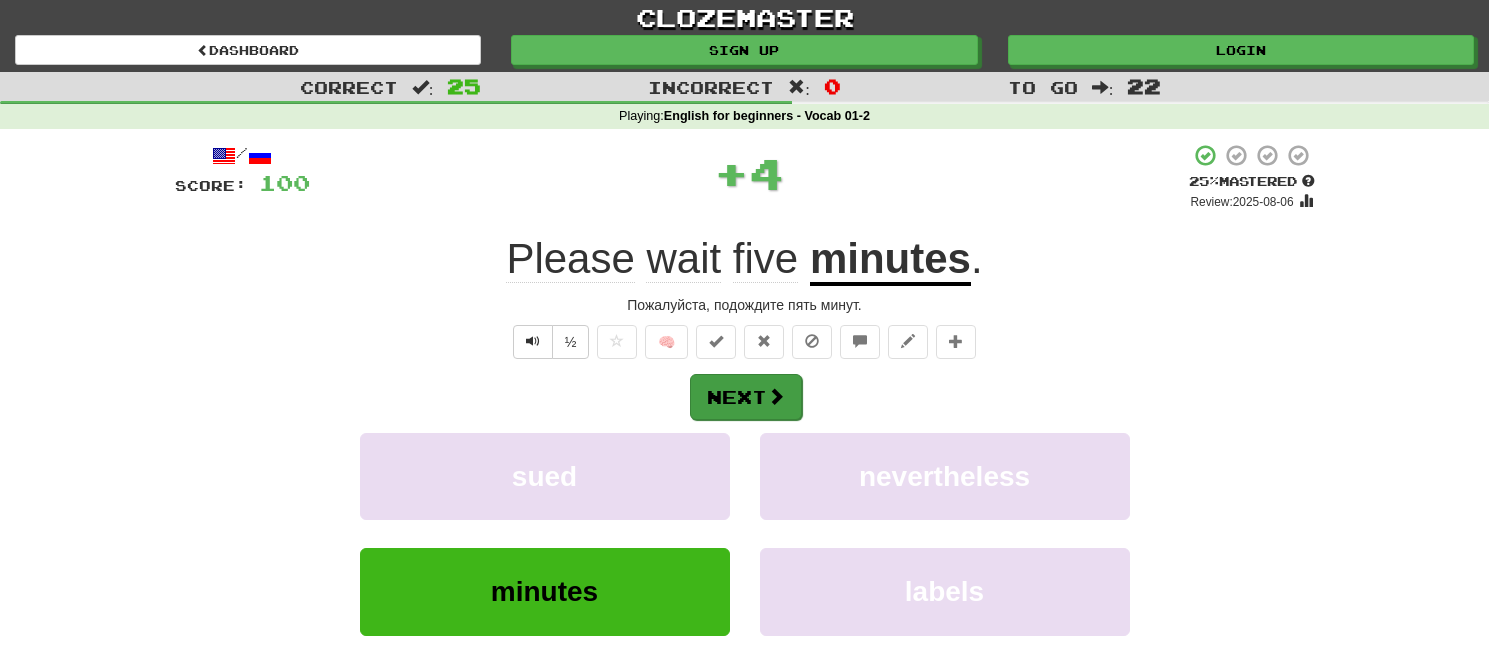click on "Next" at bounding box center (746, 397) 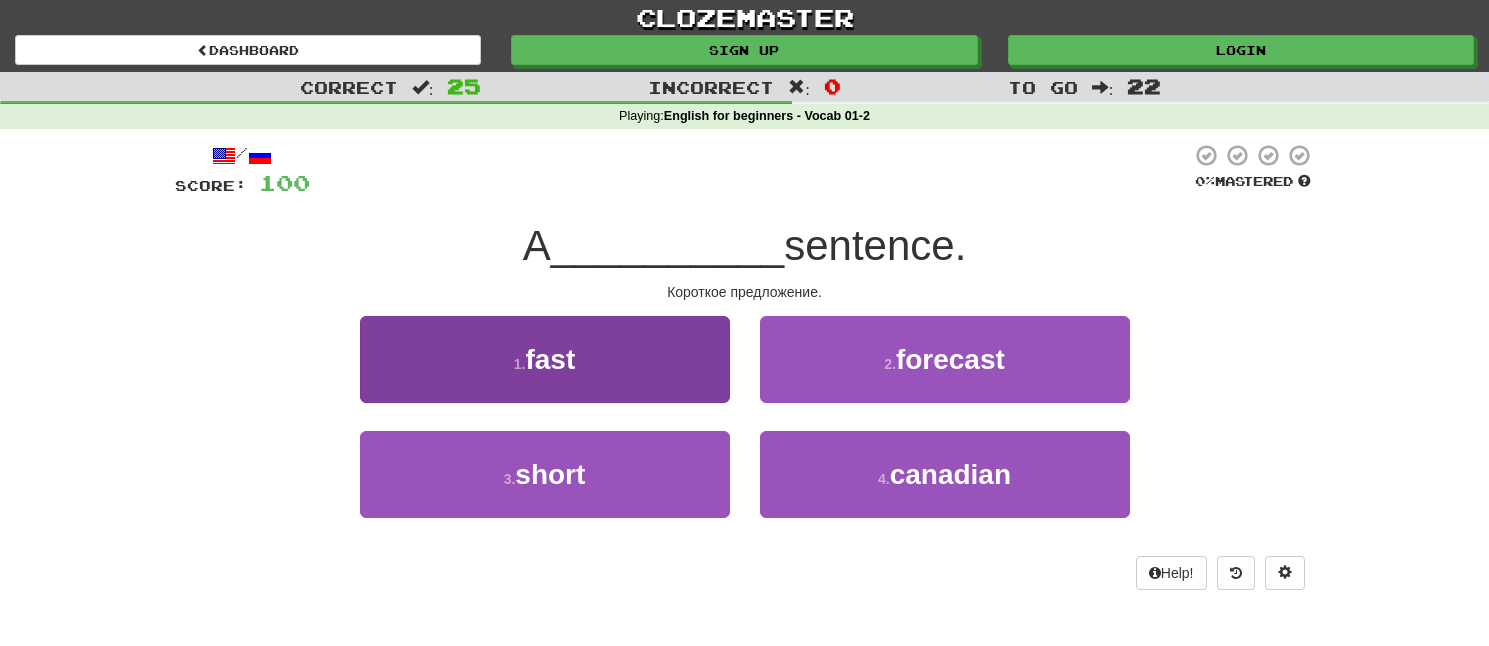 click on "3 .  short" at bounding box center [545, 474] 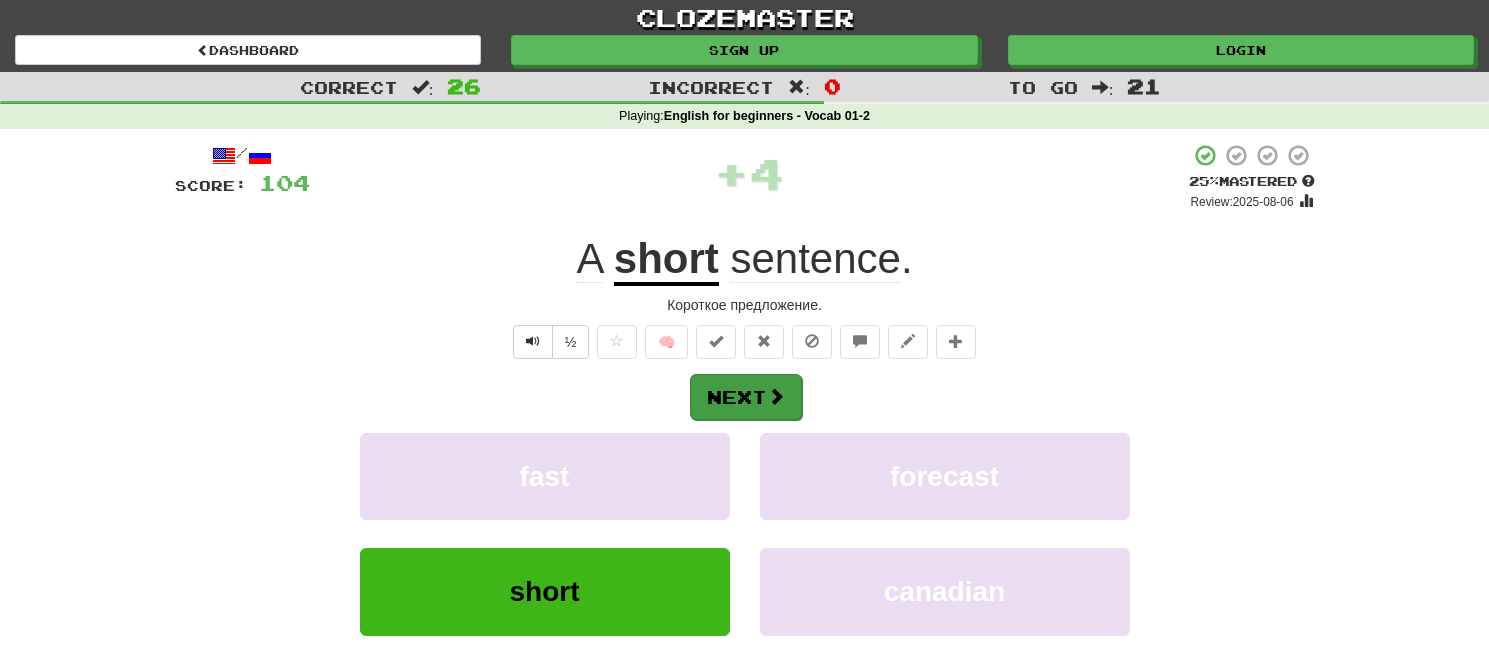 click on "Next" at bounding box center (746, 397) 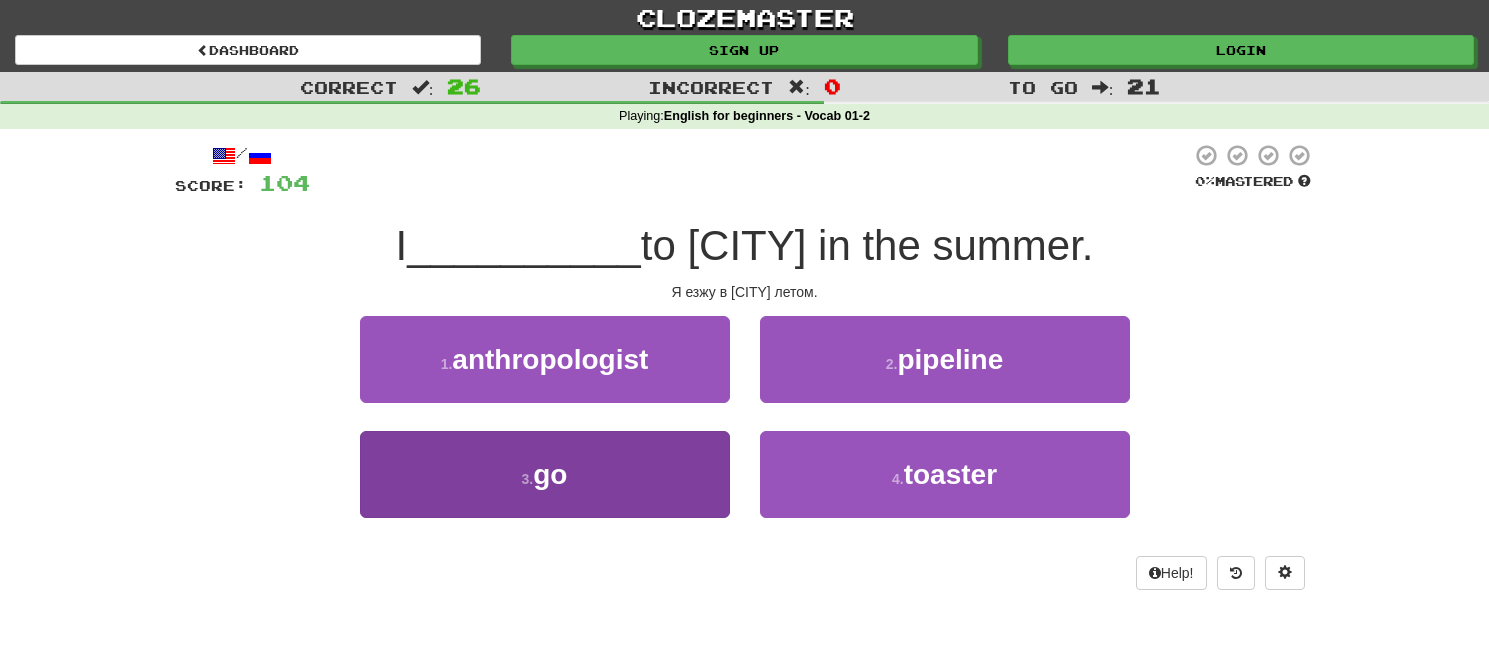 click on "3 .  go" at bounding box center (545, 474) 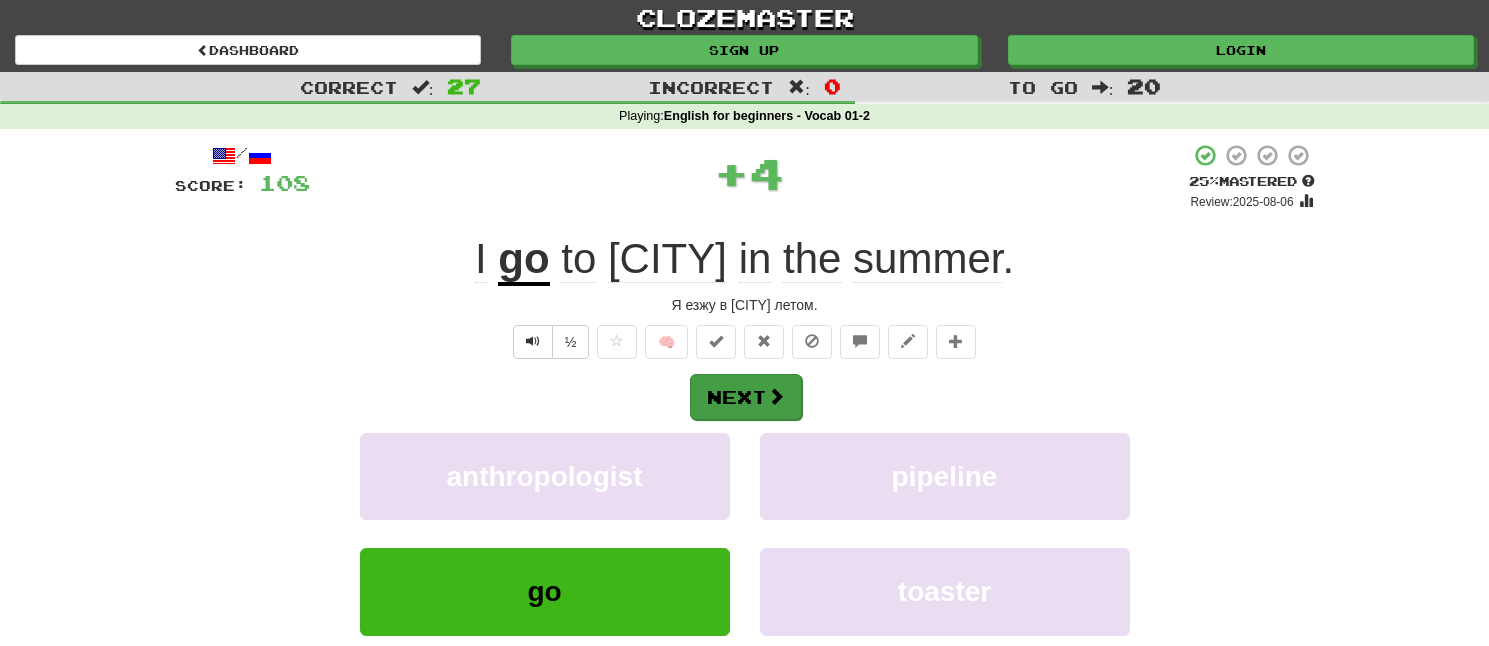 click on "Next" at bounding box center (746, 397) 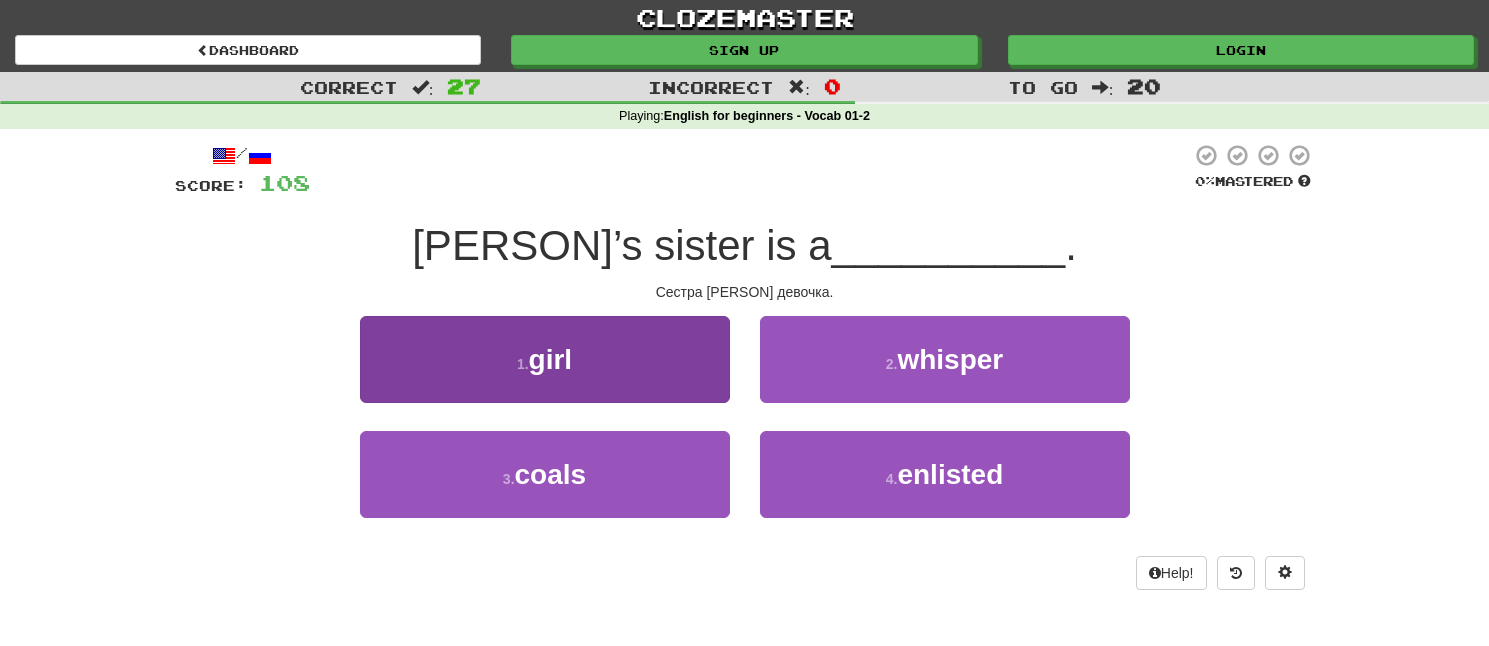 click on "1 .  girl" at bounding box center [545, 359] 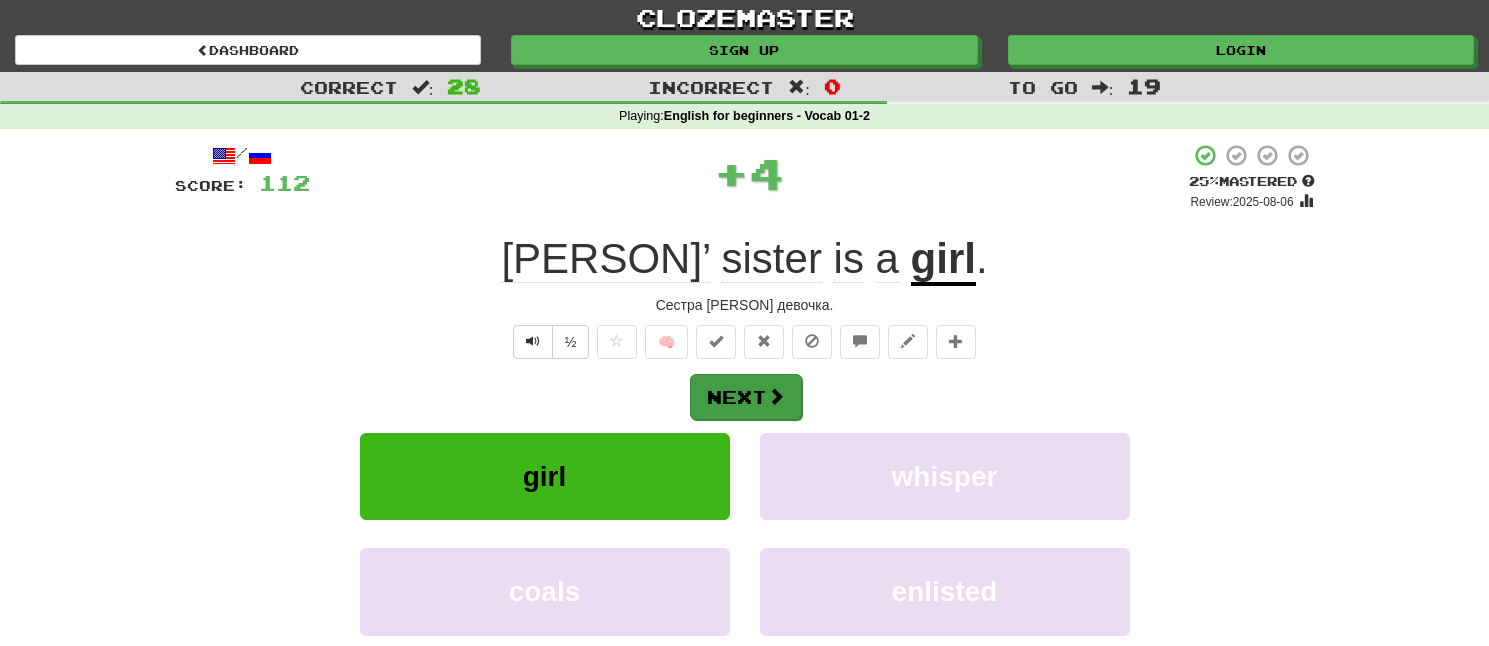 click on "Next" at bounding box center [746, 397] 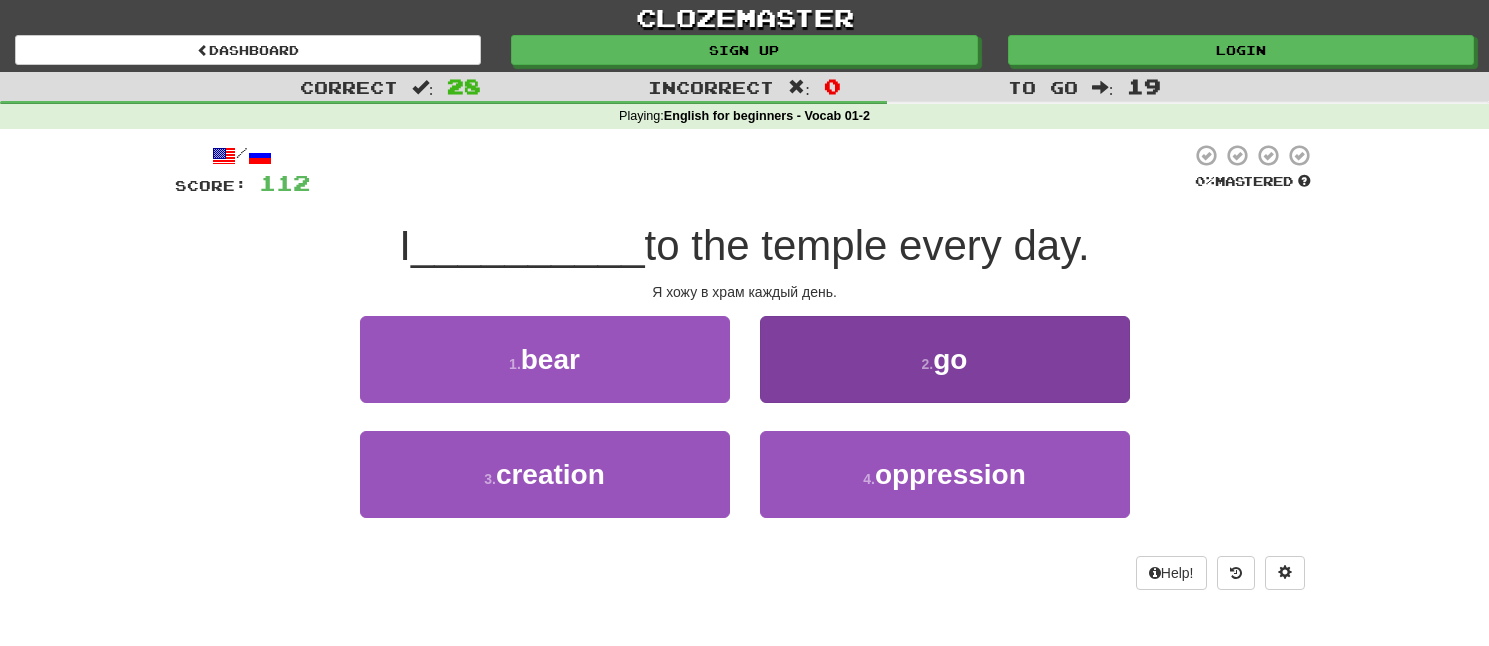 click on "2 .  go" at bounding box center [945, 359] 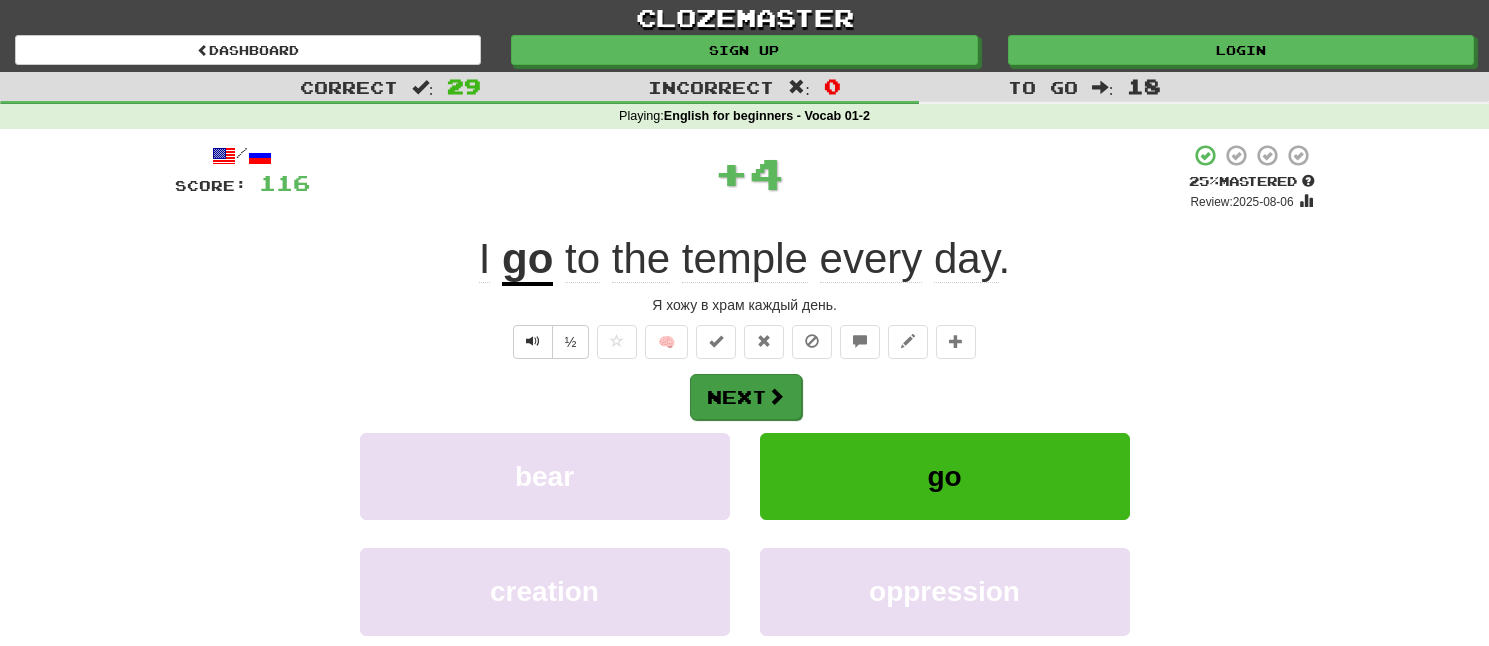click on "Next" at bounding box center (746, 397) 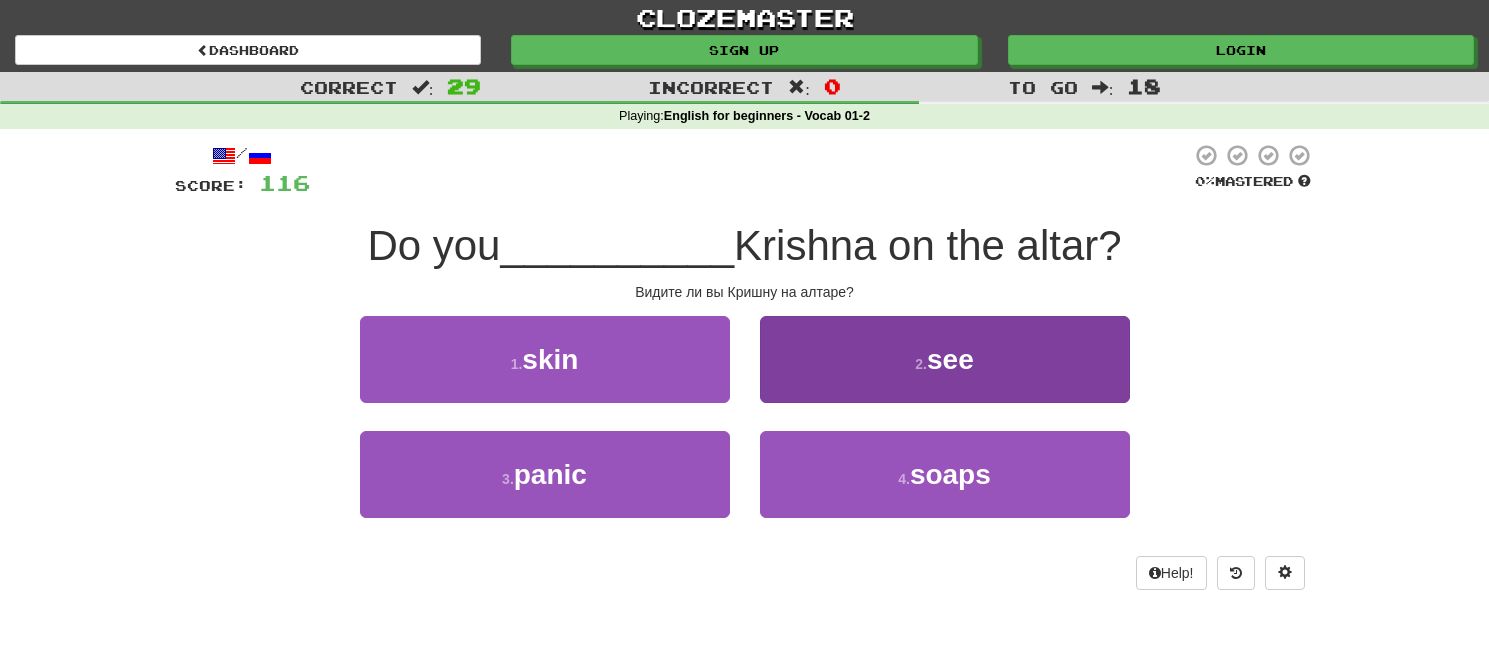 click on "2 .  see" at bounding box center (945, 359) 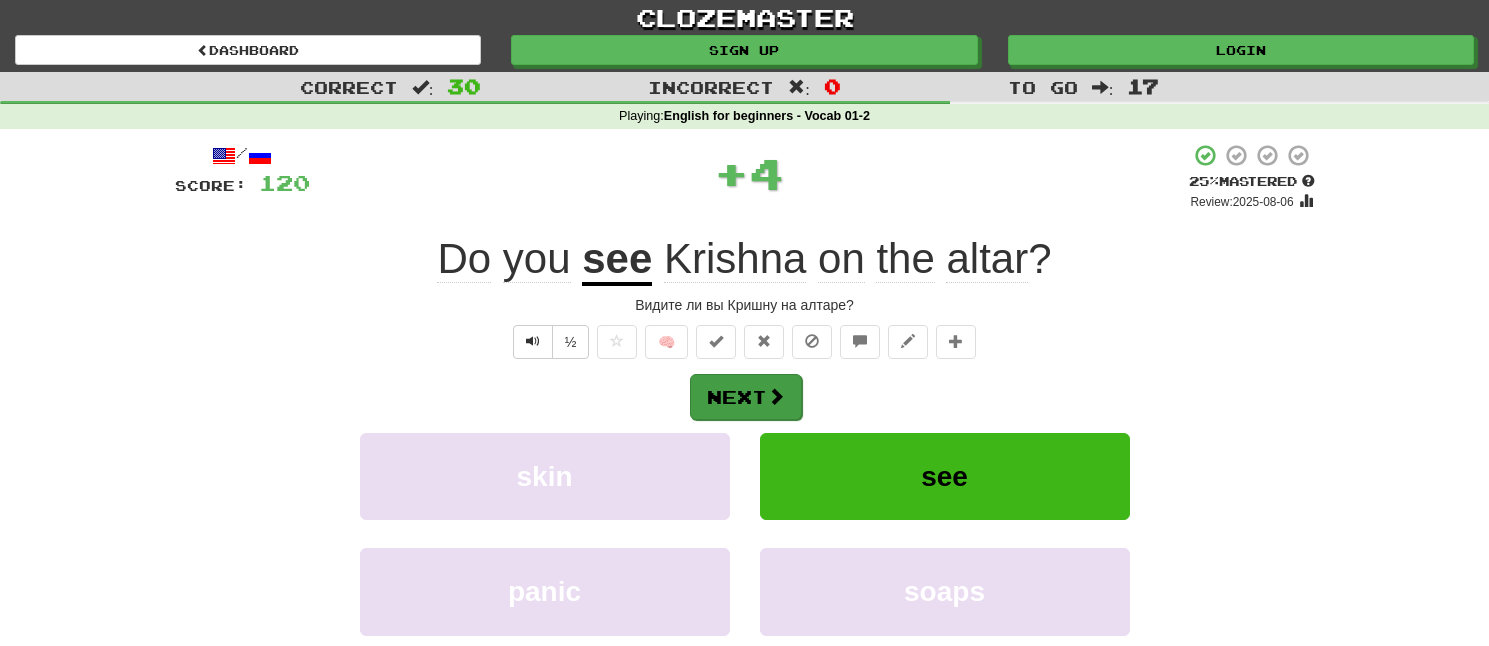 click at bounding box center (776, 396) 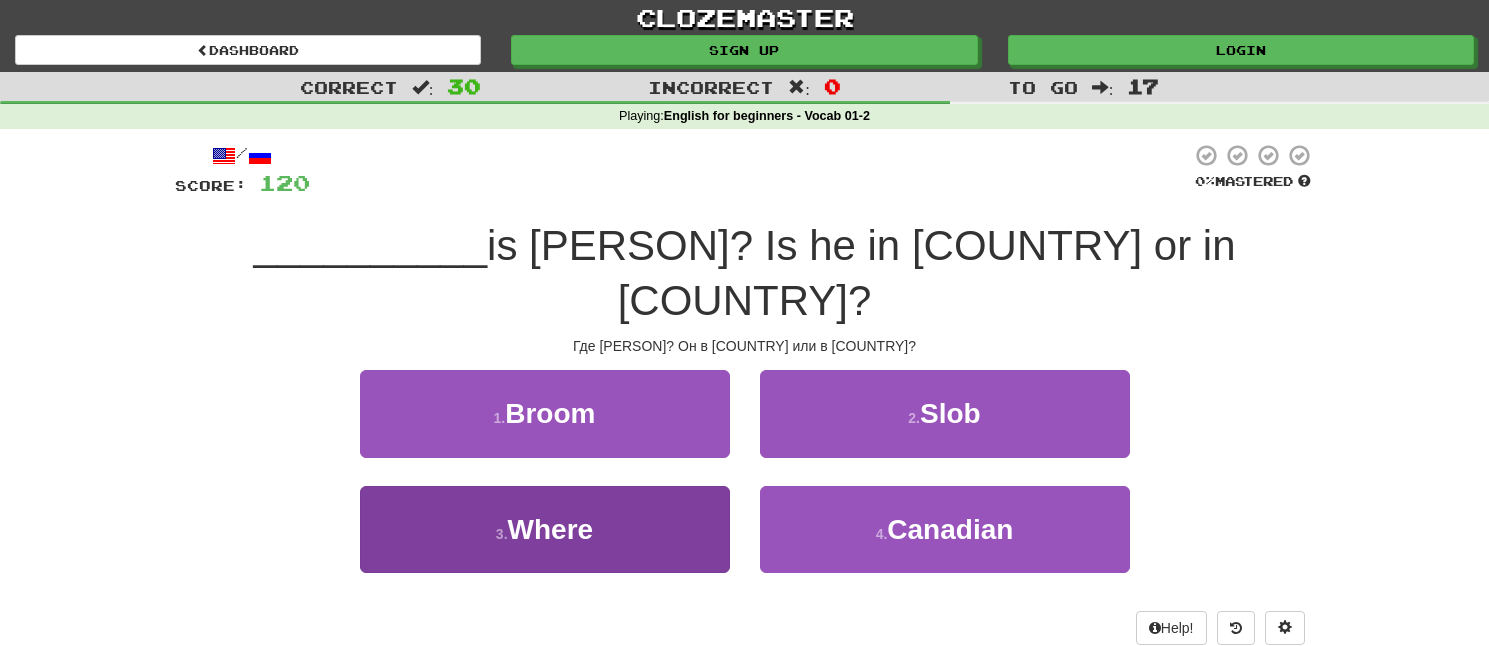 click on "3 .  Where" at bounding box center [545, 529] 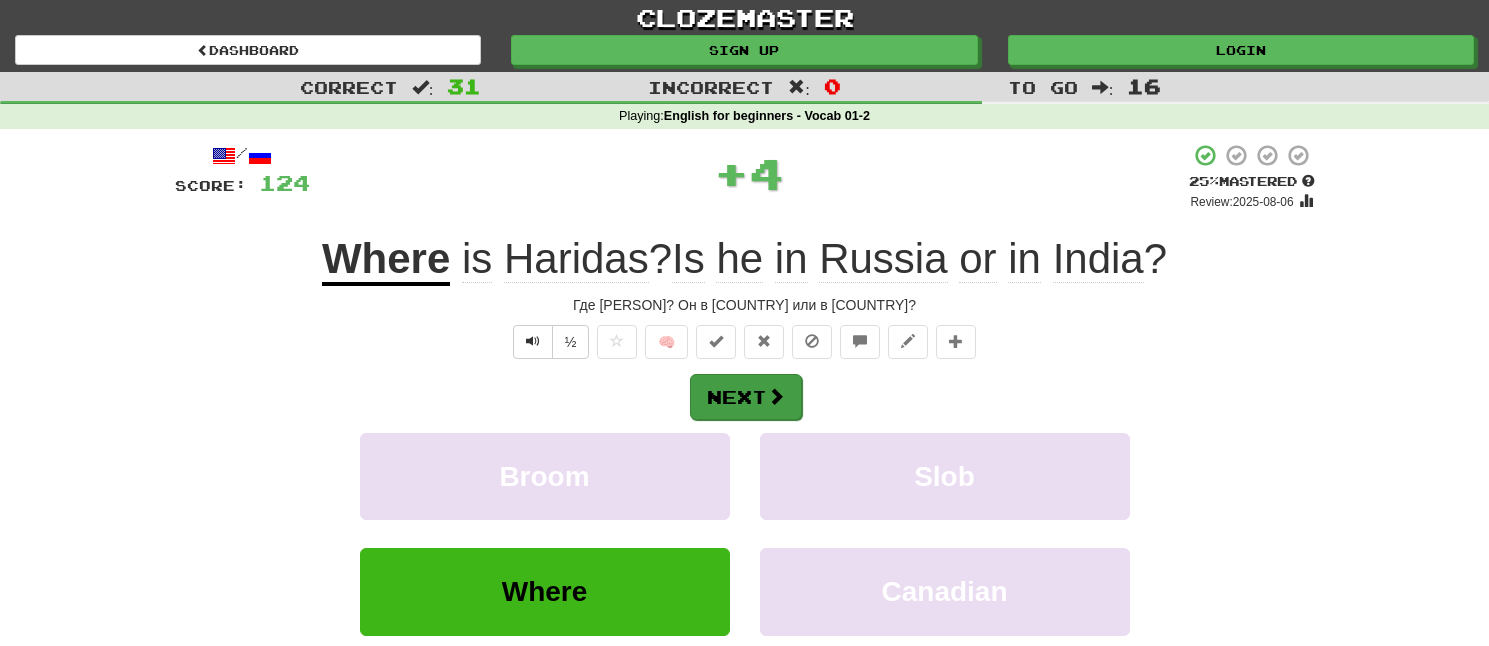 click at bounding box center [776, 396] 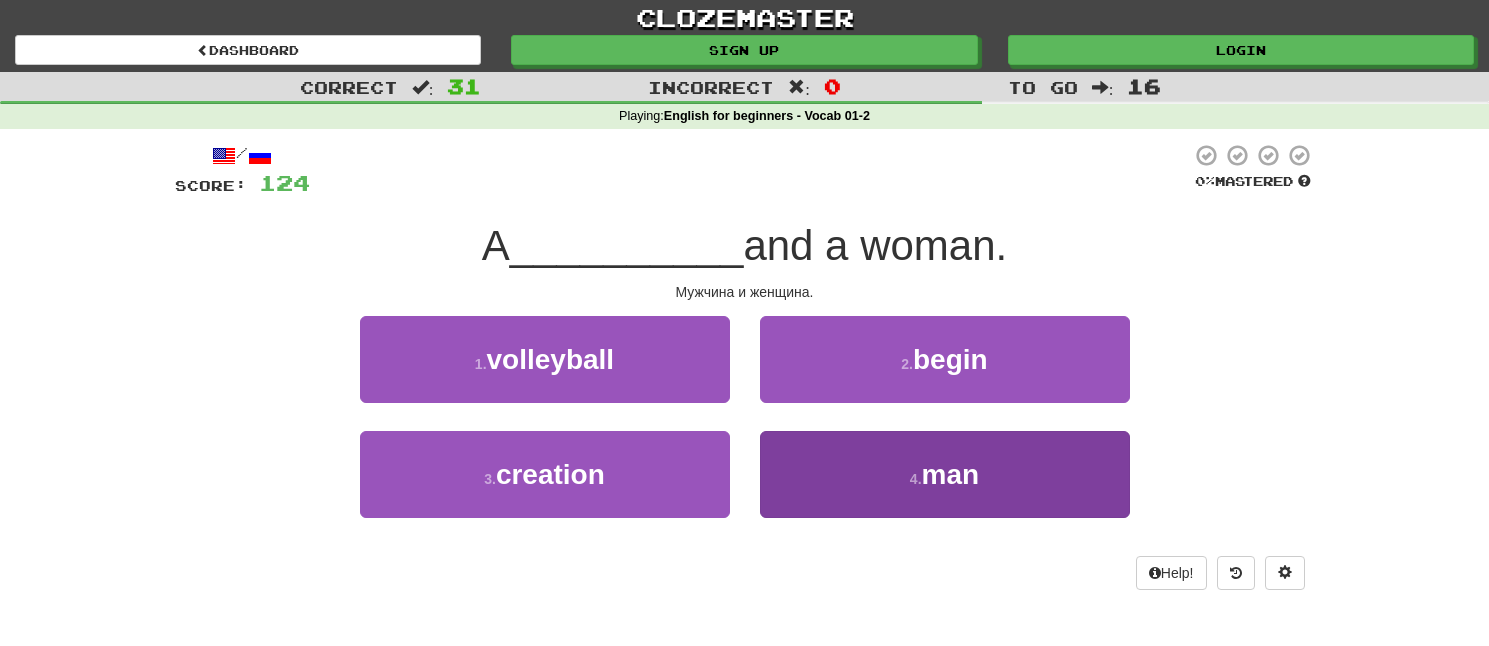 click on "4 .  man" at bounding box center [945, 474] 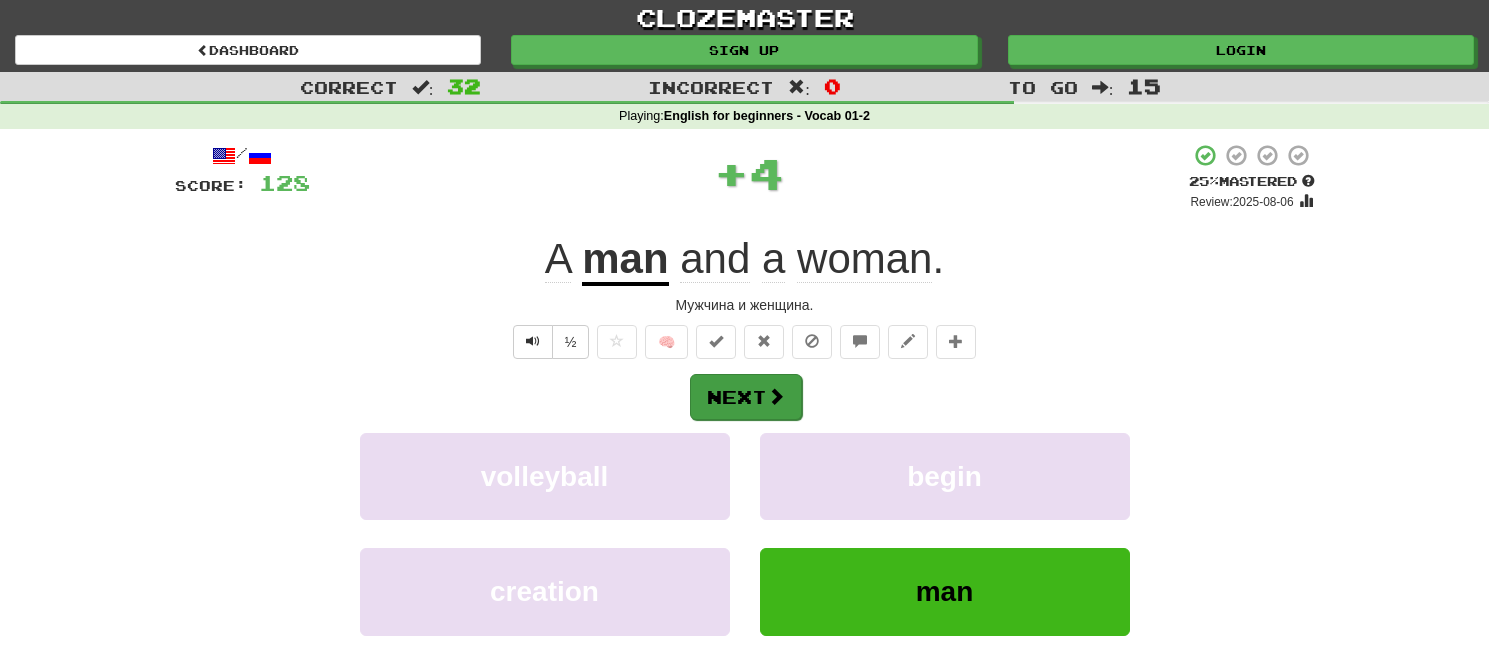 click on "Next" at bounding box center (746, 397) 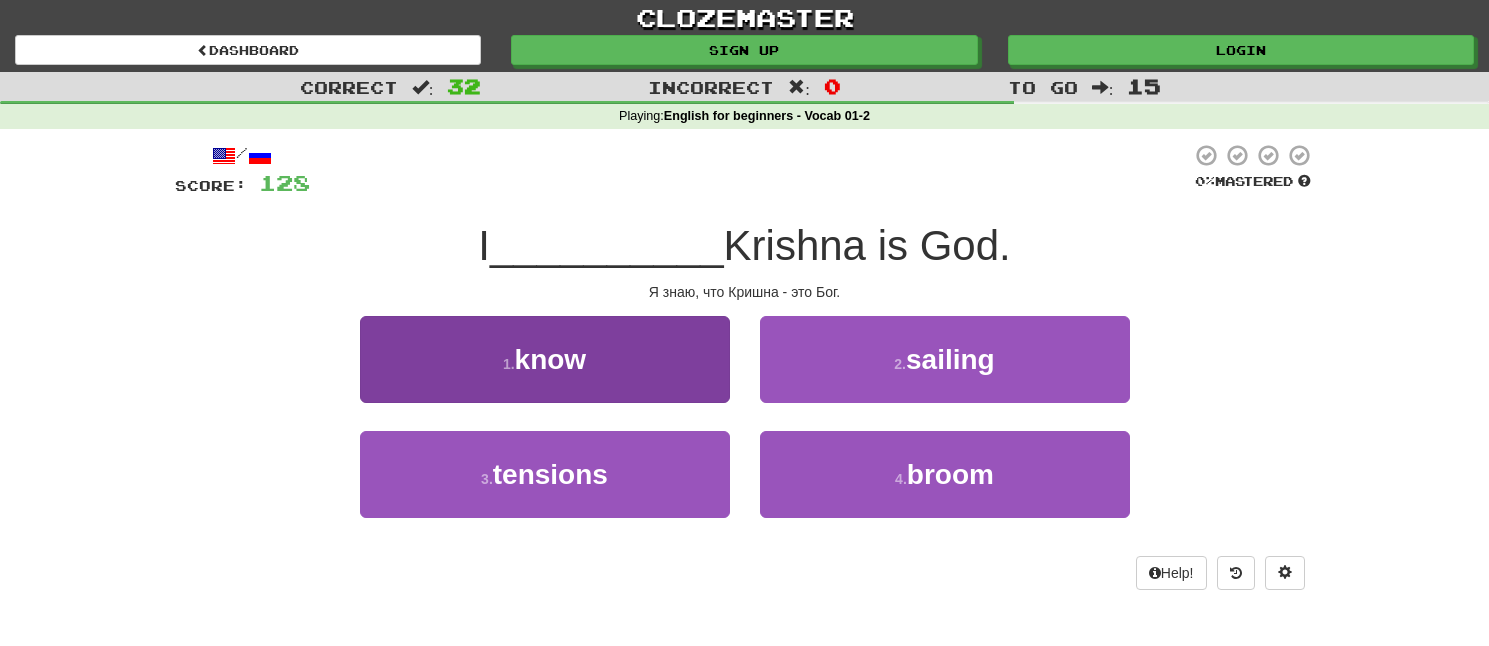 click on "1 .  know" at bounding box center [545, 359] 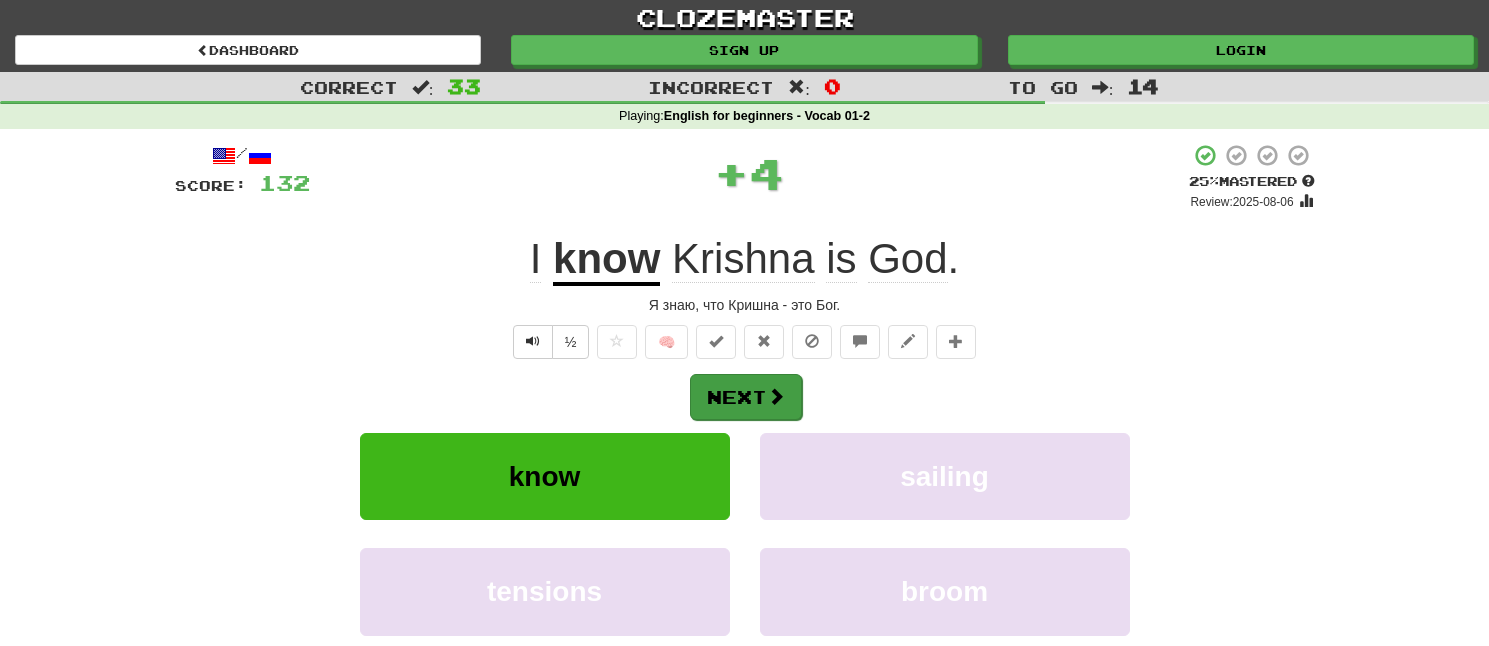 click on "Next" at bounding box center [746, 397] 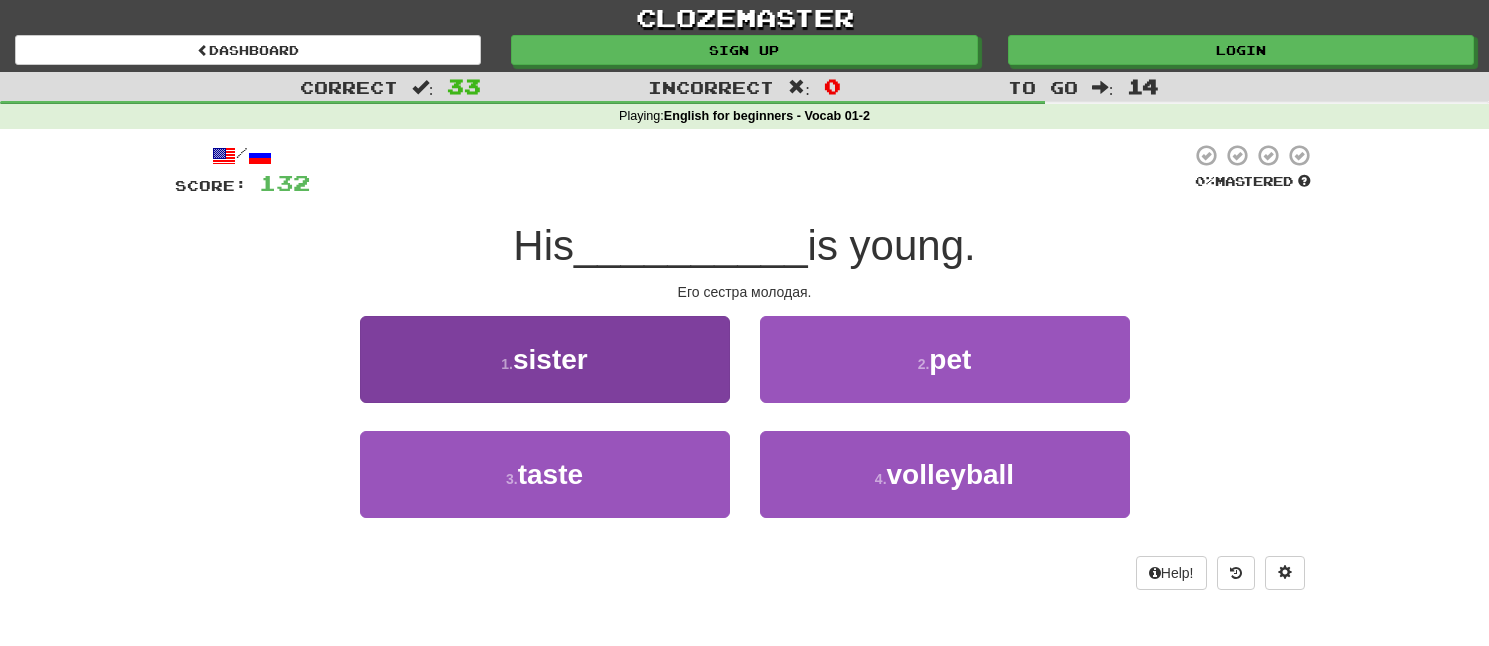 click on "1 .  sister" at bounding box center [545, 359] 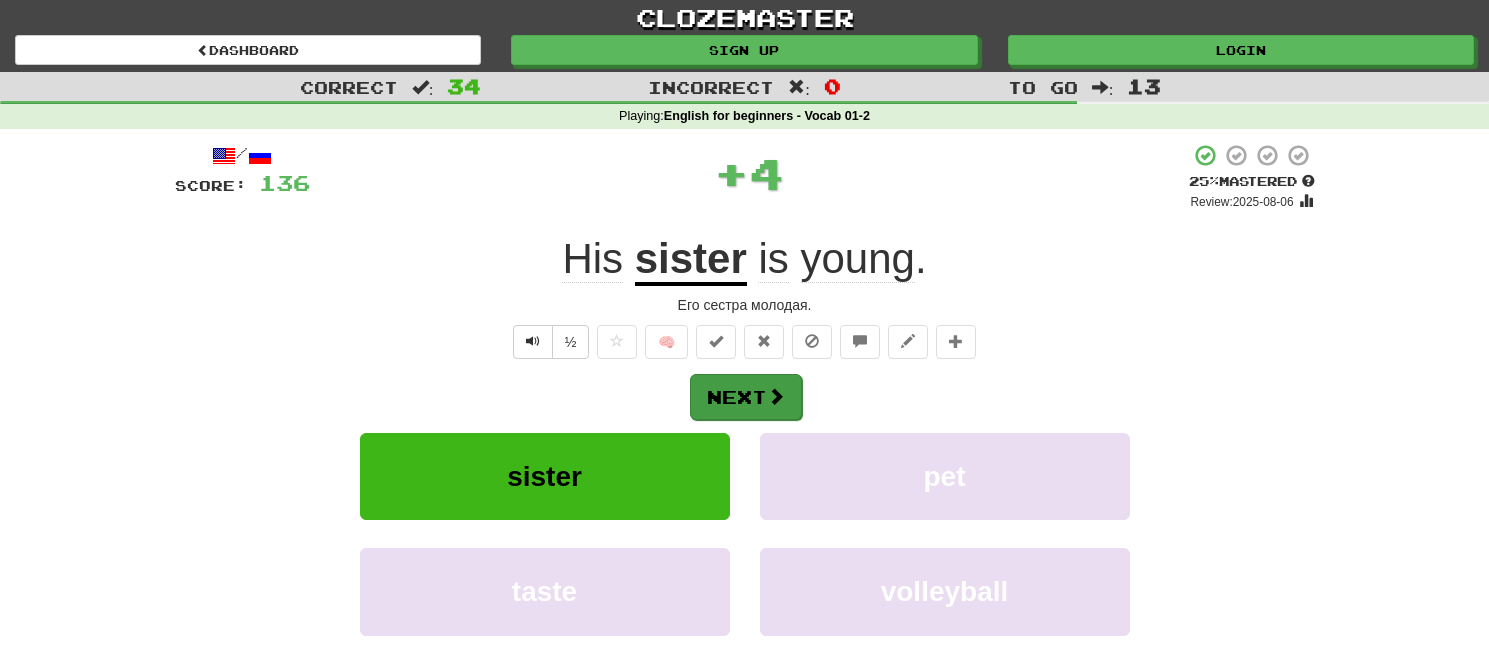 click on "Next" at bounding box center [746, 397] 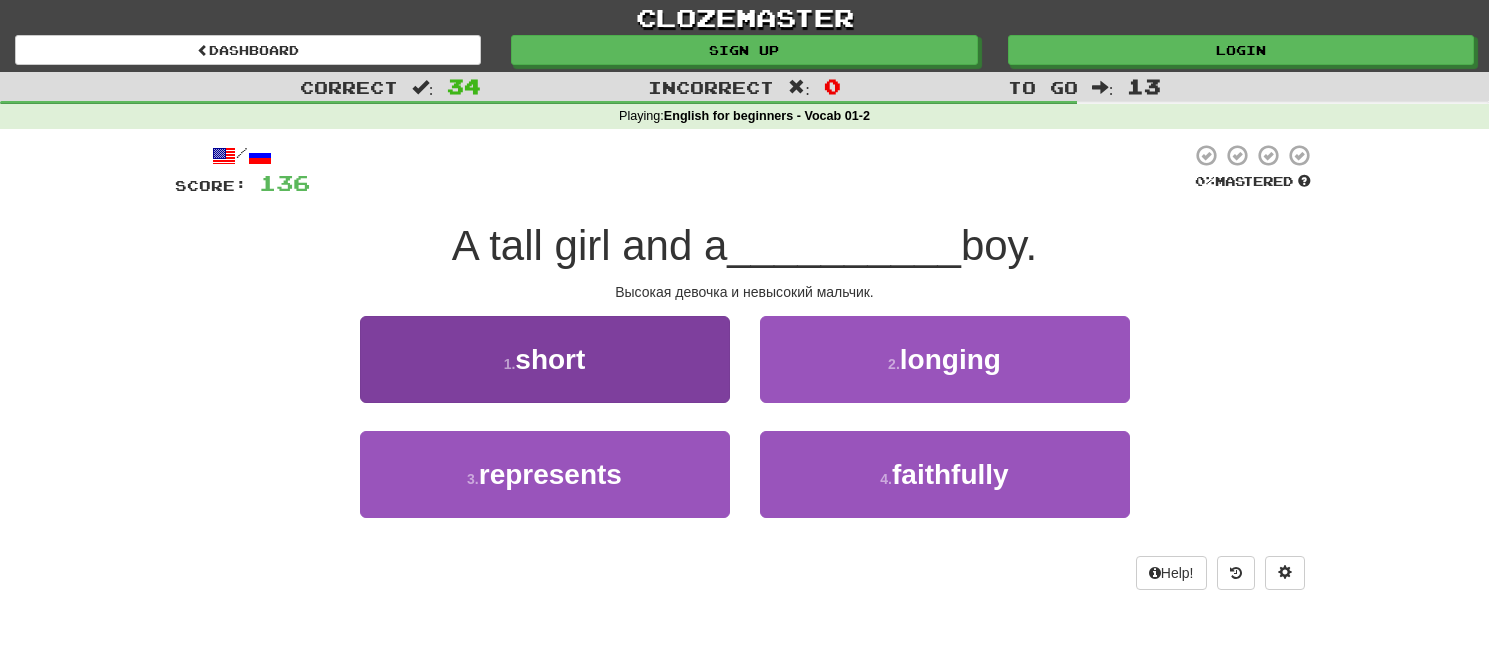 click on "1 .  short" at bounding box center (545, 359) 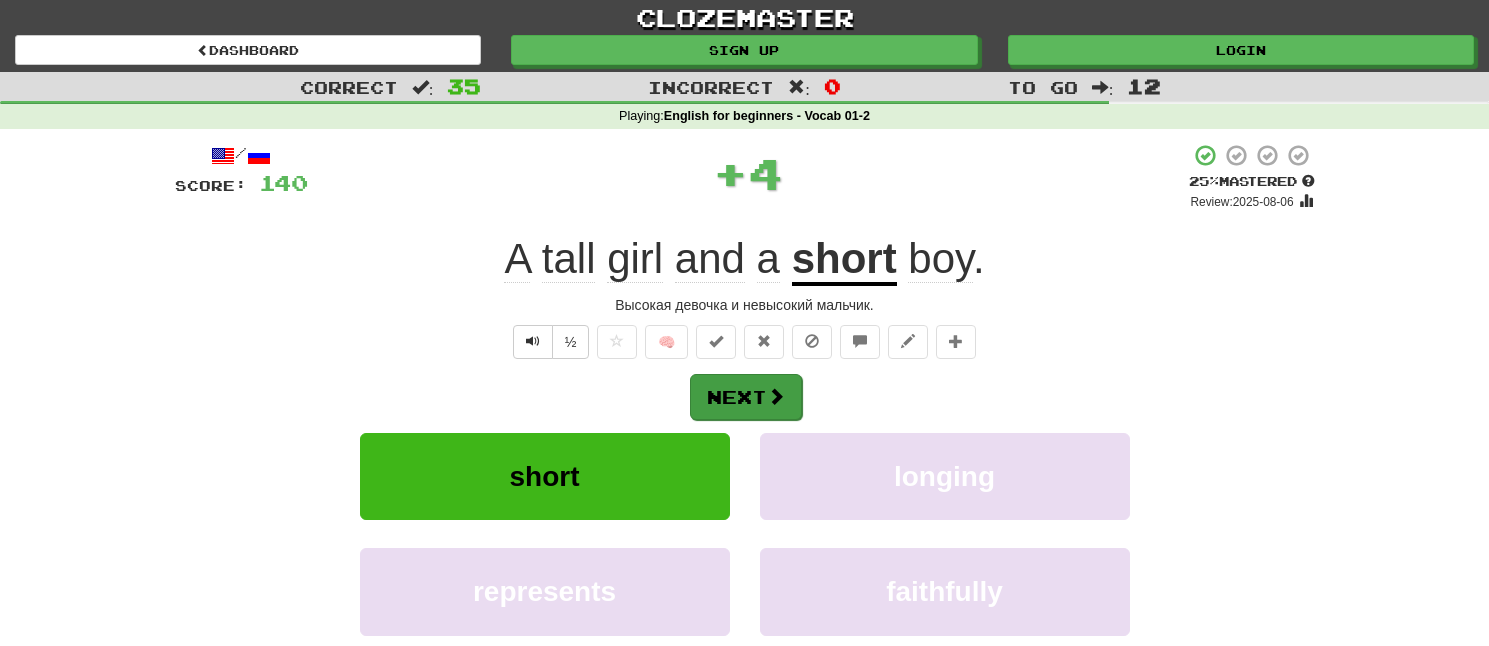 click on "Next" at bounding box center [746, 397] 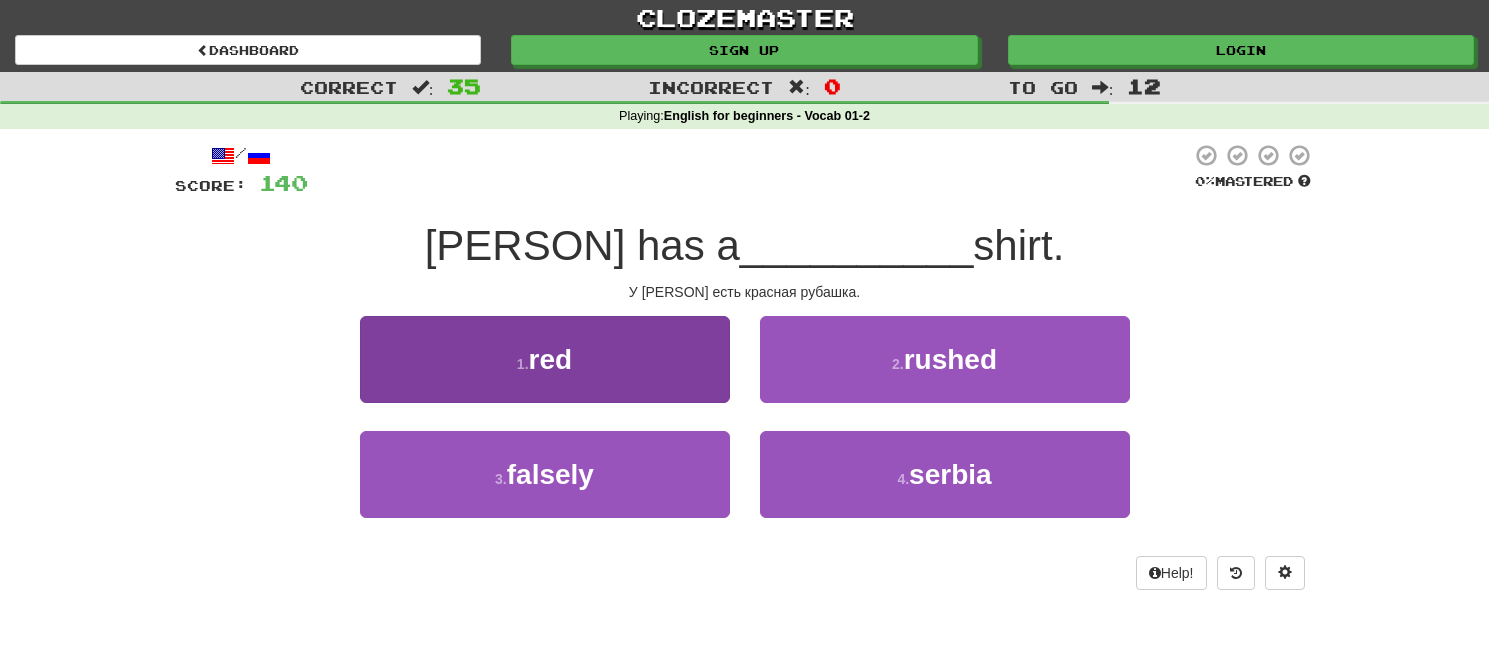 click on "1 .  red" at bounding box center (545, 359) 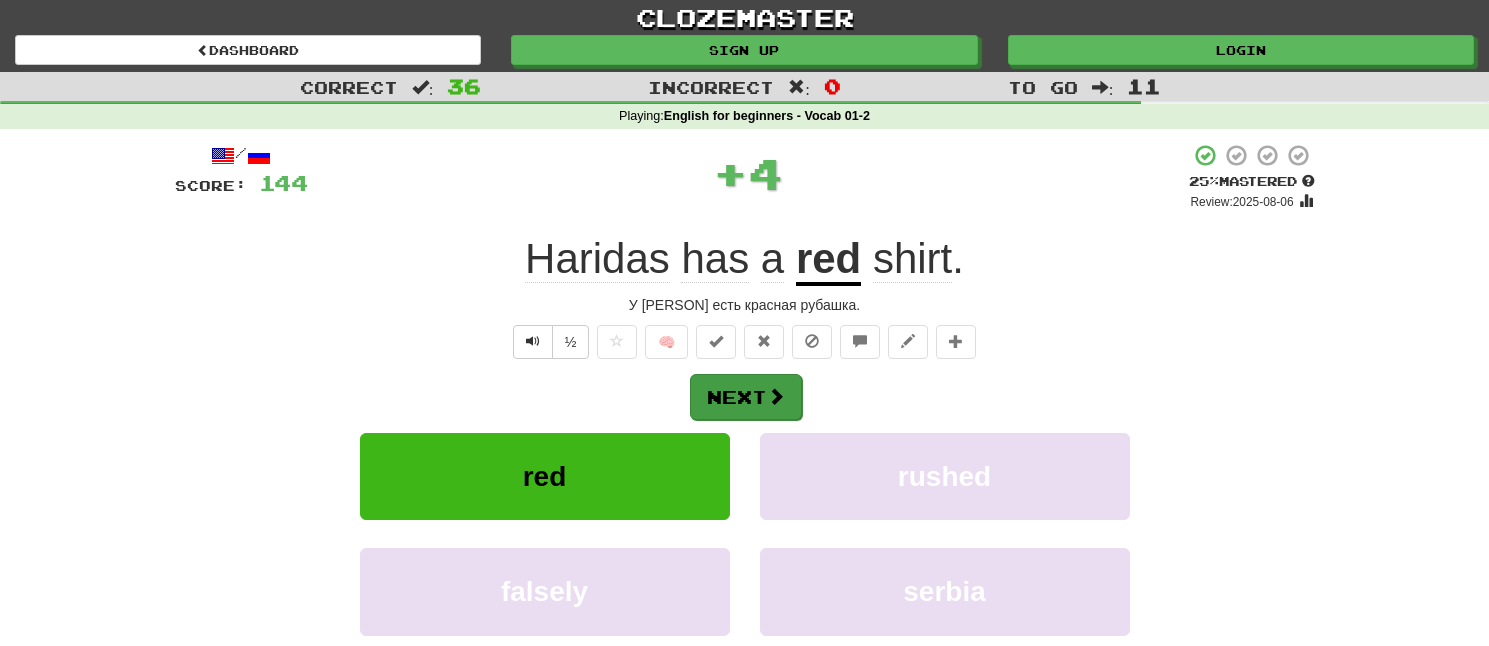 click on "Next" at bounding box center [746, 397] 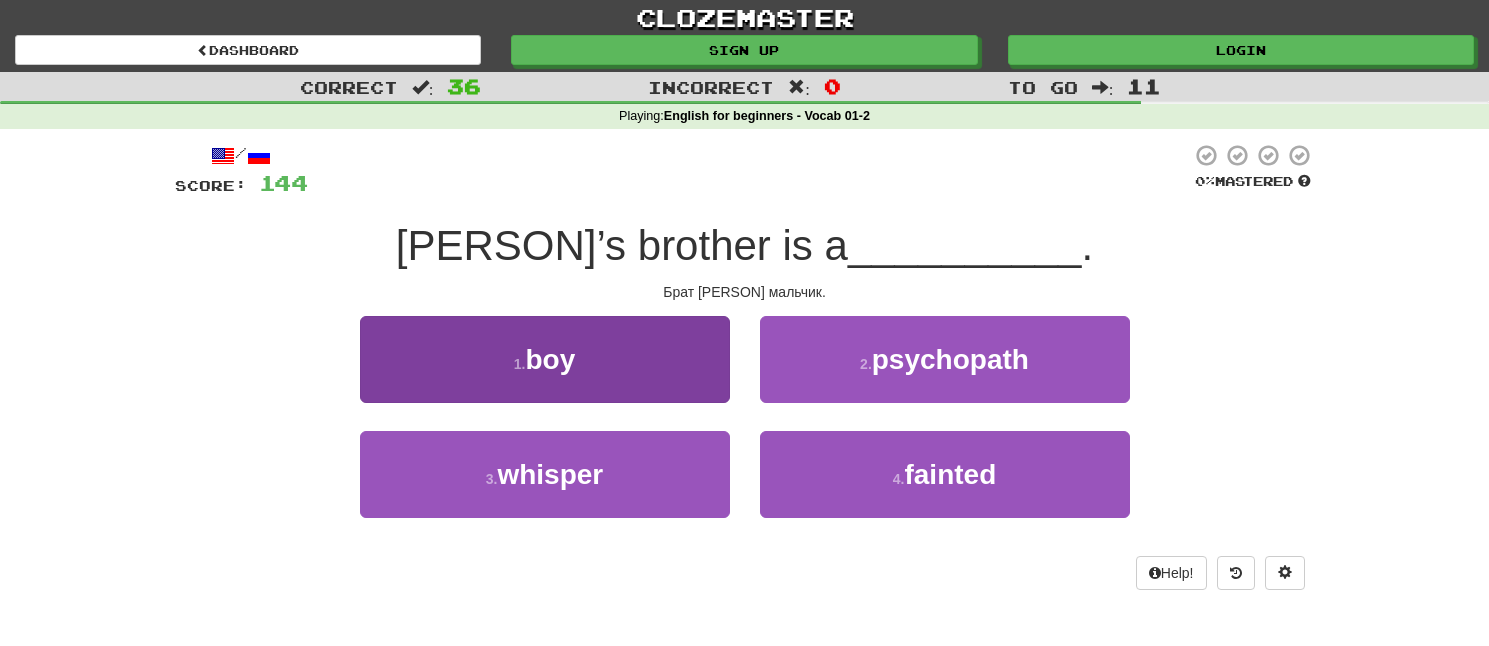 click on "1 .  boy" at bounding box center [545, 359] 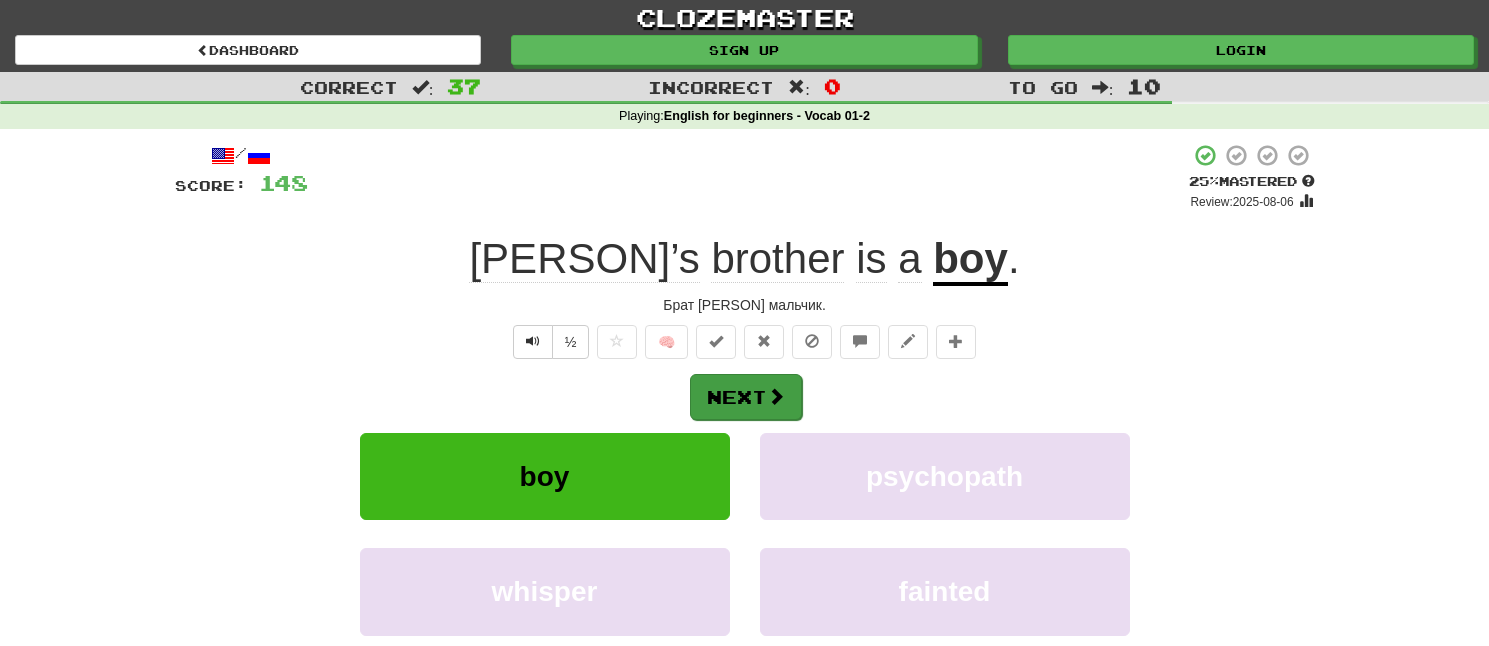 click on "Next" at bounding box center [746, 397] 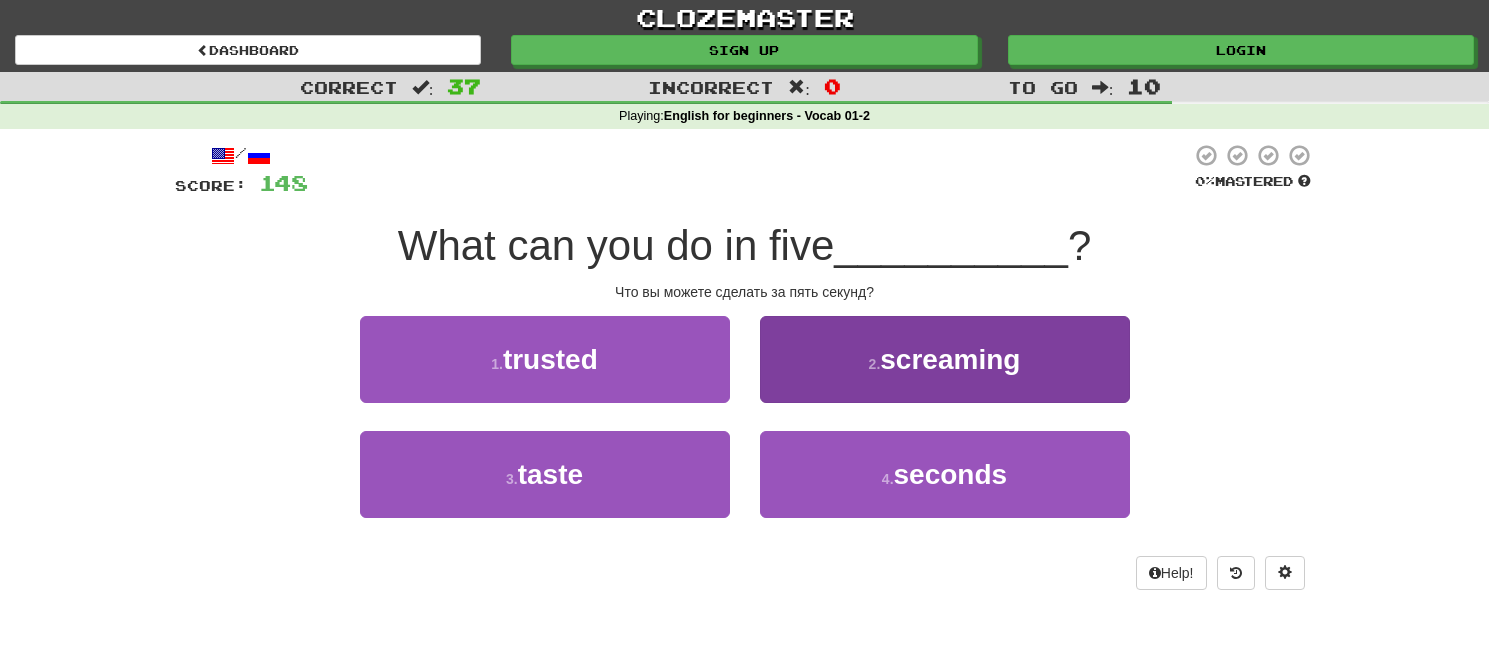 click on "4 .  seconds" at bounding box center [945, 474] 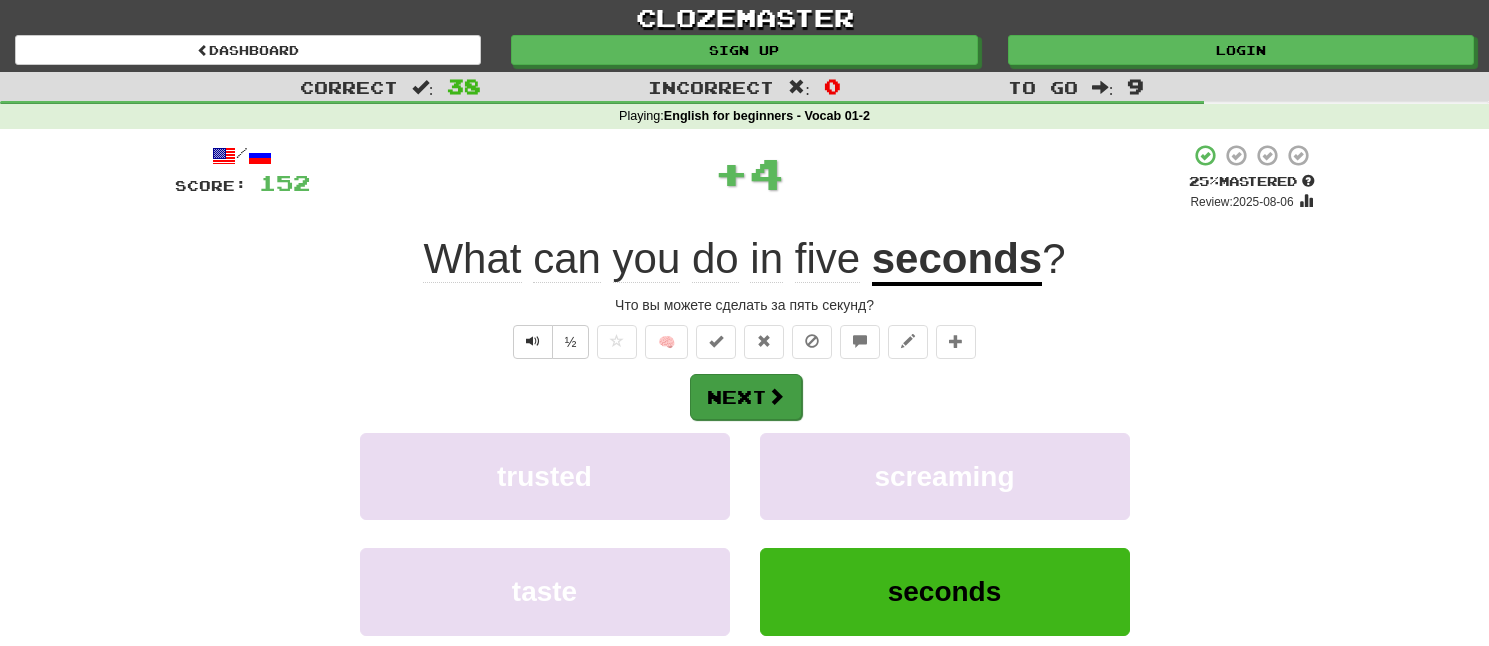 click on "Next" at bounding box center (746, 397) 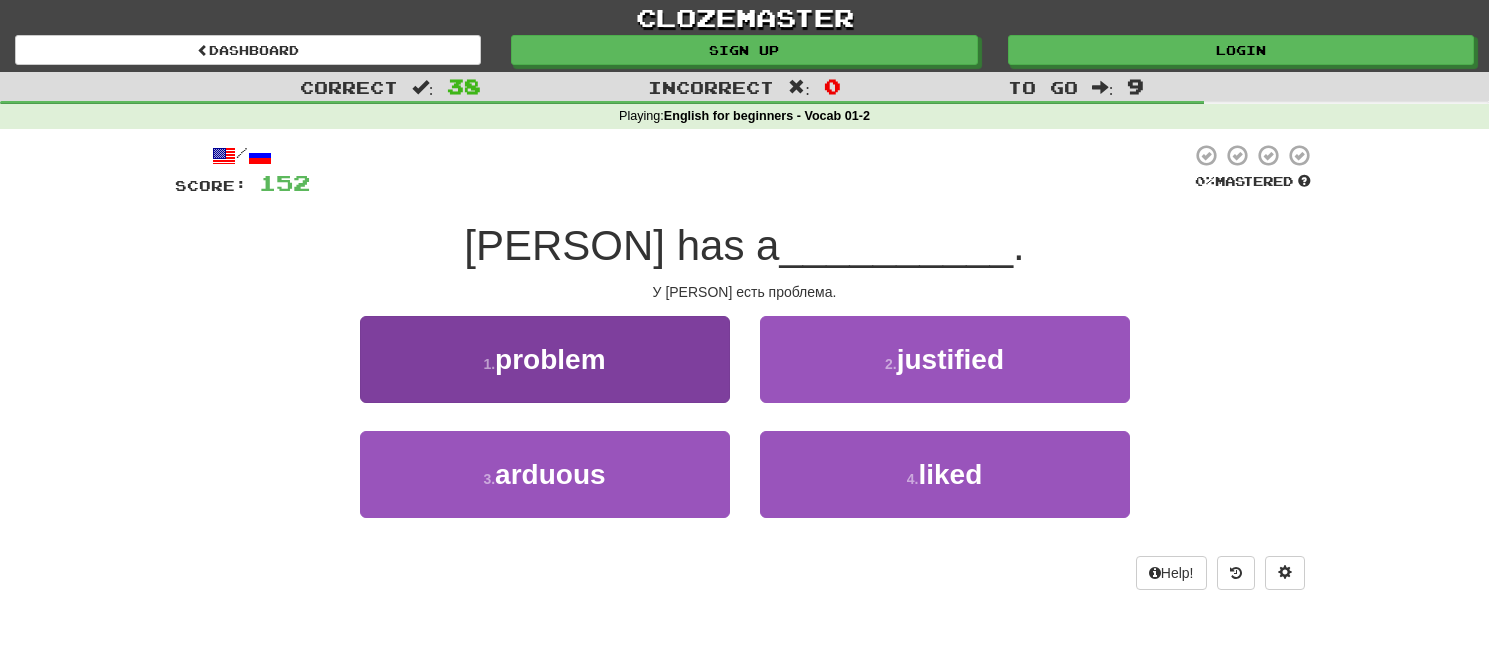 click on "1 .  problem" at bounding box center (545, 359) 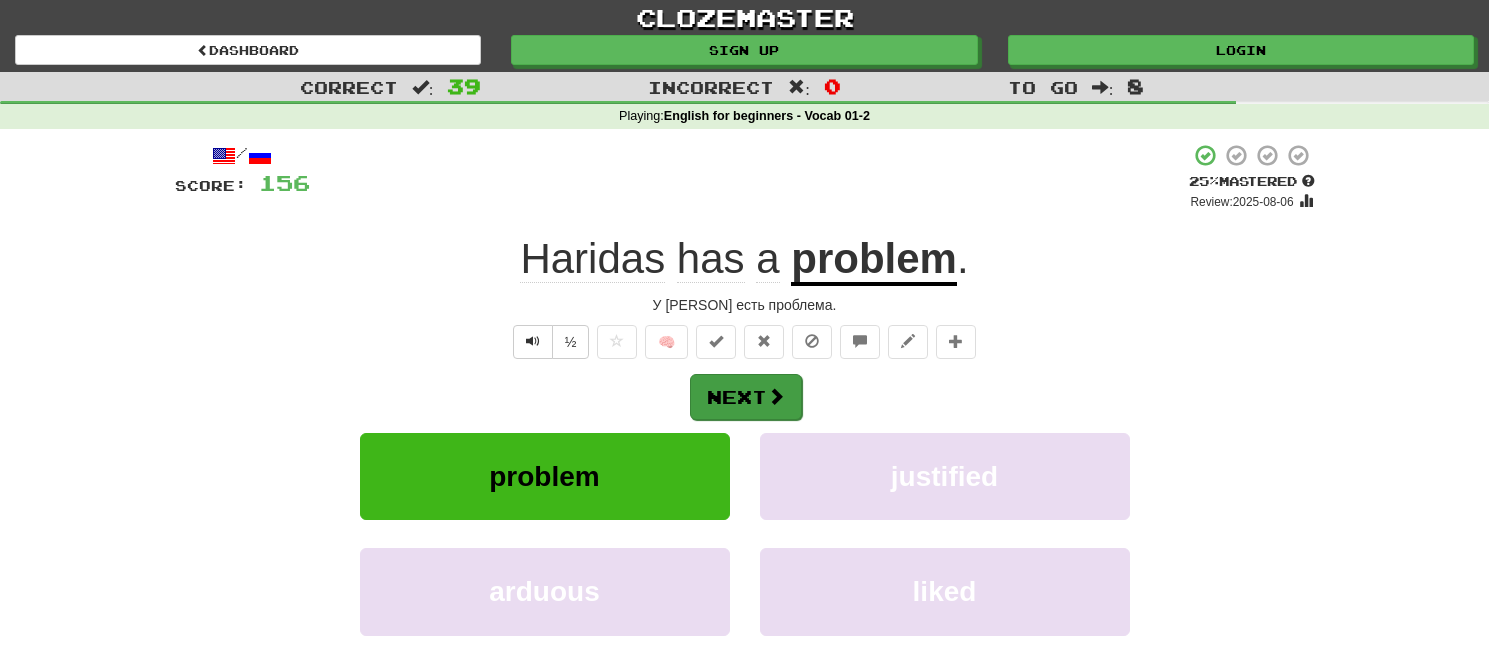 click on "Next" at bounding box center (746, 397) 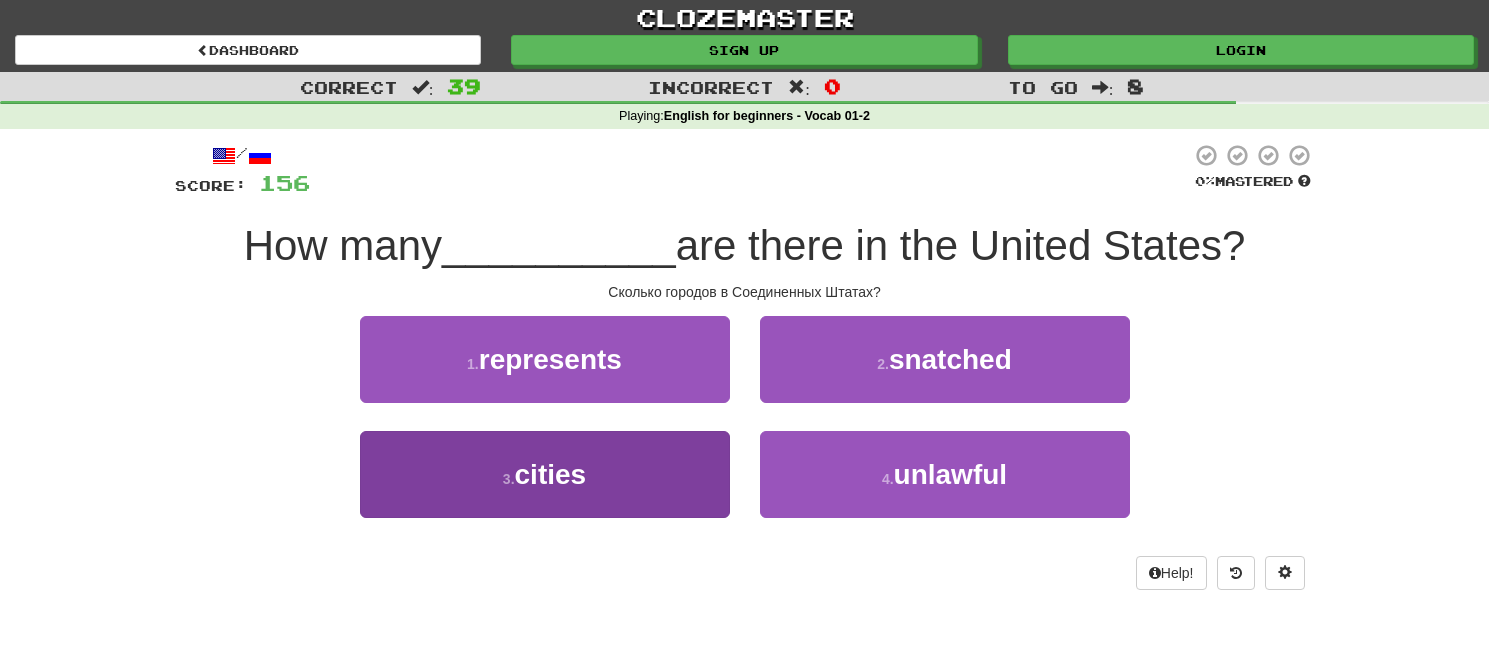 click on "3 .  cities" at bounding box center [545, 474] 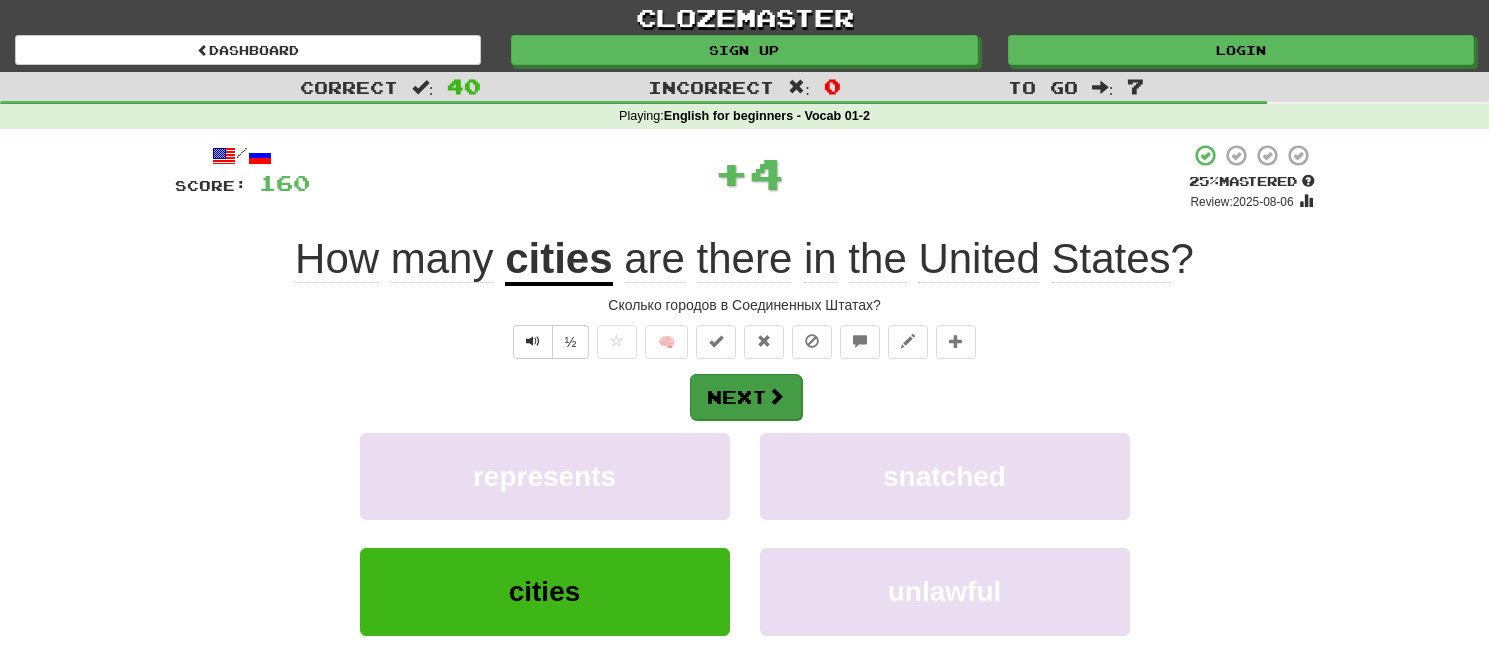 click on "Next" at bounding box center [746, 397] 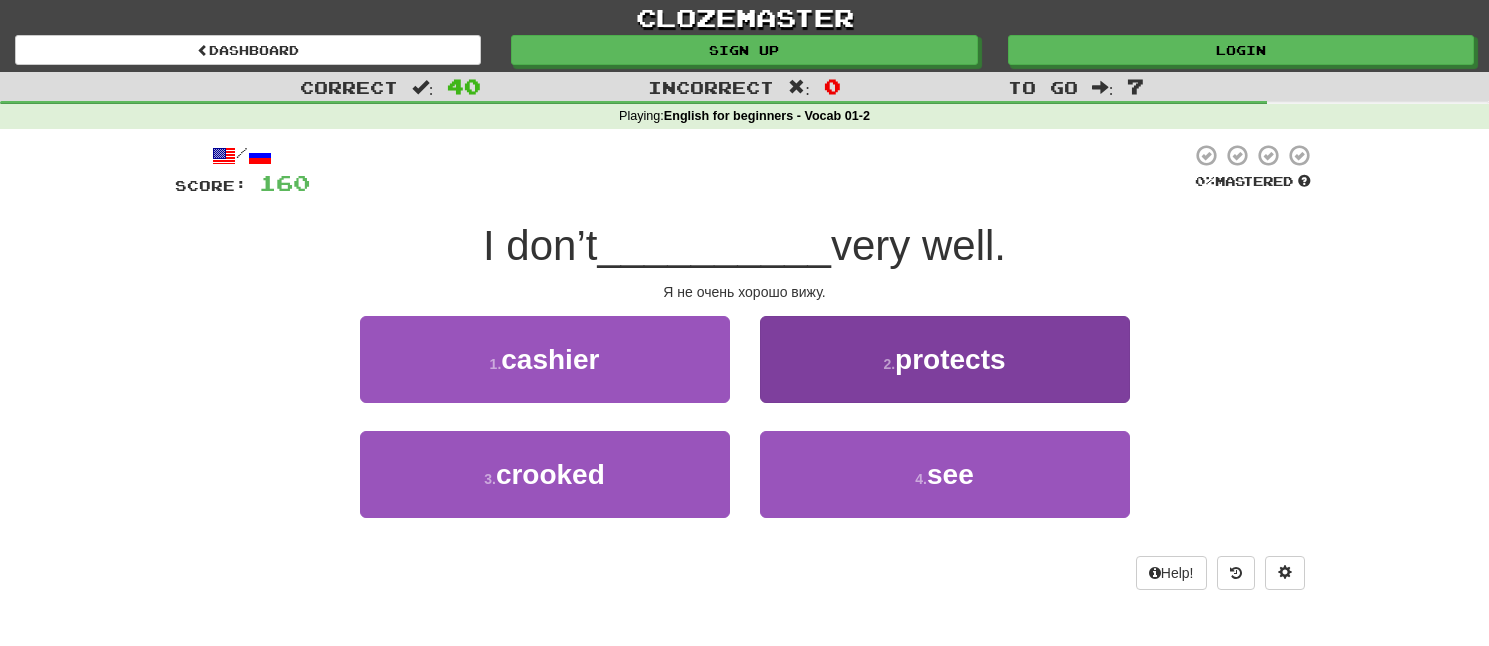click on "4 .  see" at bounding box center [945, 474] 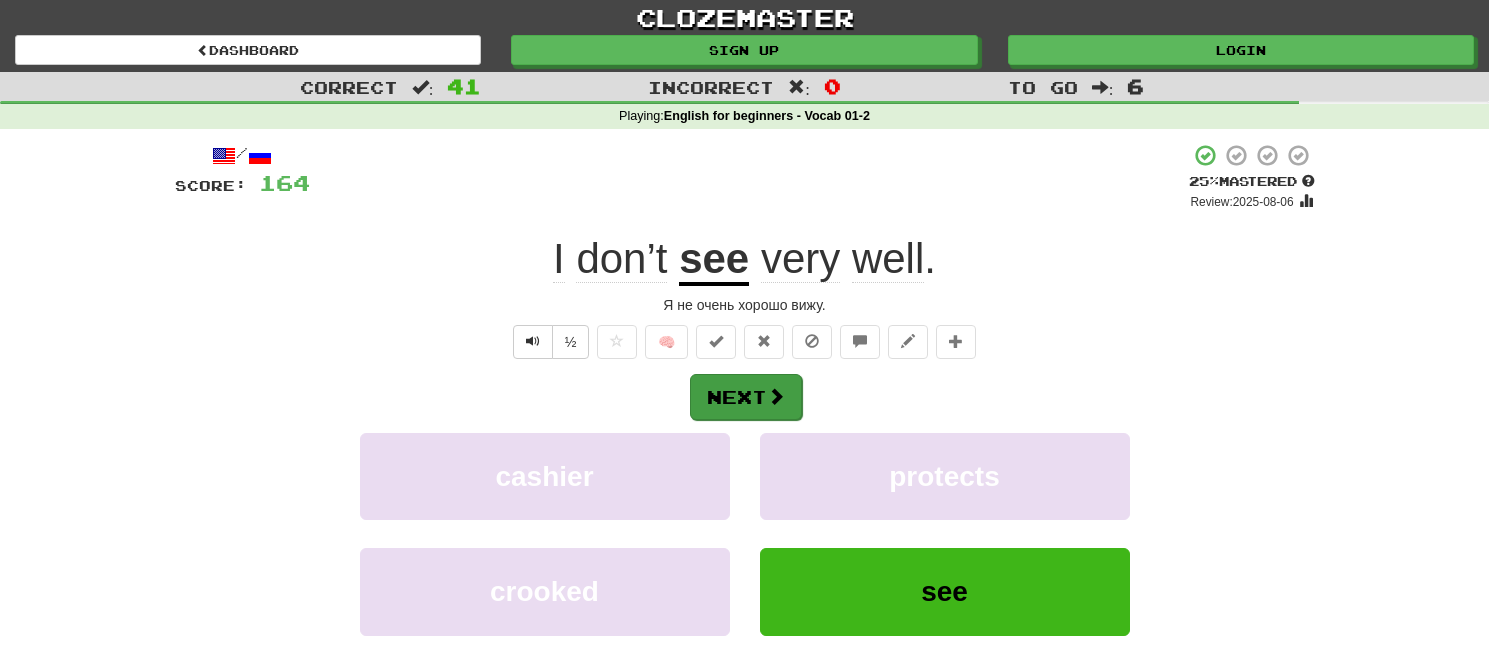 click at bounding box center [776, 396] 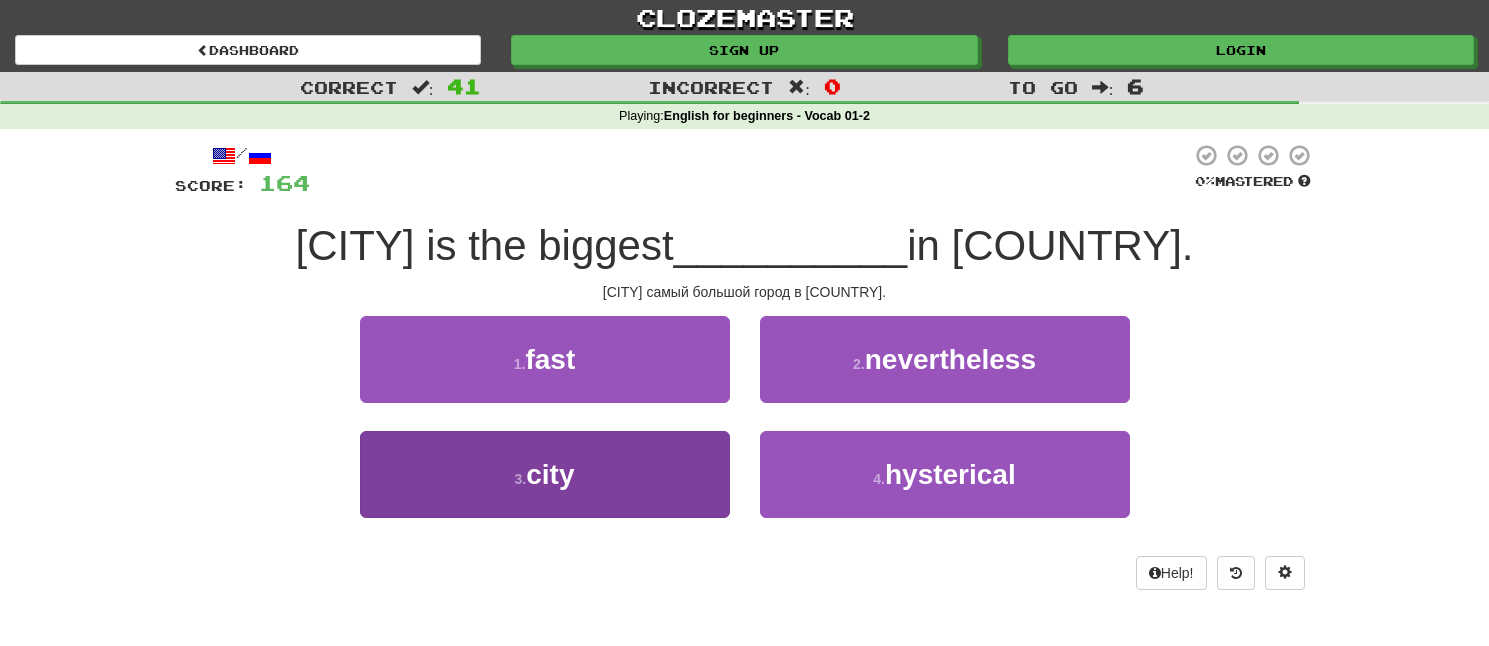 click on "3 .  city" at bounding box center (545, 474) 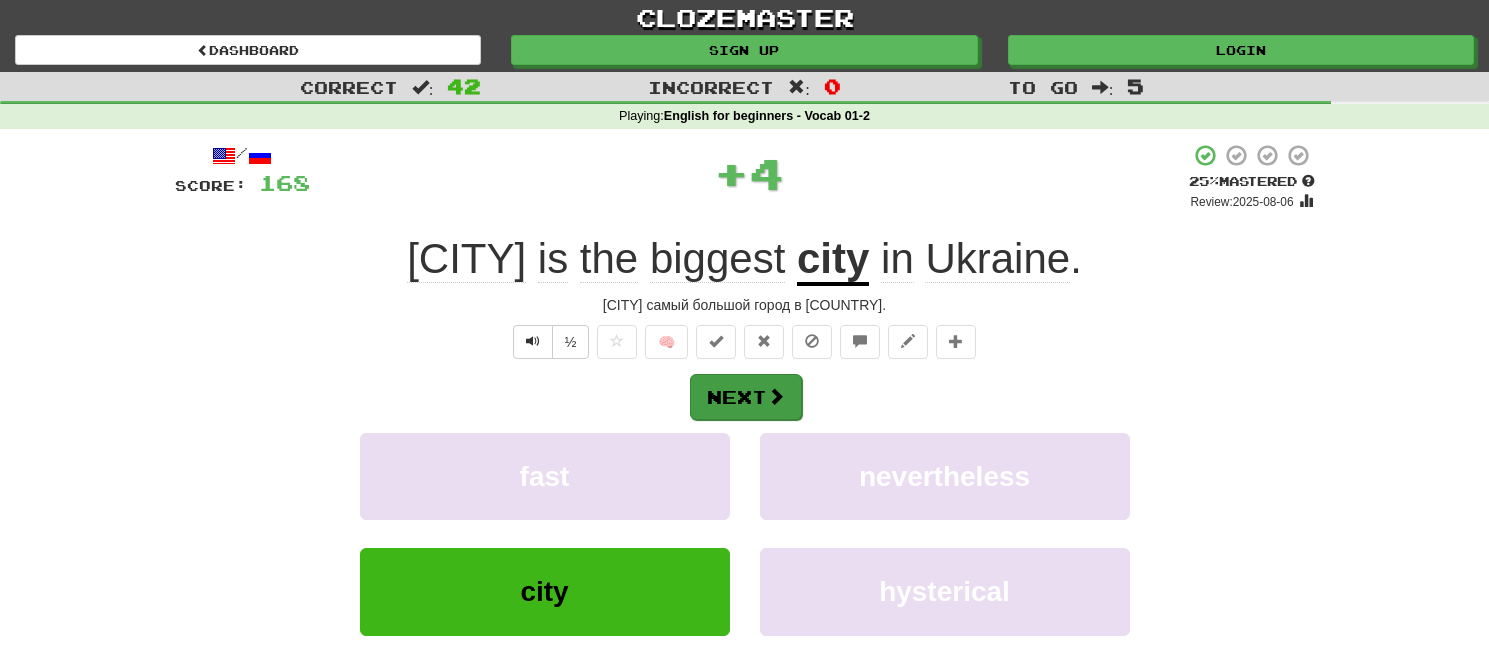click on "Next" at bounding box center (746, 397) 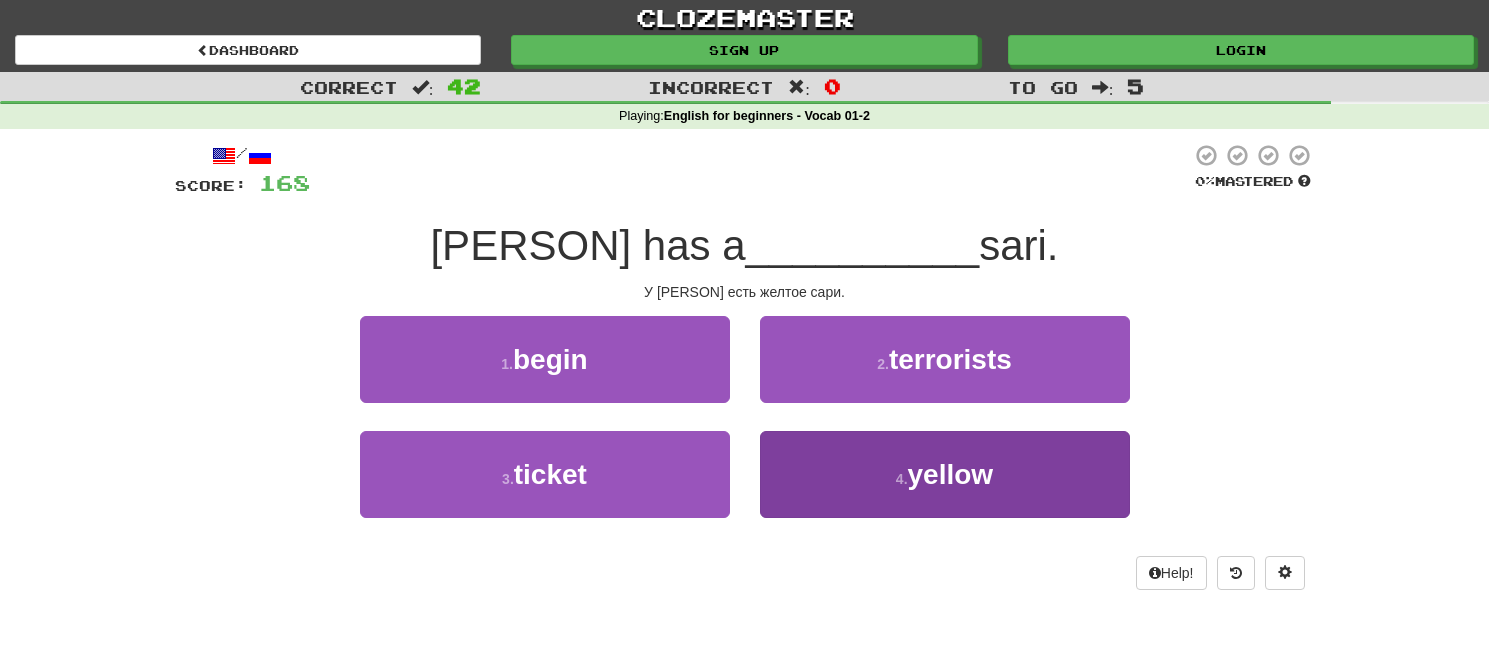 click on "4 .  yellow" at bounding box center [945, 474] 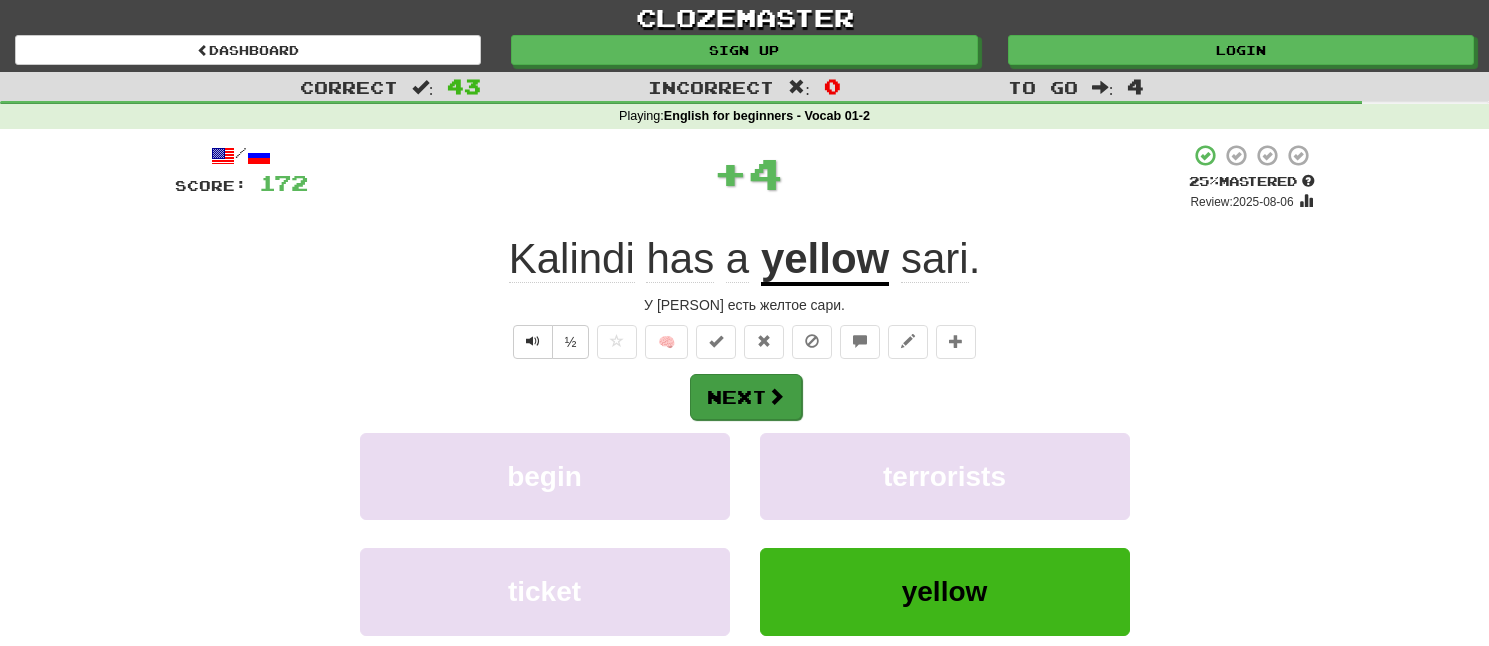 click on "Next" at bounding box center [746, 397] 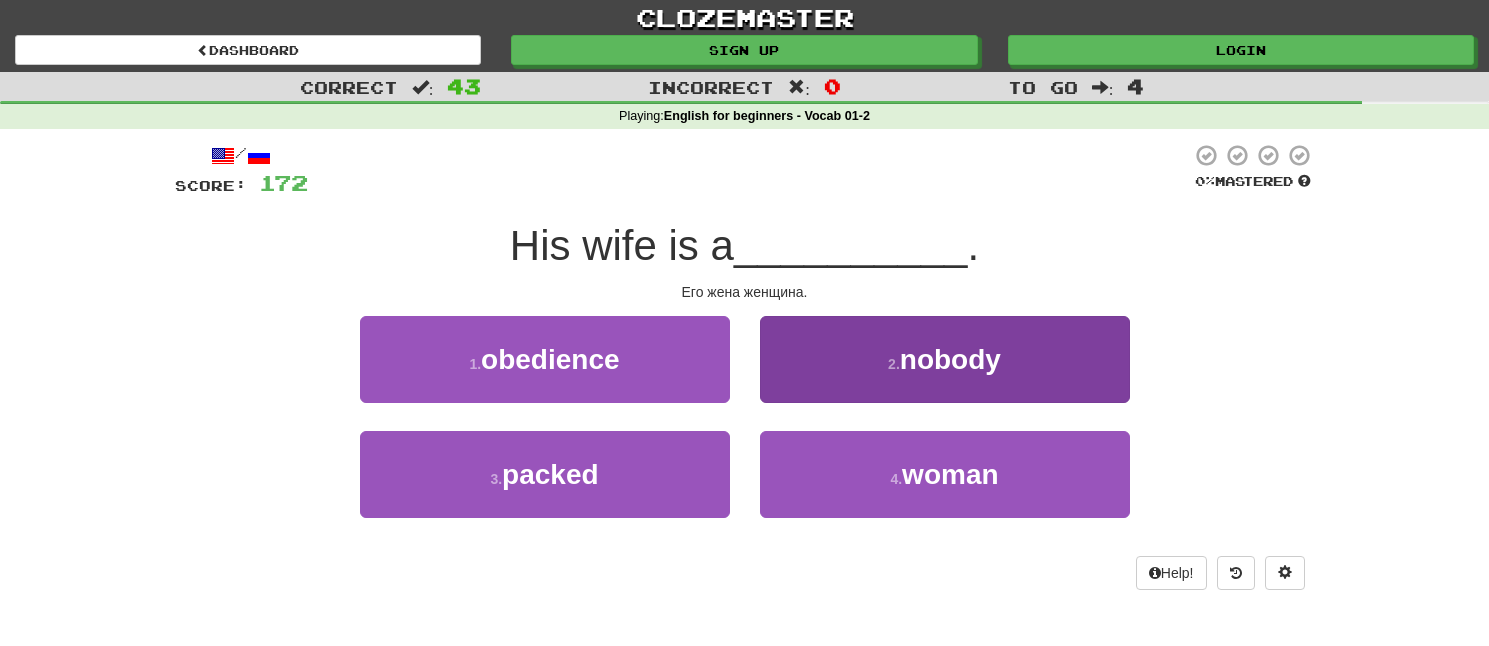 click on "4 .  woman" at bounding box center (945, 474) 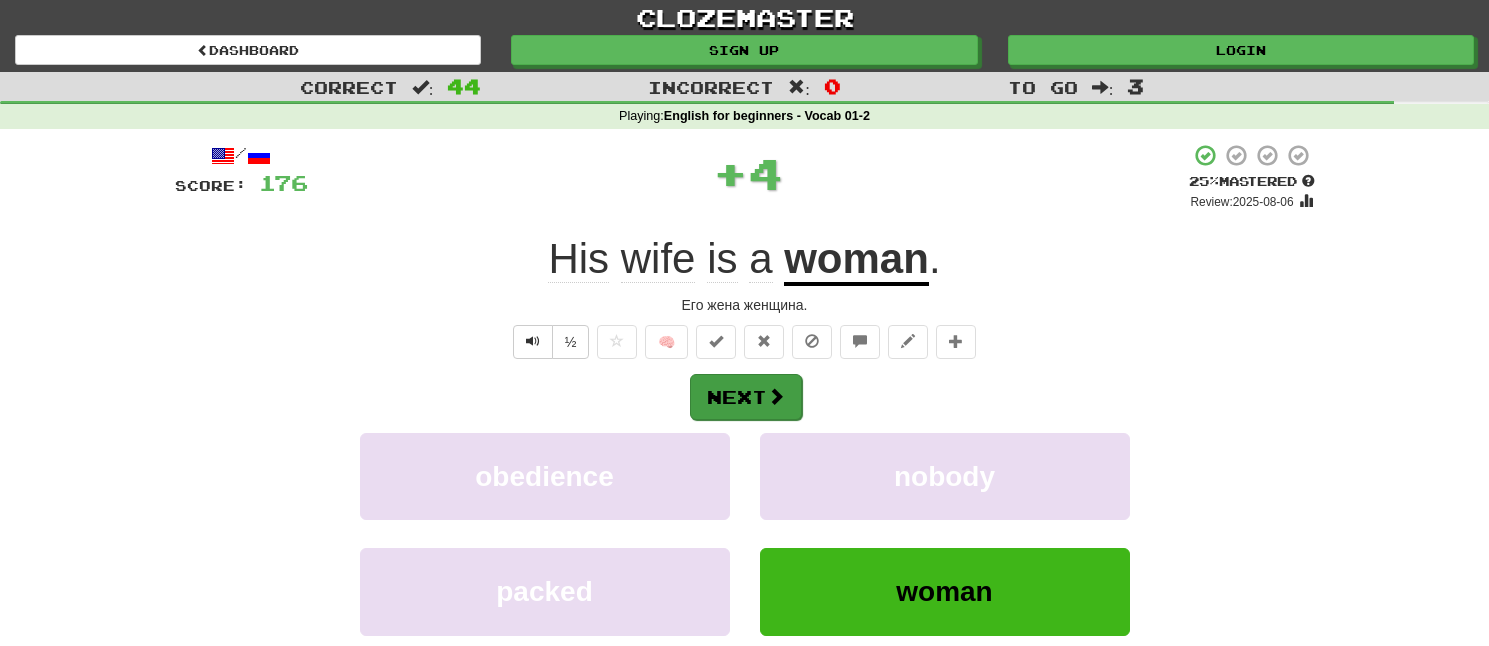 click at bounding box center [776, 396] 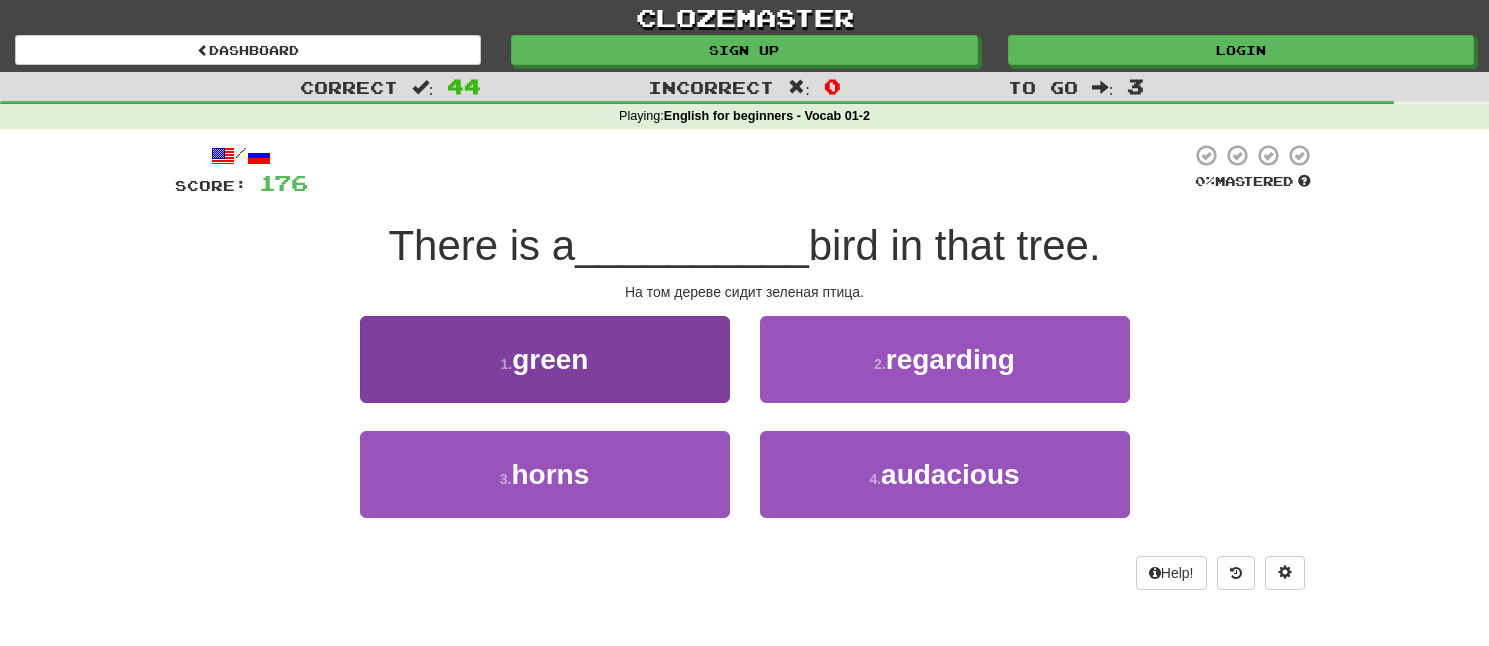 click on "1 .  green" at bounding box center (545, 359) 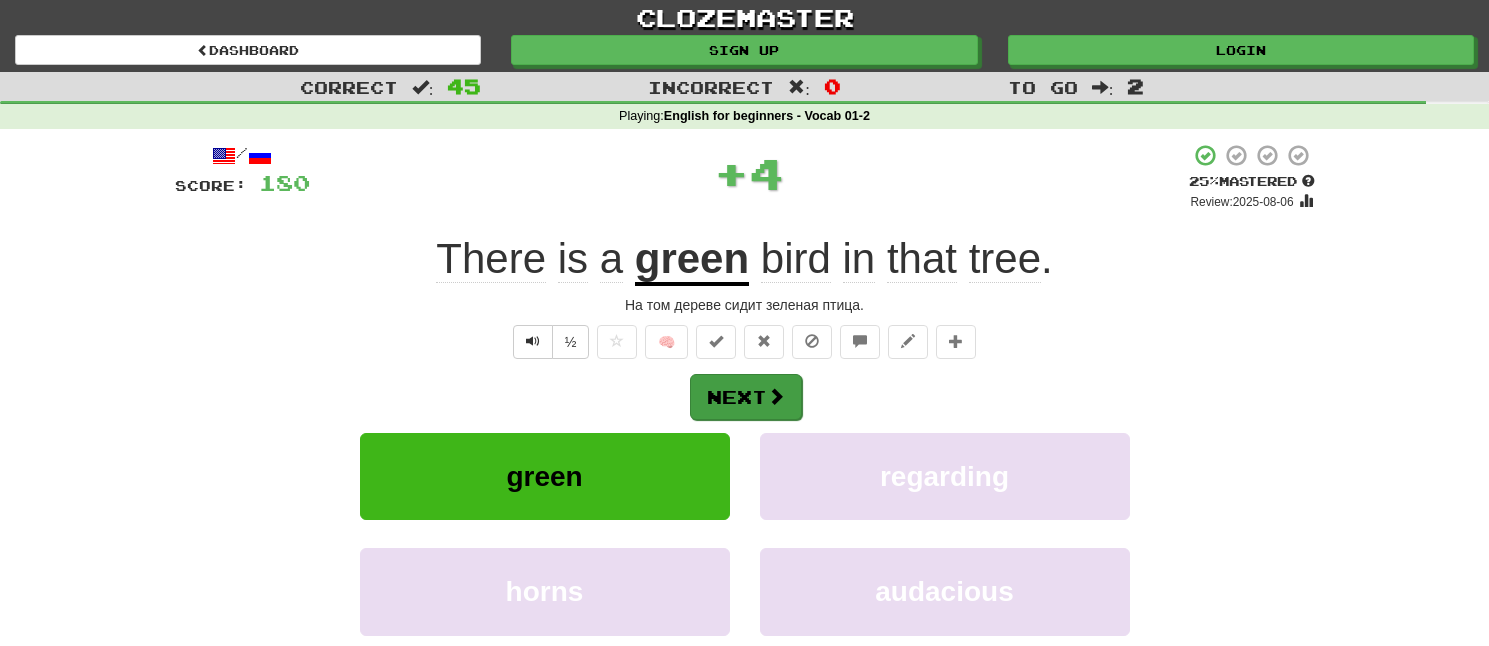 click on "Next" at bounding box center [746, 397] 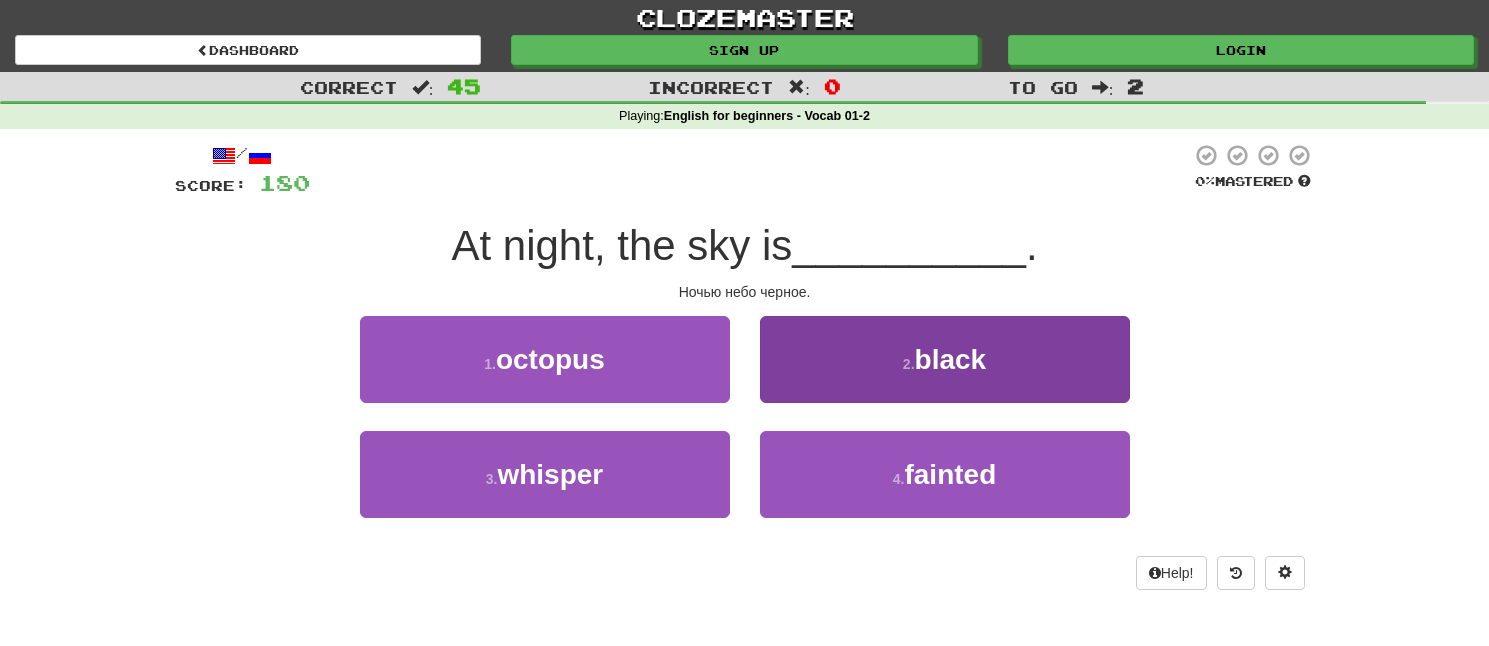 click on "2 .  black" at bounding box center [945, 359] 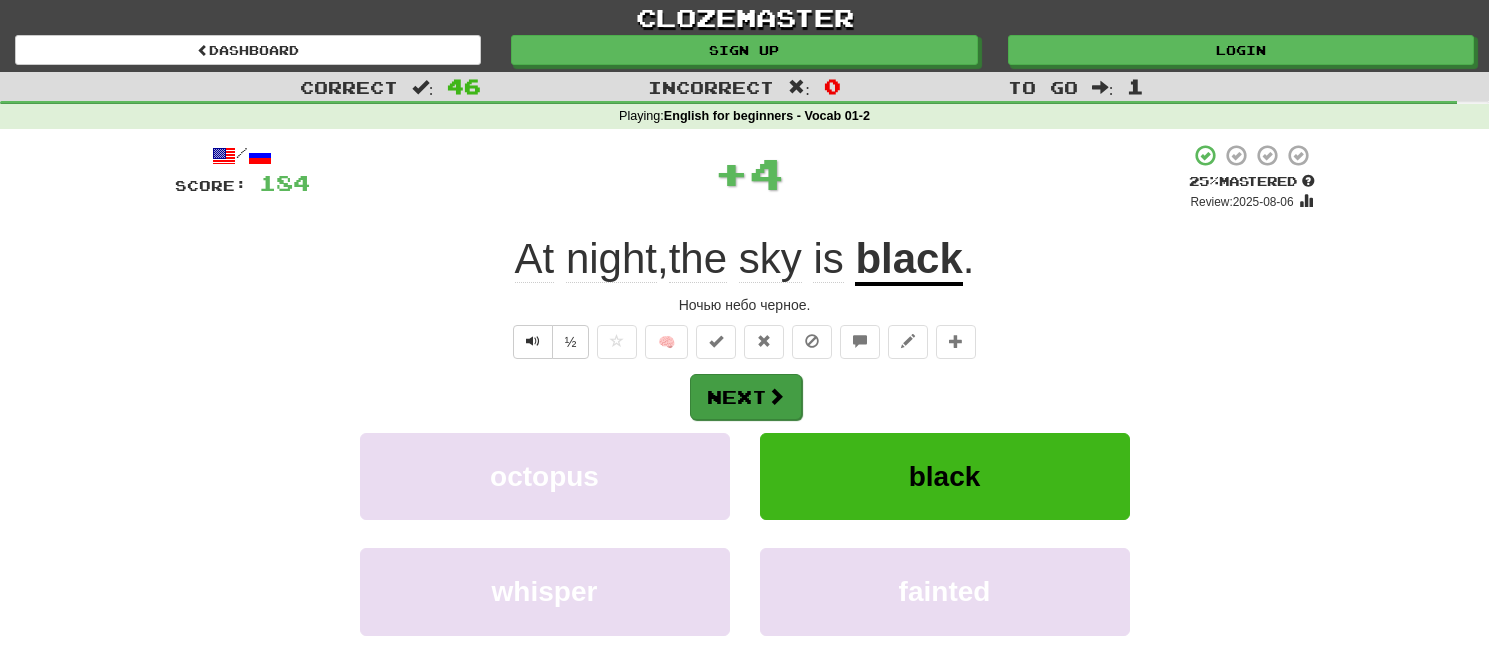 click on "Next" at bounding box center (746, 397) 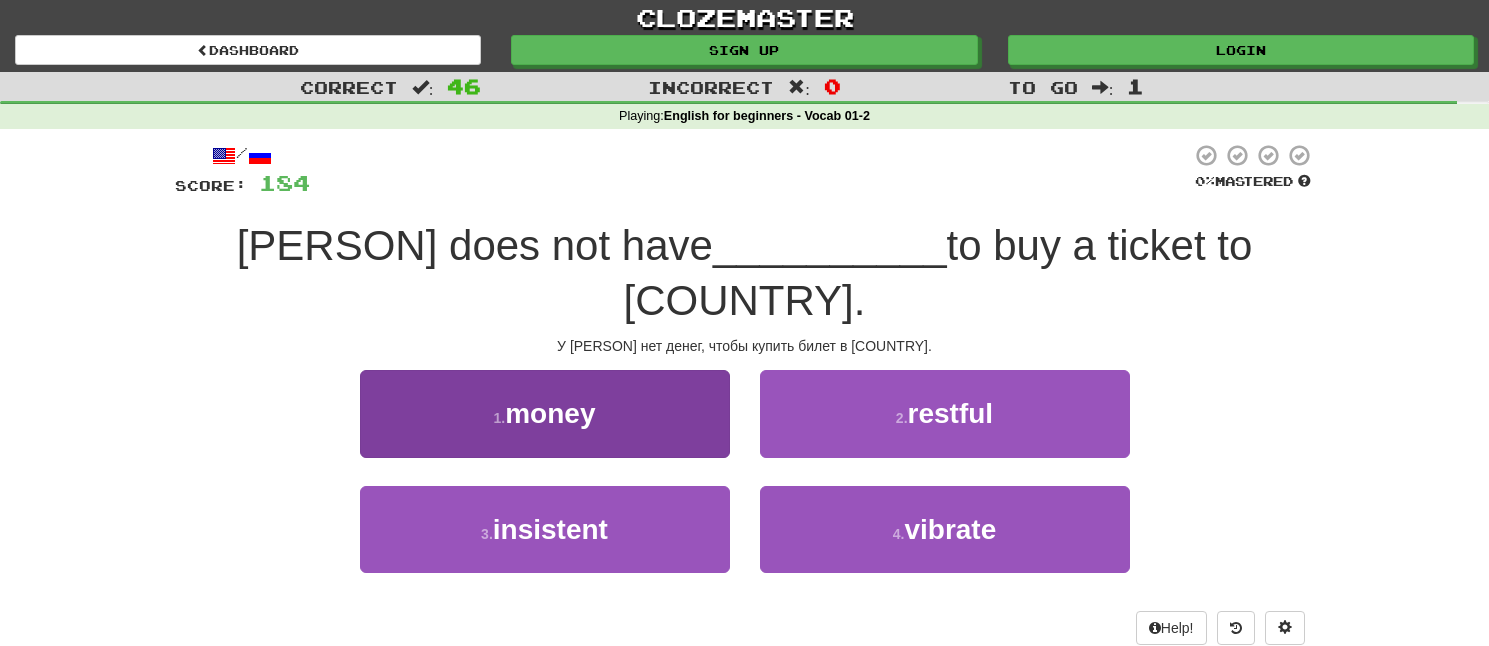 click on "1 .  money" at bounding box center [545, 413] 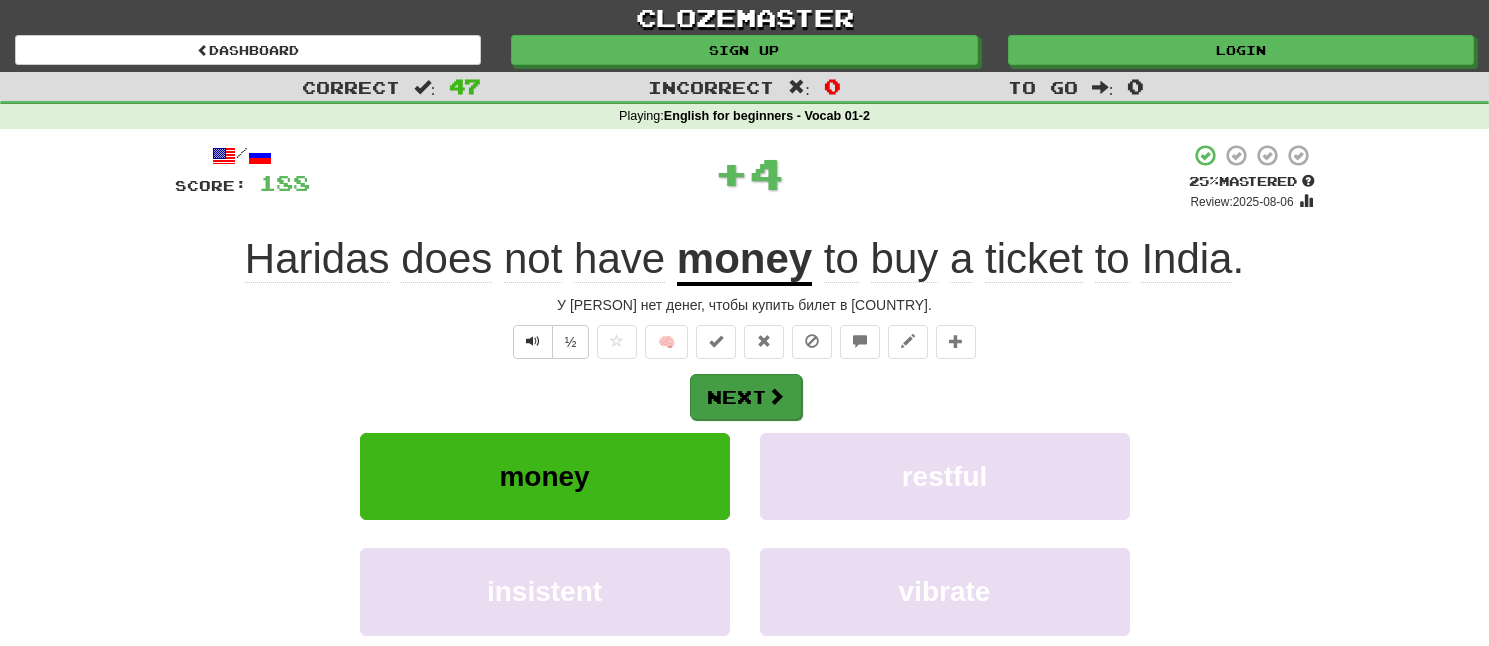 click at bounding box center [776, 396] 